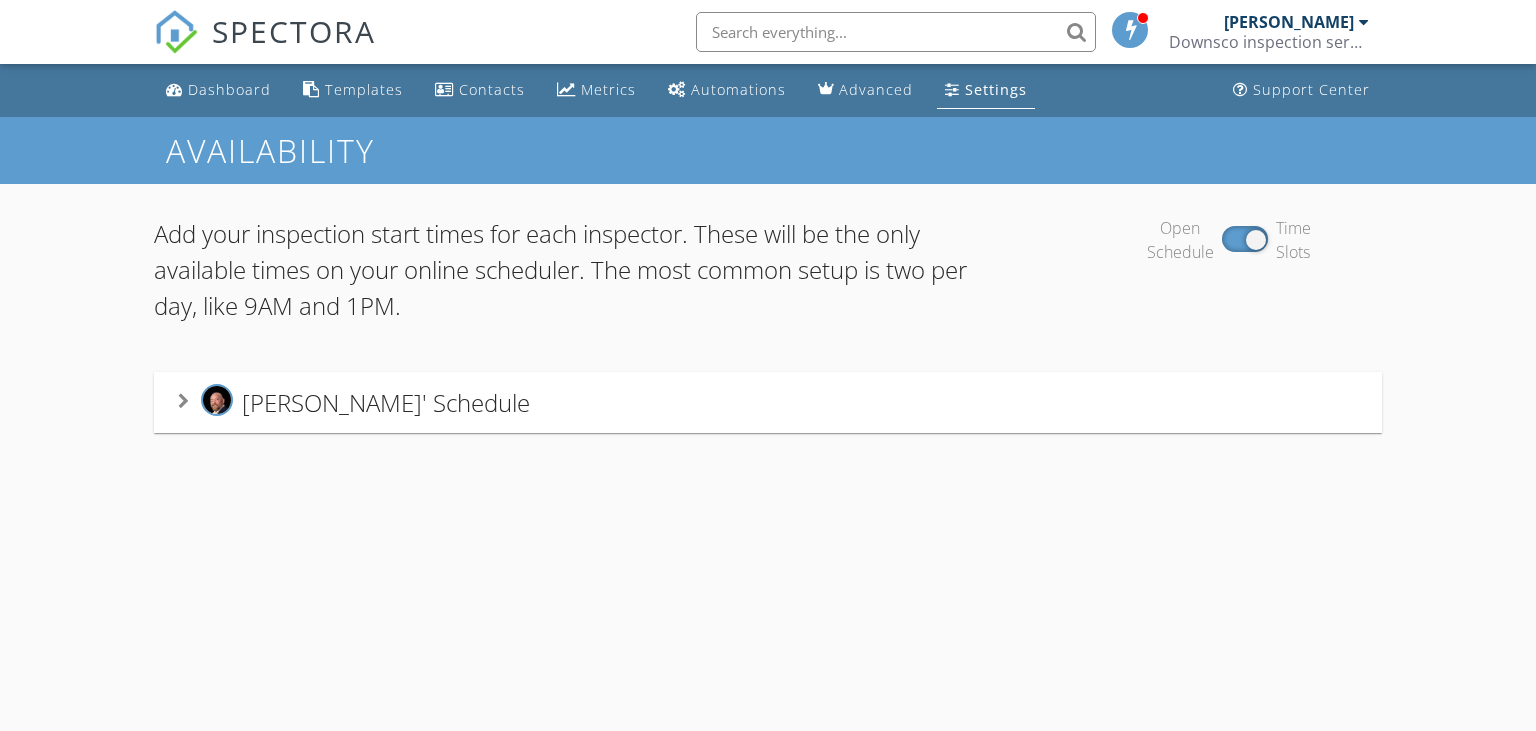 scroll, scrollTop: 0, scrollLeft: 0, axis: both 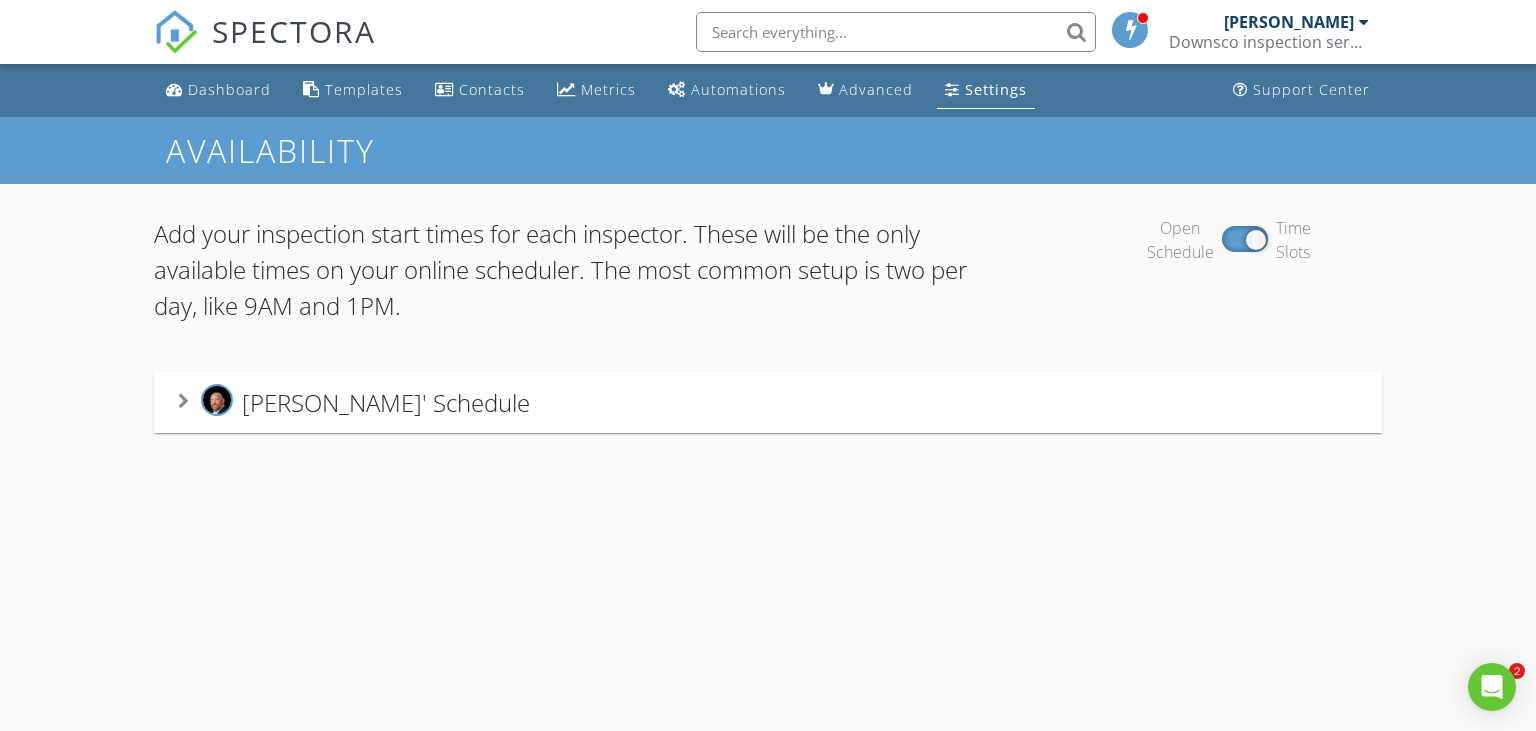 click on "[PERSON_NAME]' Schedule" at bounding box center [386, 402] 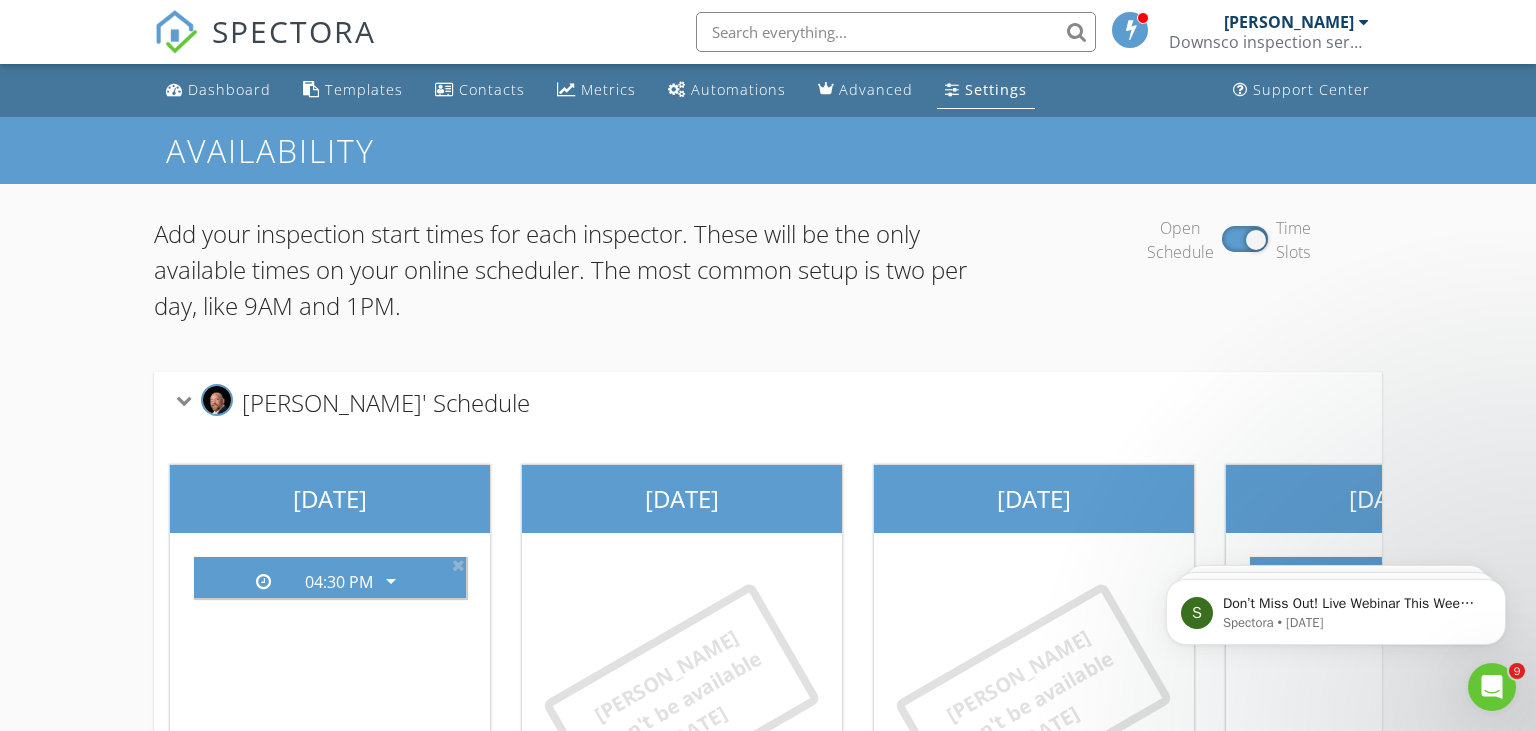 scroll, scrollTop: 0, scrollLeft: 0, axis: both 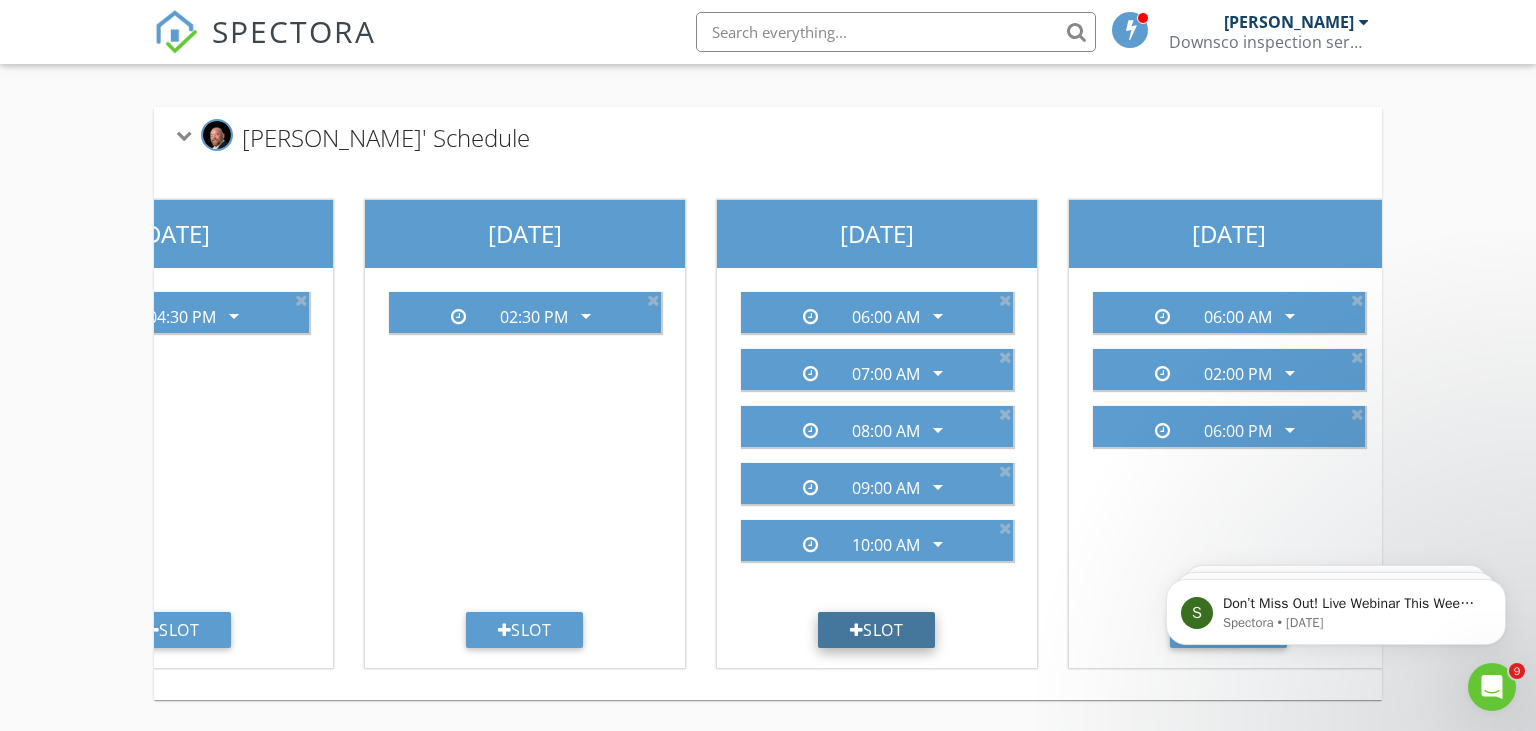 click on "Slot" at bounding box center [877, 630] 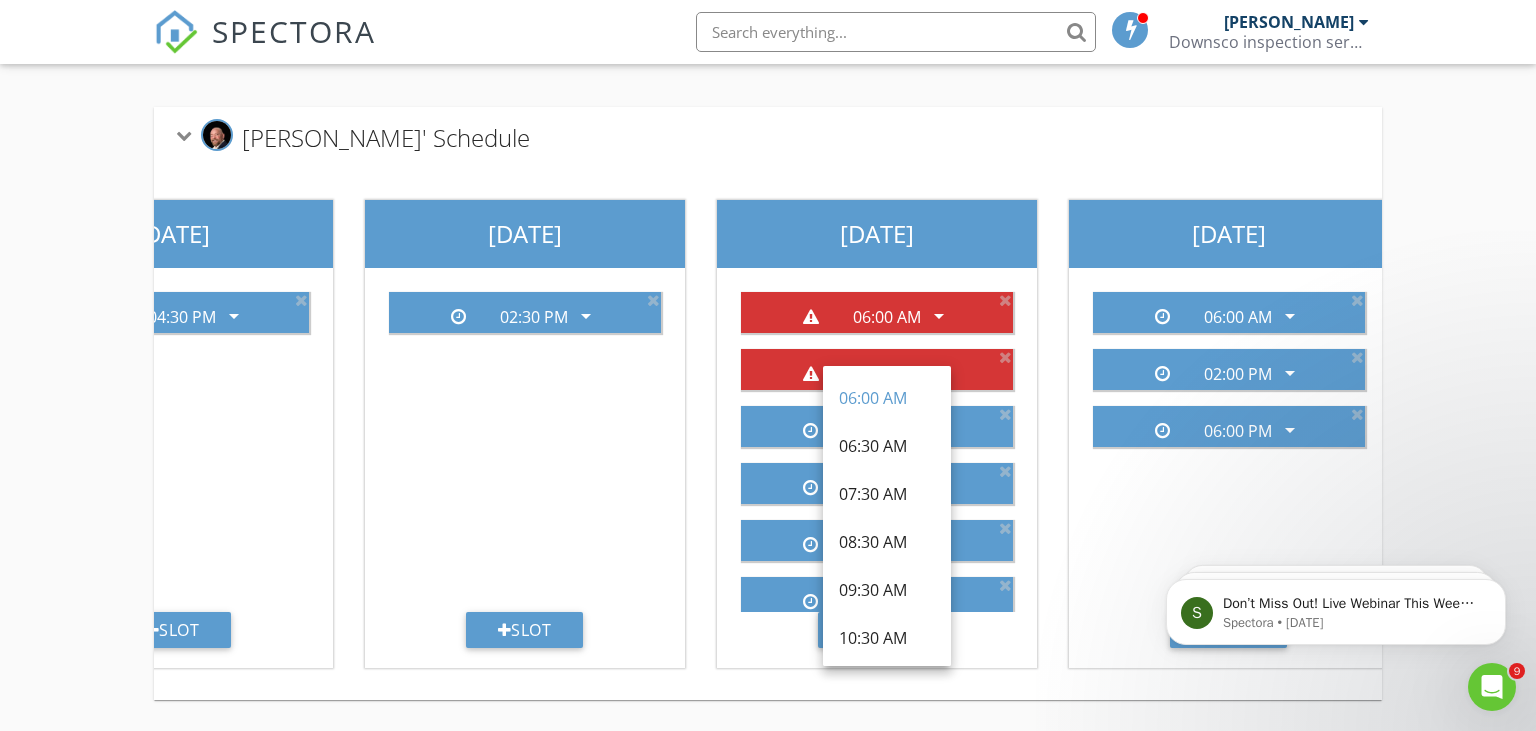 scroll, scrollTop: 270, scrollLeft: 0, axis: vertical 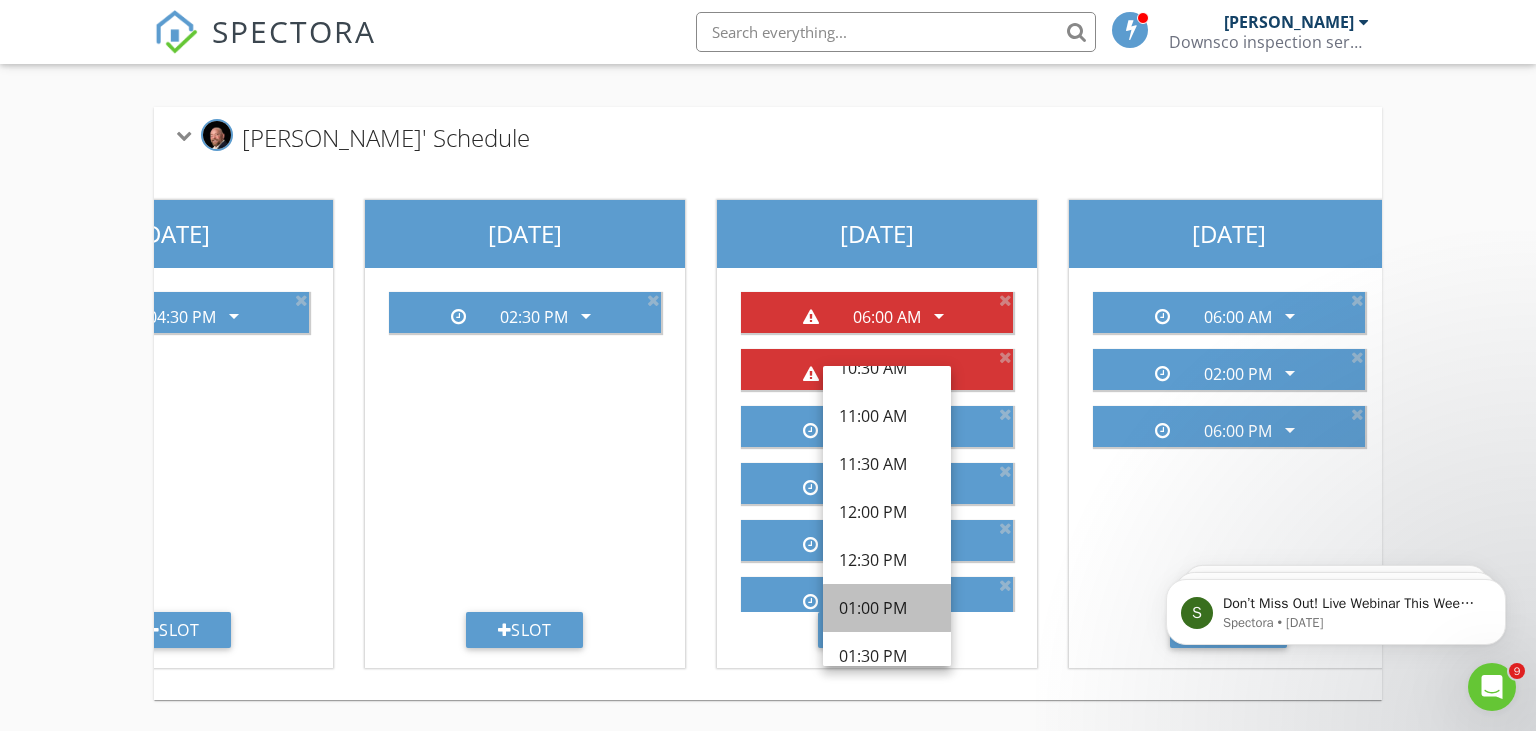 click on "01:00 PM" at bounding box center (887, 608) 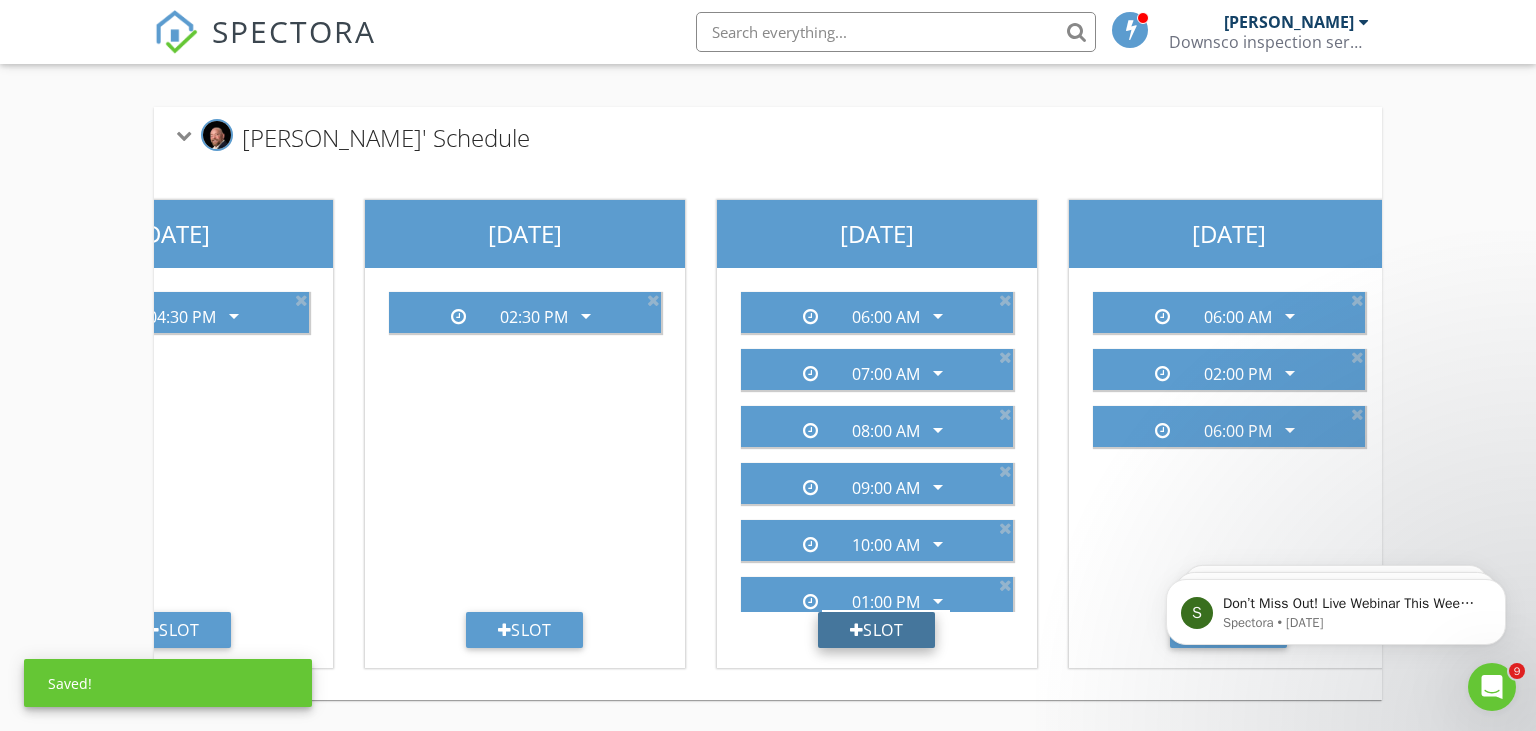 click on "Slot" at bounding box center [877, 630] 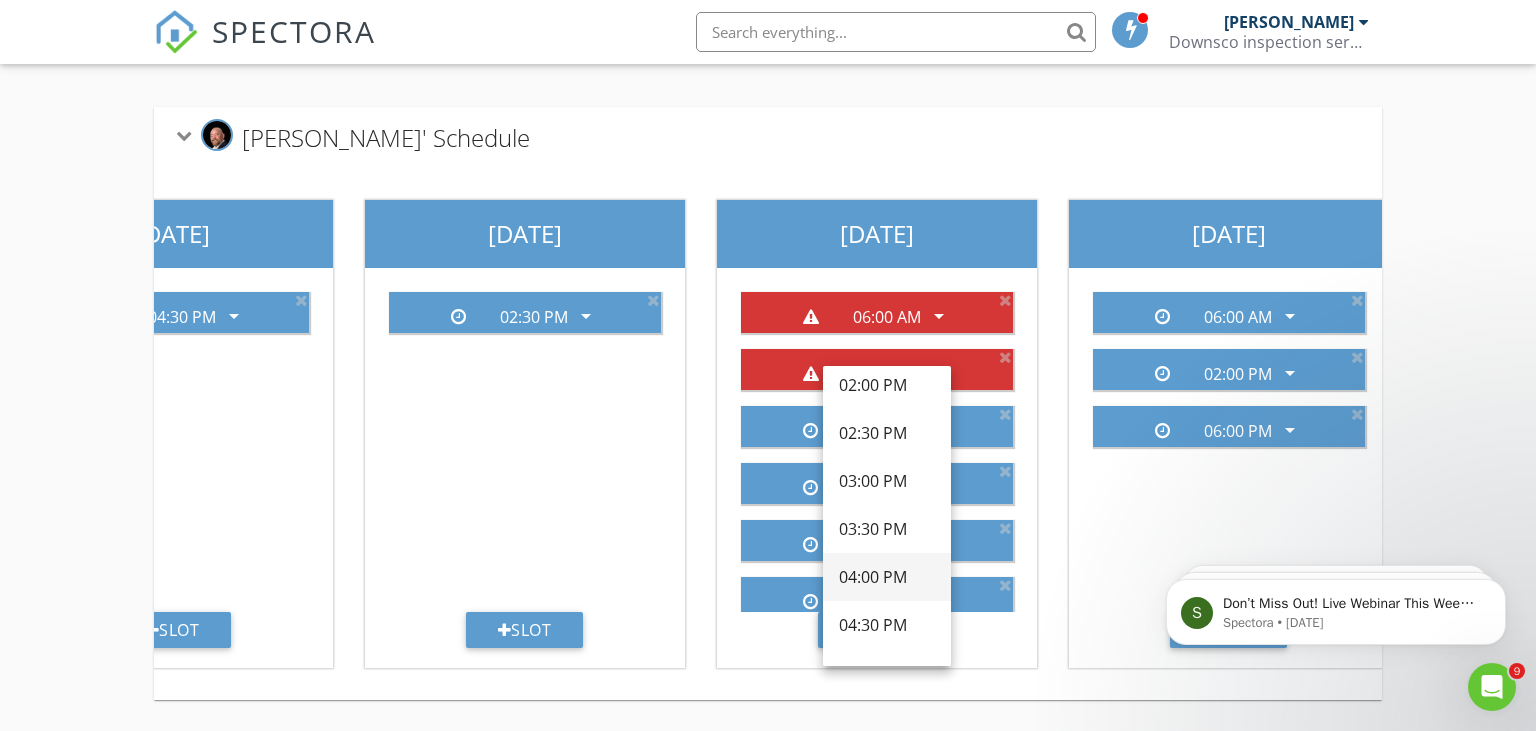 scroll, scrollTop: 540, scrollLeft: 0, axis: vertical 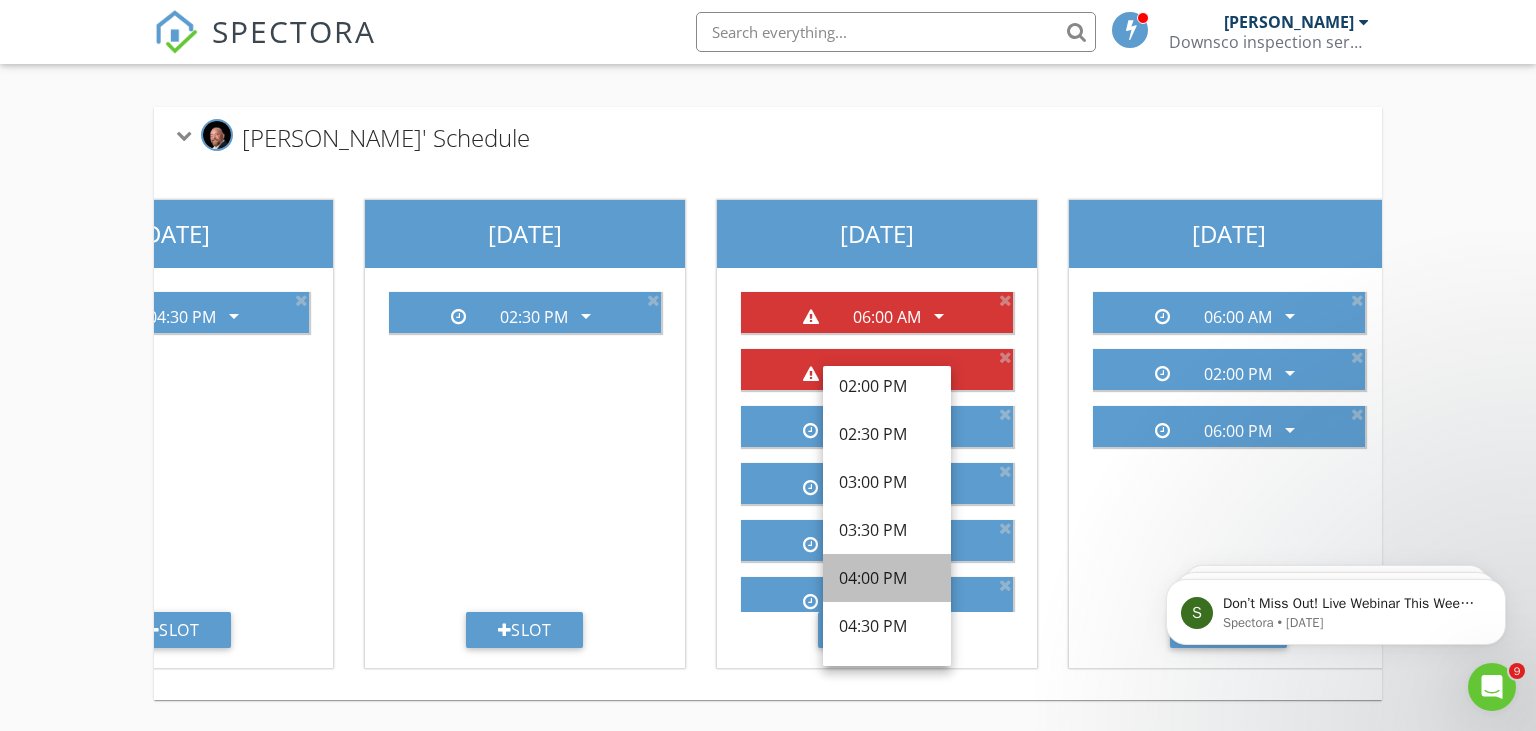 click on "04:00 PM" at bounding box center (887, 578) 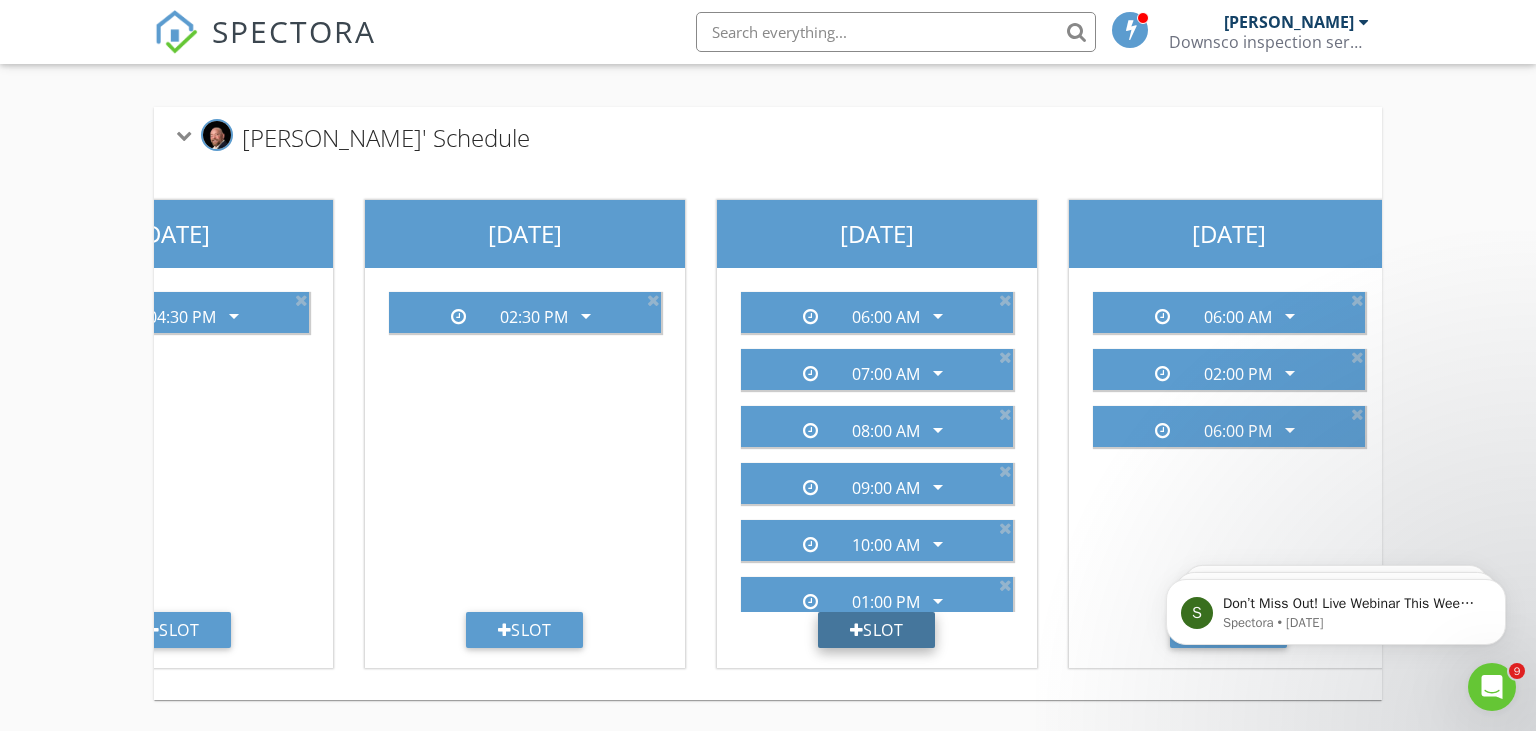 click on "Slot" at bounding box center [877, 630] 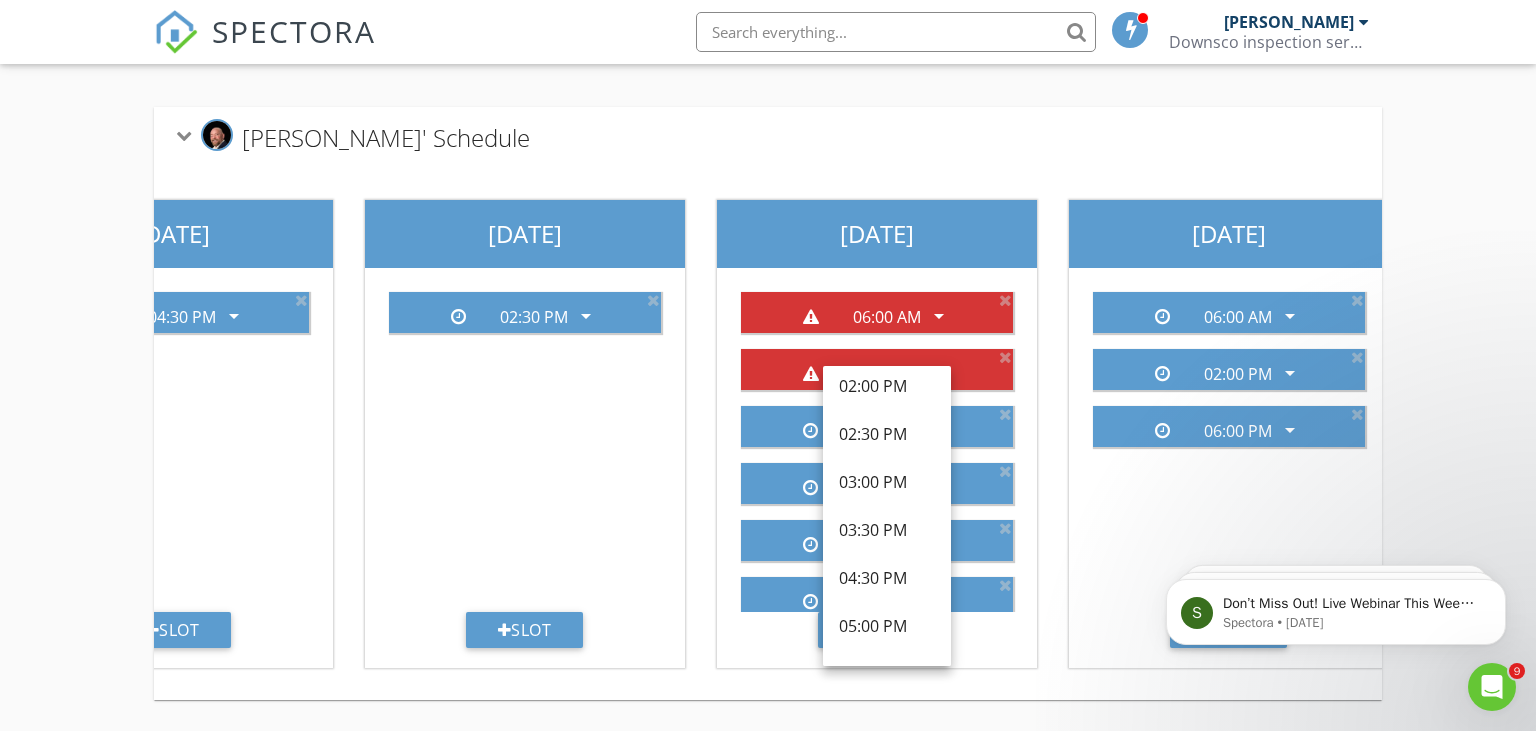 scroll, scrollTop: 810, scrollLeft: 0, axis: vertical 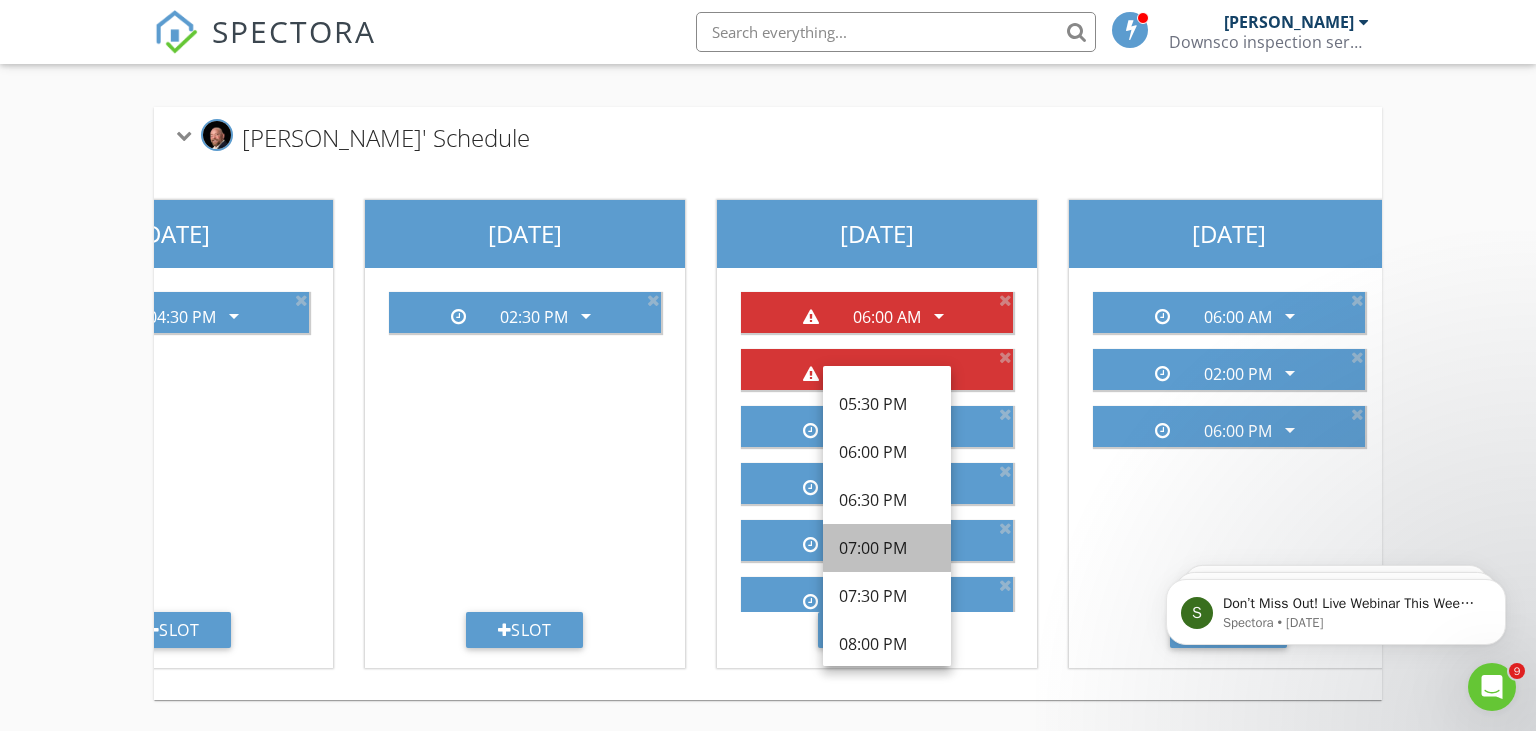click on "07:00 PM" at bounding box center (887, 548) 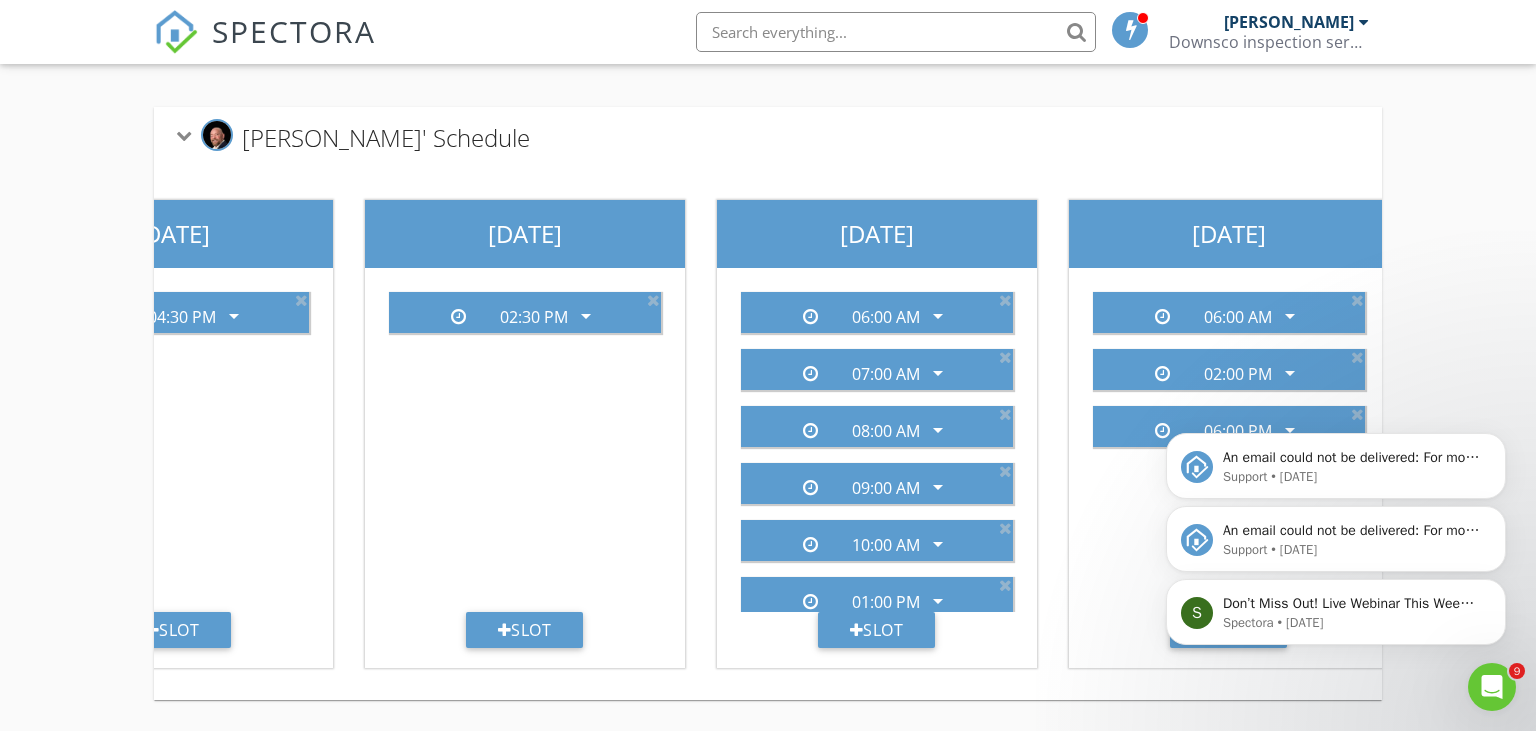 click on "S Don’t Miss Out! Live Webinar This Week Join us February 28 at 1:30 PM CT for a free webinar to learn how to add value, build trust, and earn more with Spectora Partnerships. Offer clients services like home security and homeowners insurance—right from your inspection reports. Spectora • 19w ago An email could not be delivered:  For more information, view Why emails don't get delivered (Support Article) Support • 20w ago An email could not be delivered:  For more information, view Why emails don't get delivered (Support Article) Support • 20w ago" at bounding box center [1336, 520] 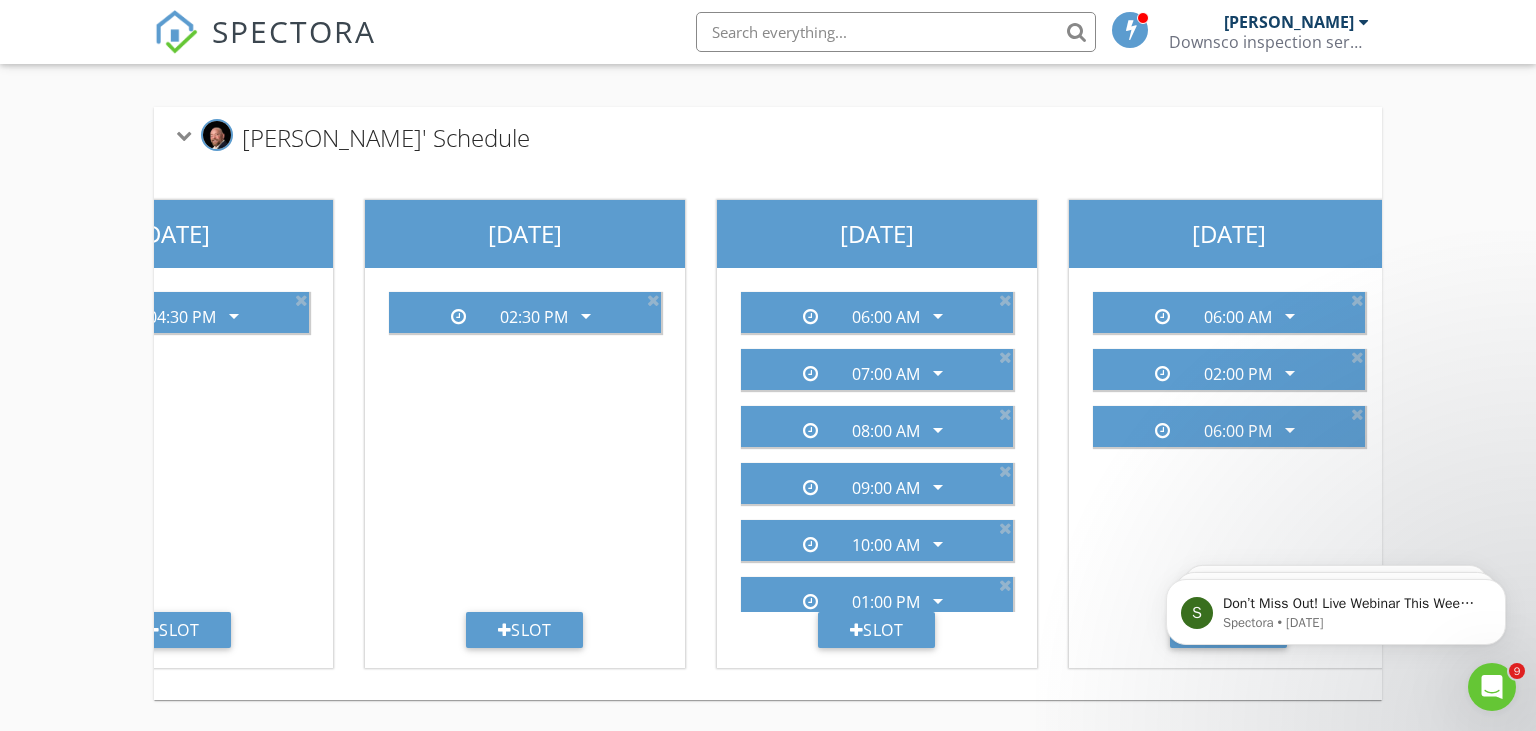 click on "S Don’t Miss Out! Live Webinar This Week Join us February 28 at 1:30 PM CT for a free webinar to learn how to add value, build trust, and earn more with Spectora Partnerships. Offer clients services like home security and homeowners insurance—right from your inspection reports. Spectora • 19w ago An email could not be delivered:  For more information, view Why emails don't get delivered (Support Article) Support • 20w ago An email could not be delivered:  For more information, view Why emails don't get delivered (Support Article) Support • 20w ago" at bounding box center [1336, 520] 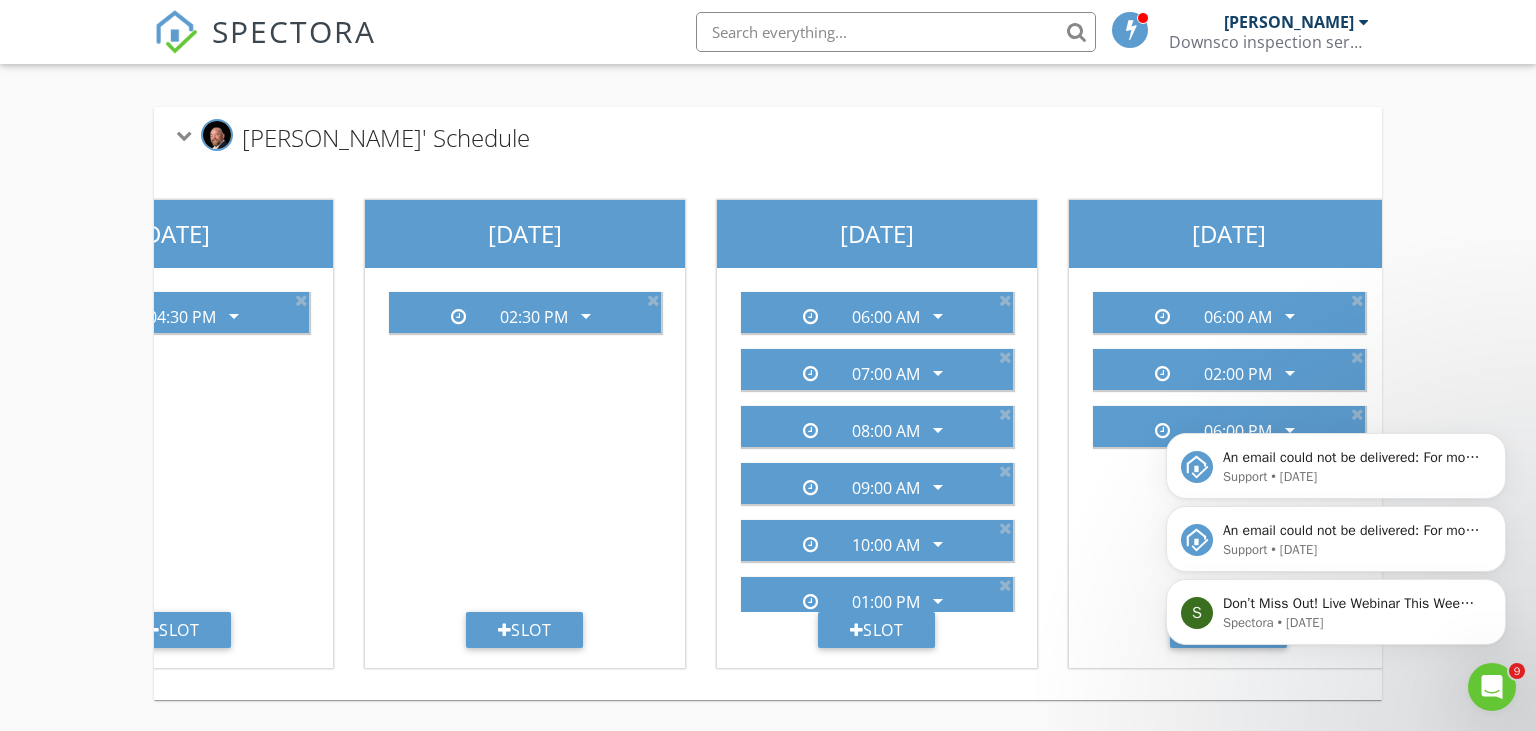 click on "S Don’t Miss Out! Live Webinar This Week Join us February 28 at 1:30 PM CT for a free webinar to learn how to add value, build trust, and earn more with Spectora Partnerships. Offer clients services like home security and homeowners insurance—right from your inspection reports. Spectora • 19w ago" at bounding box center [1336, 612] 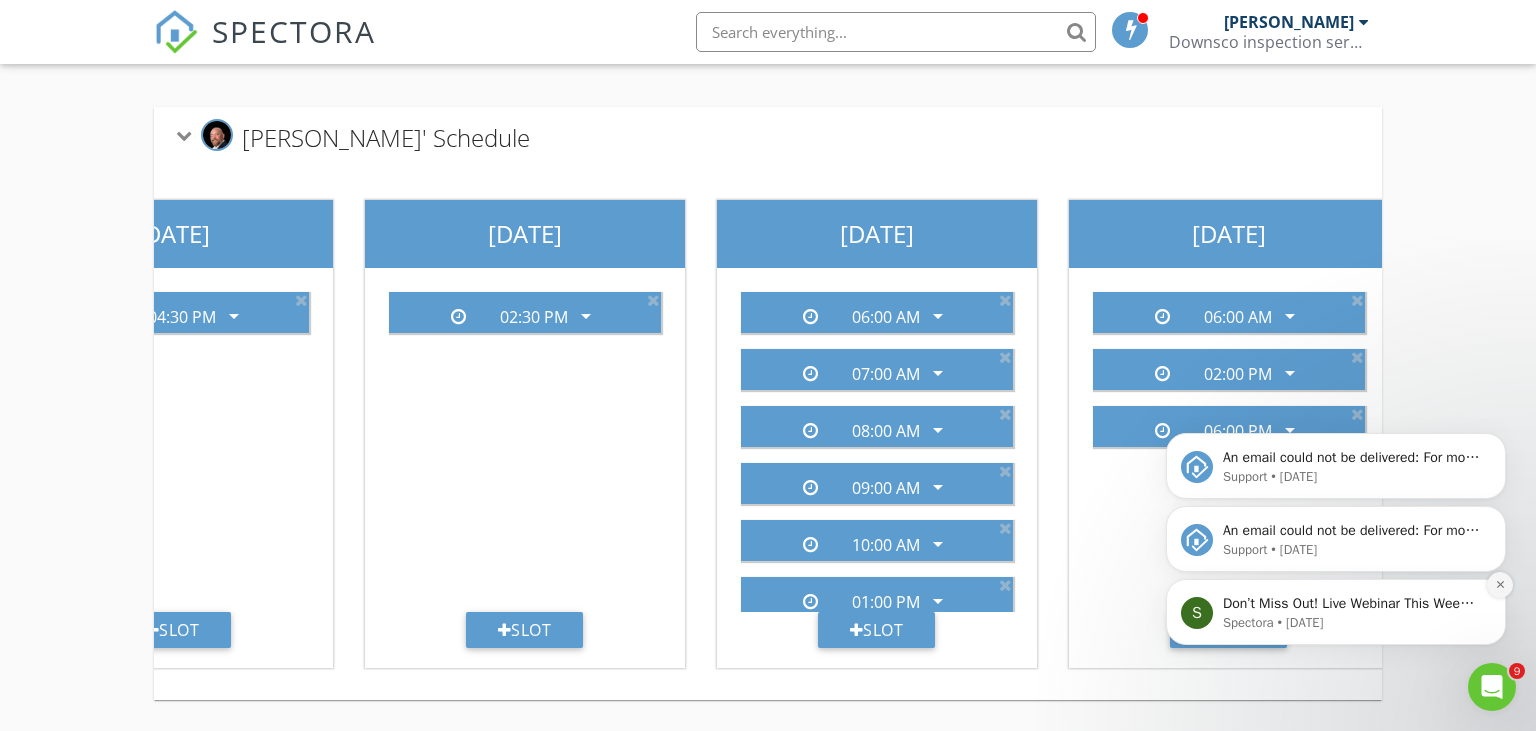 click 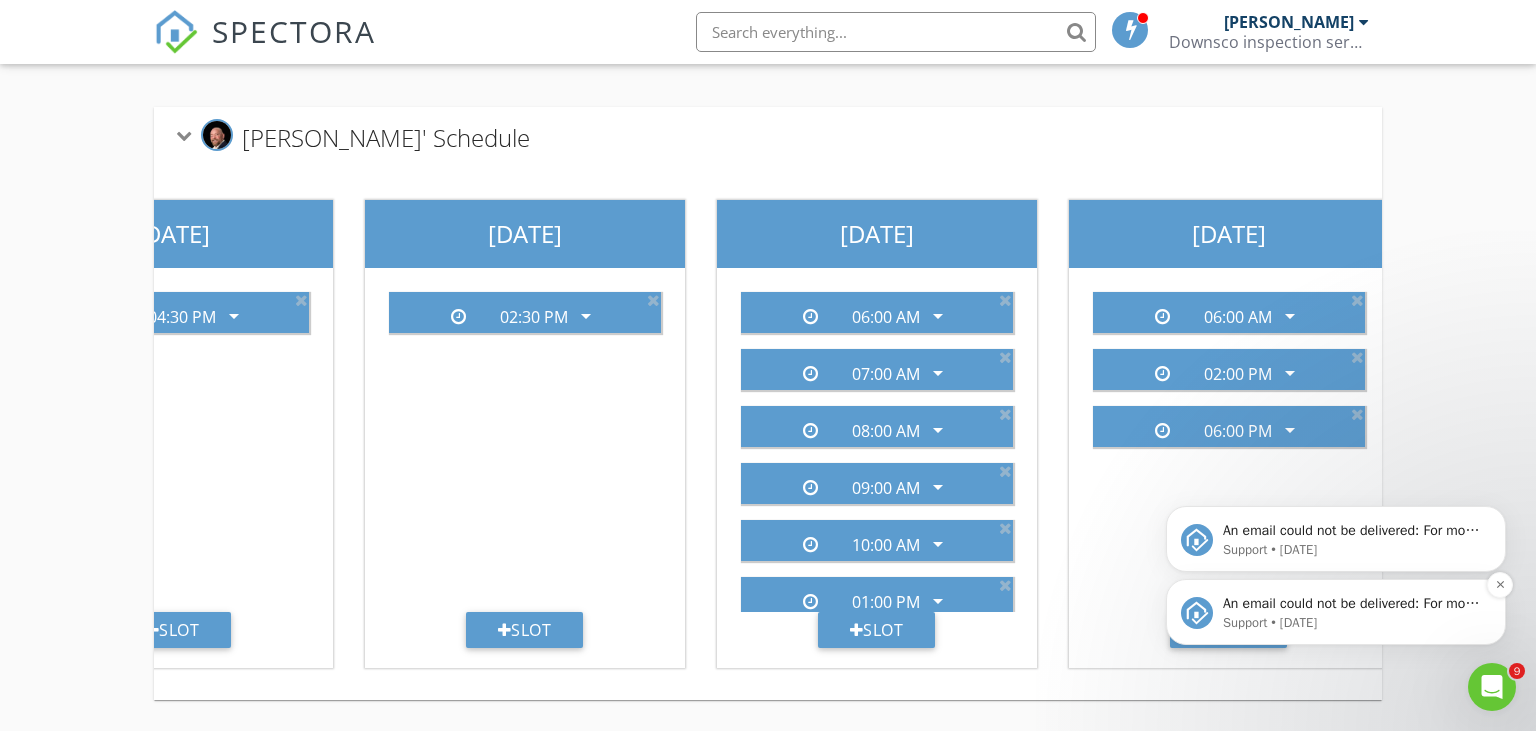 click on "An email could not be delivered:  For more information, view Why emails don't get delivered (Support Article) Support • 20w ago" at bounding box center (1336, 612) 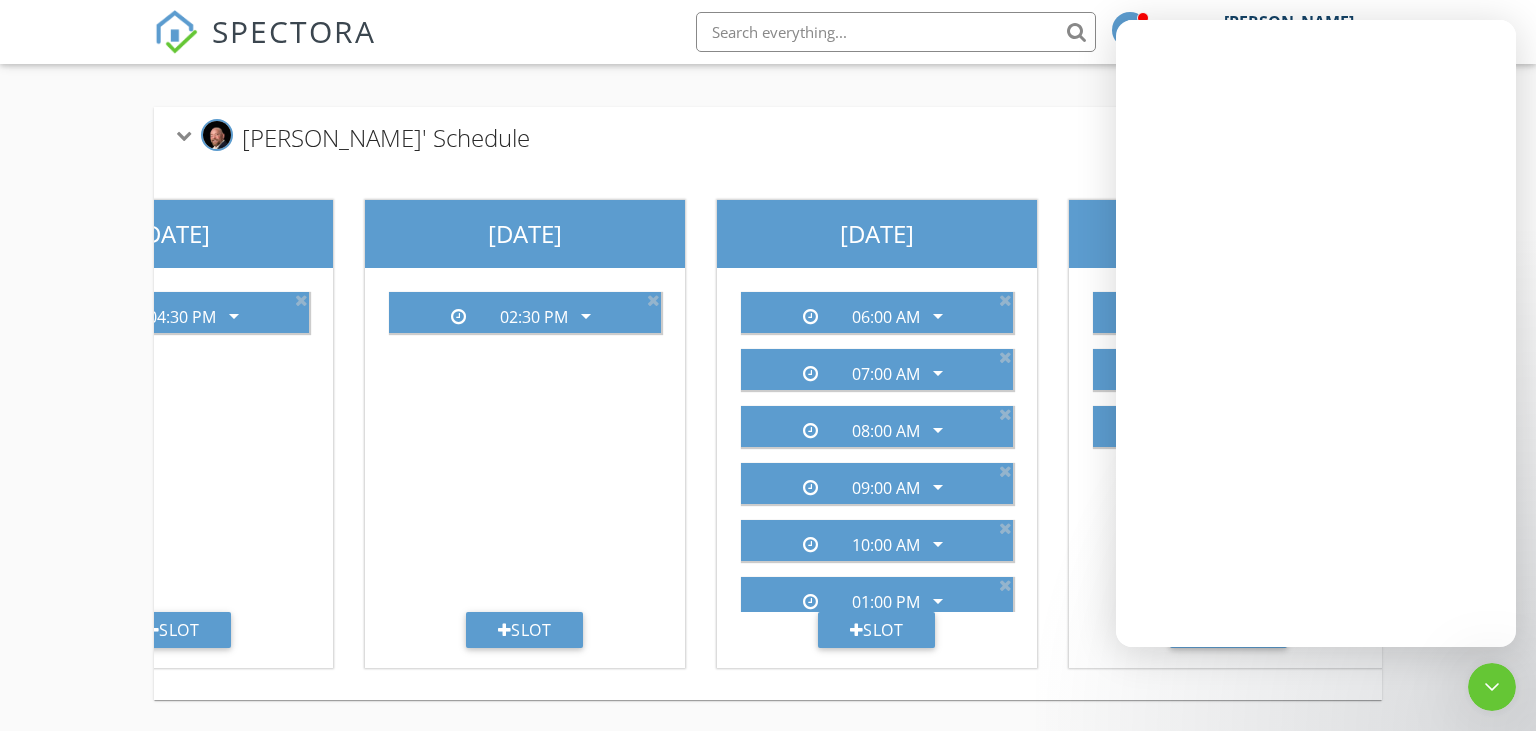 scroll, scrollTop: 0, scrollLeft: 0, axis: both 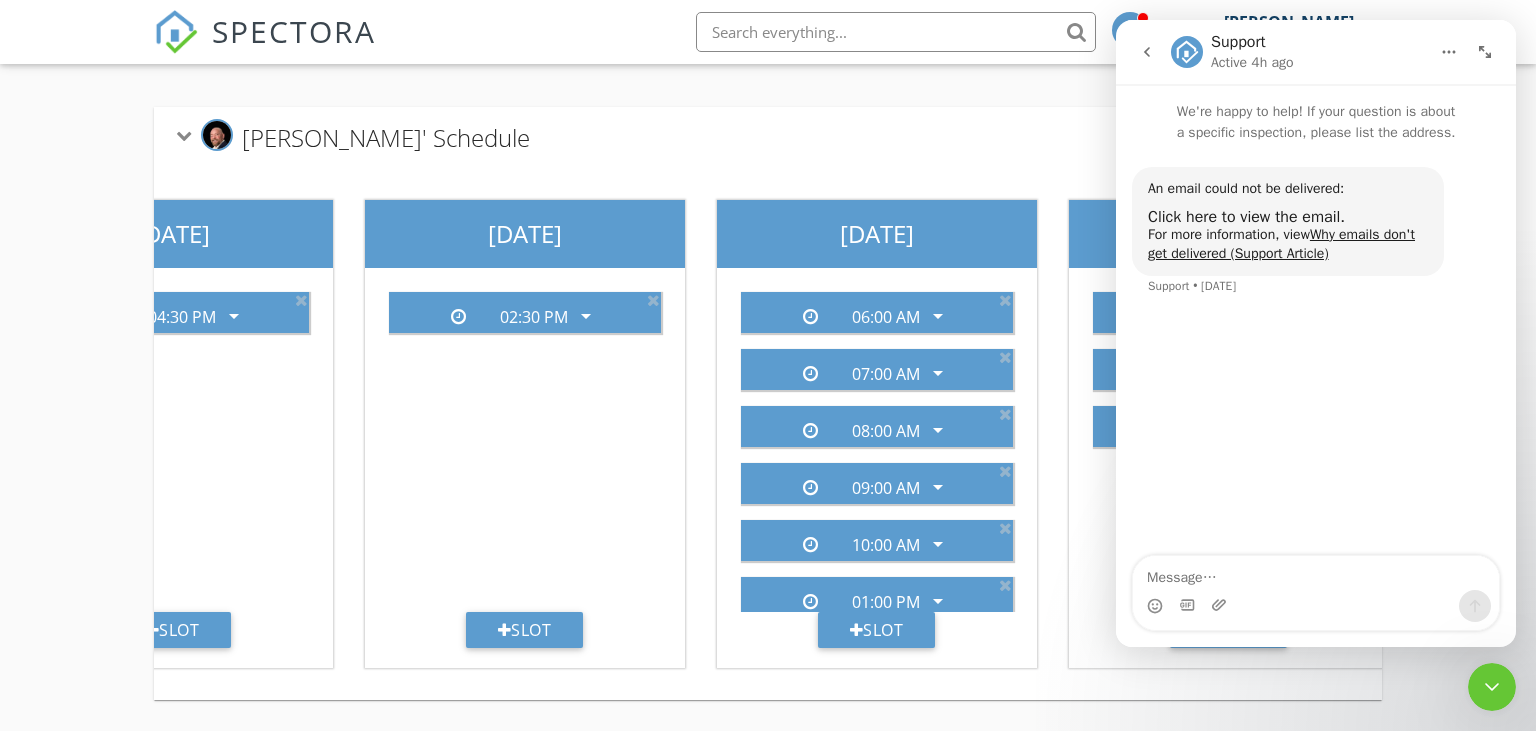 click on "06:00 AM arrow_drop_down       02:00 PM arrow_drop_down       06:00 PM arrow_drop_down" at bounding box center (1229, 444) 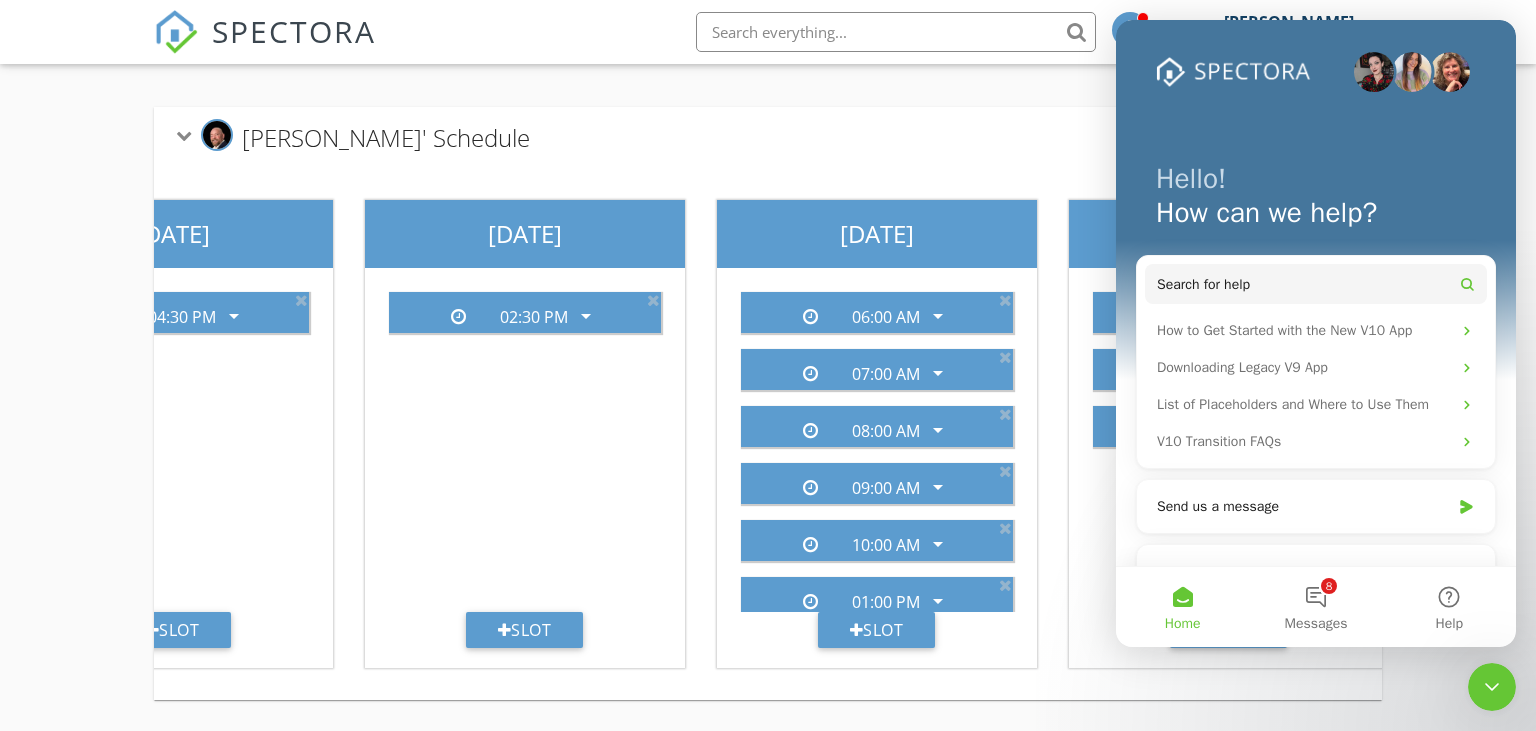 click on "Saturday
06:00 AM arrow_drop_down       02:00 PM arrow_drop_down       06:00 PM arrow_drop_down
Slot" at bounding box center [1229, 434] 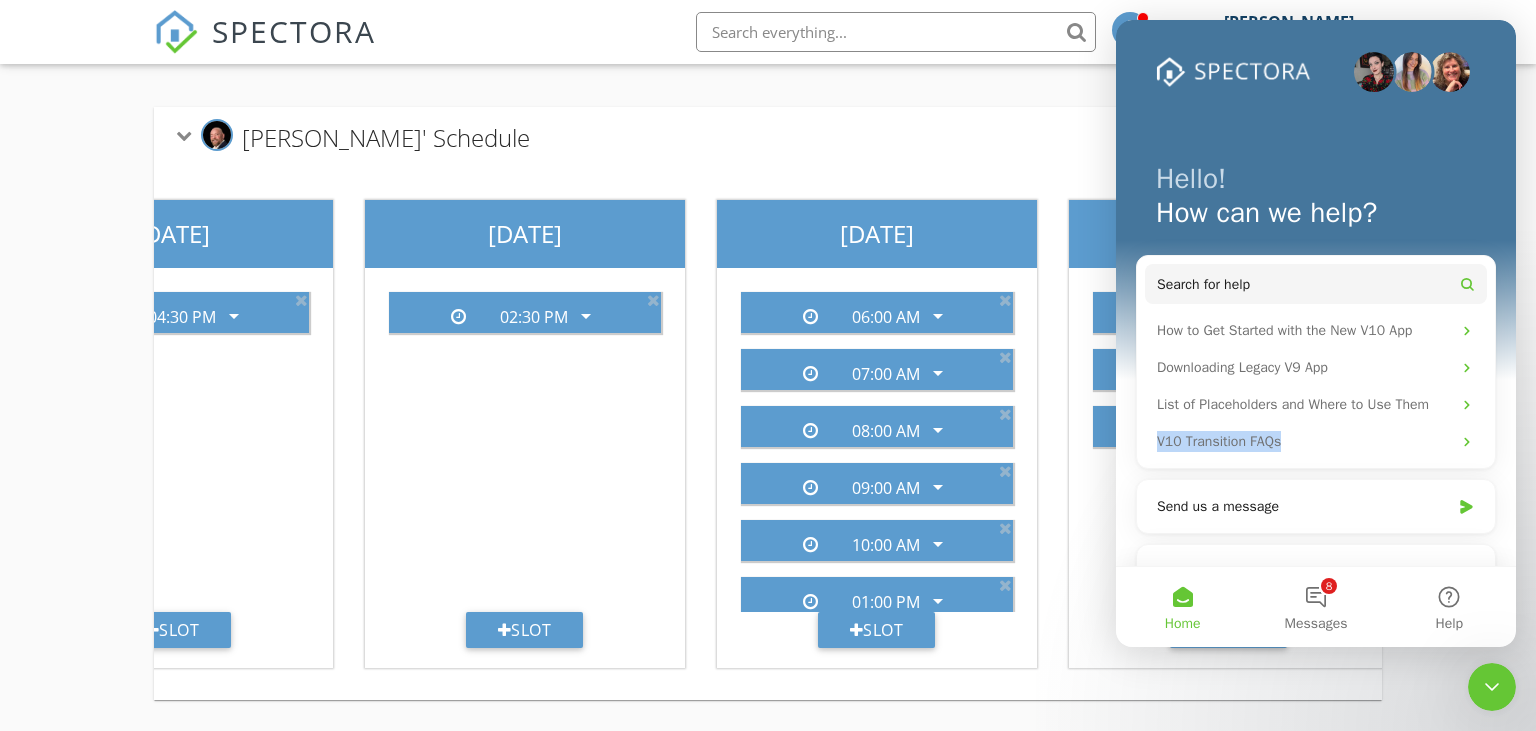 drag, startPoint x: 1502, startPoint y: 42, endPoint x: 1522, endPoint y: 450, distance: 408.4899 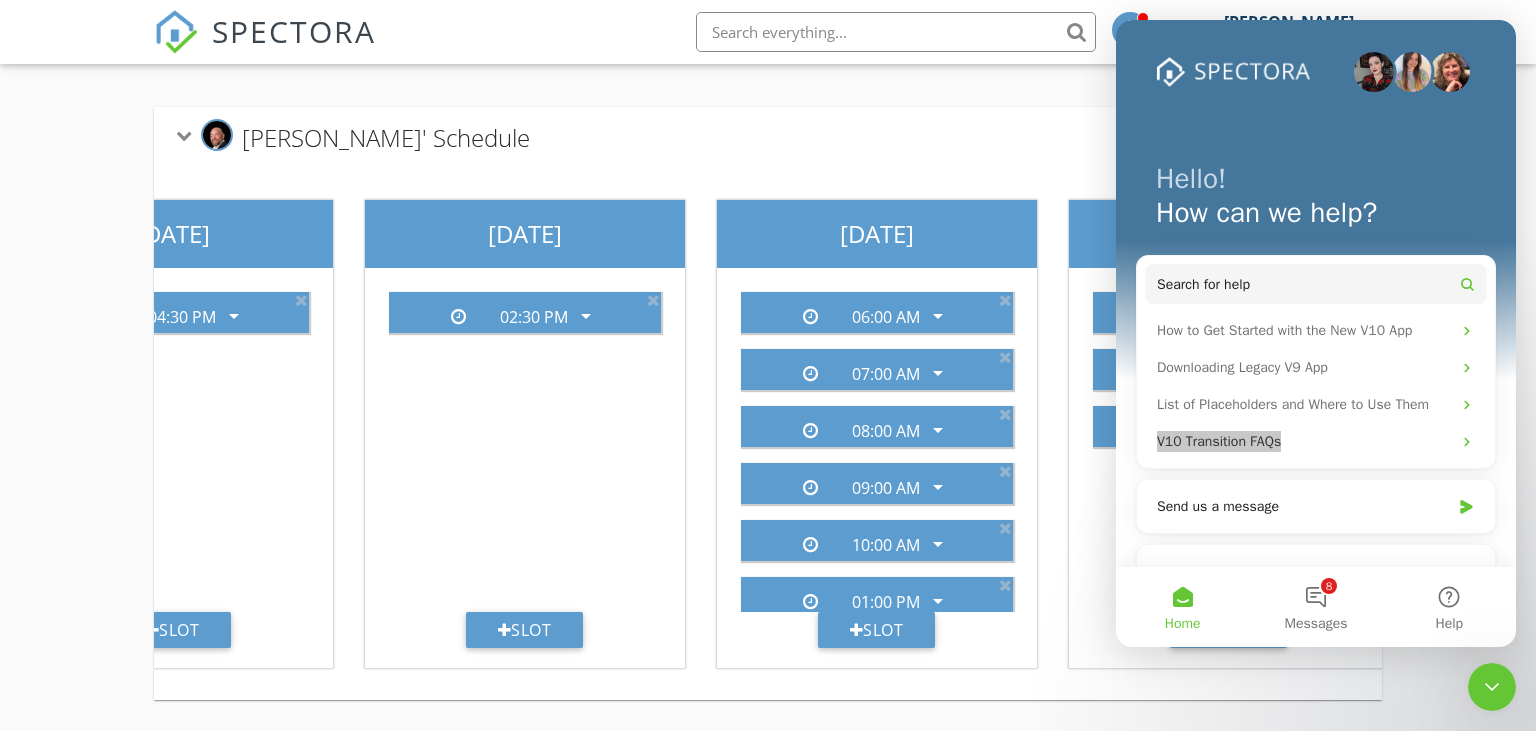 click 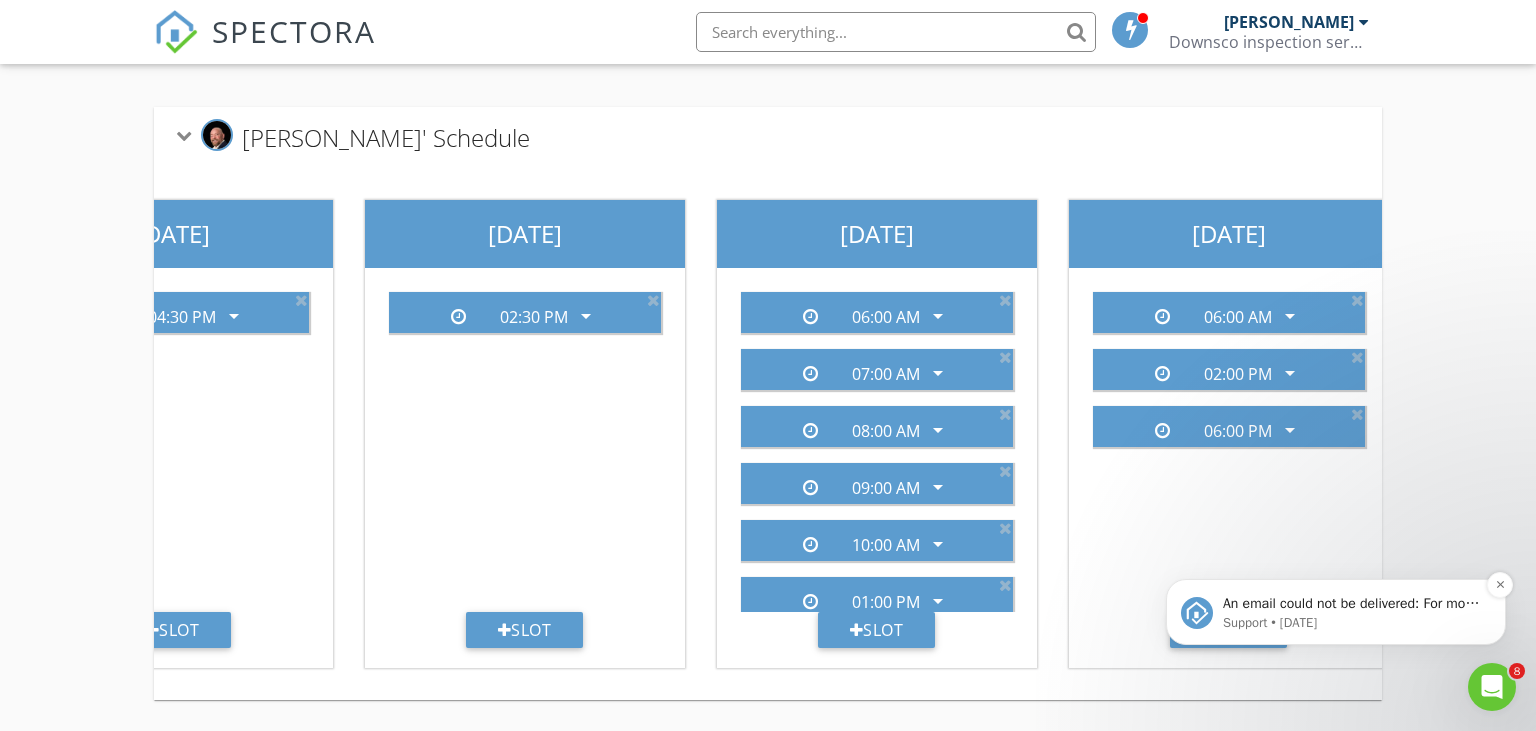 scroll, scrollTop: 0, scrollLeft: 0, axis: both 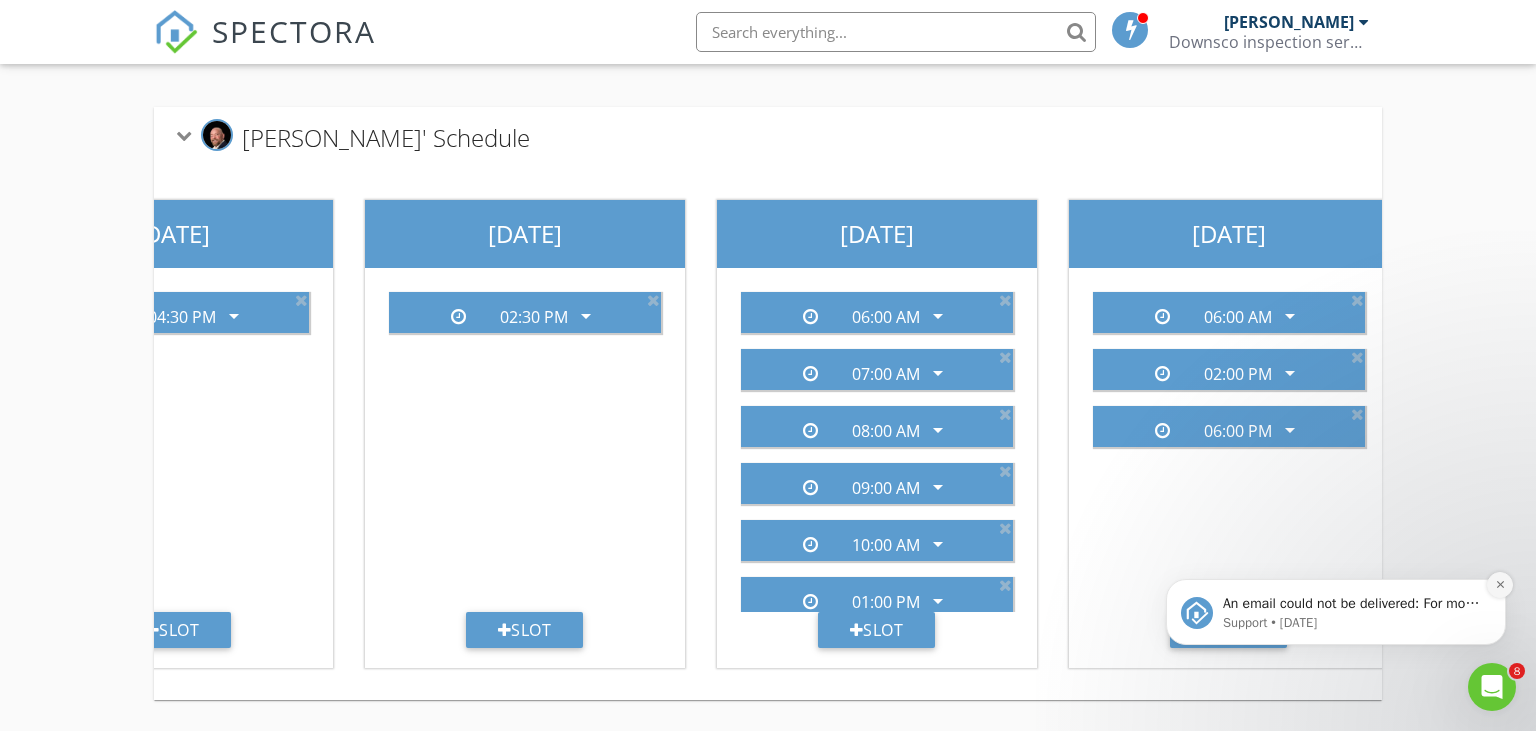 click 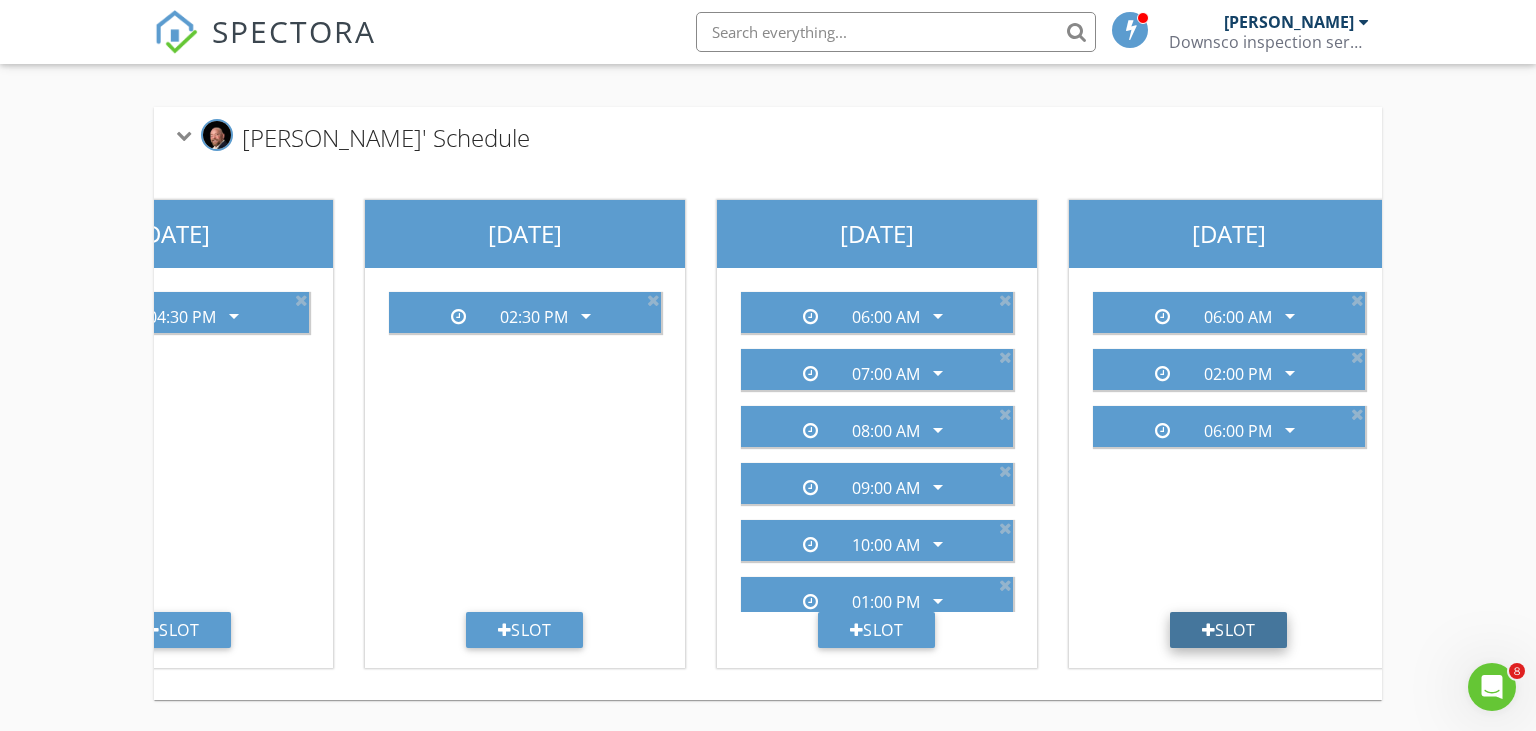click on "Slot" at bounding box center [1229, 630] 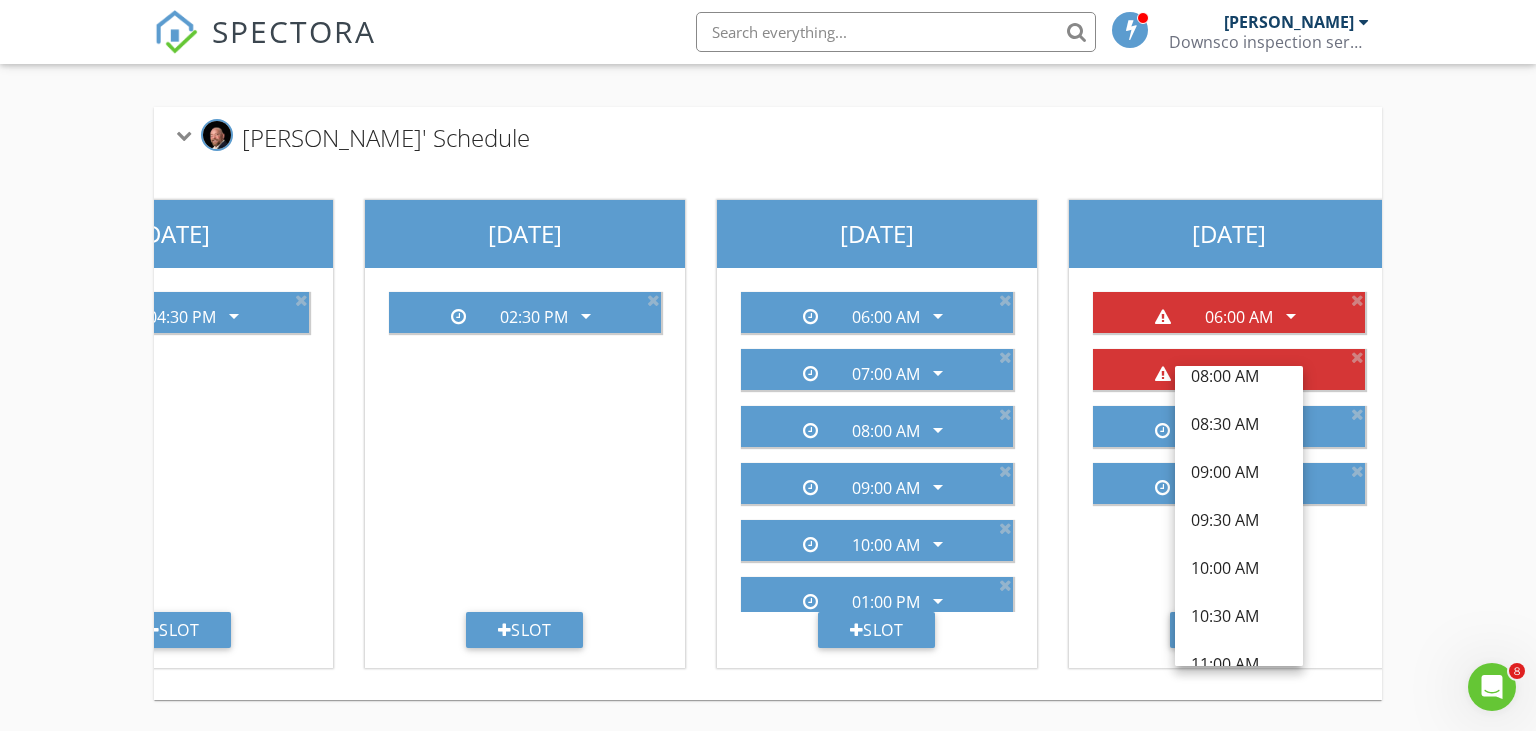 scroll, scrollTop: 136, scrollLeft: 0, axis: vertical 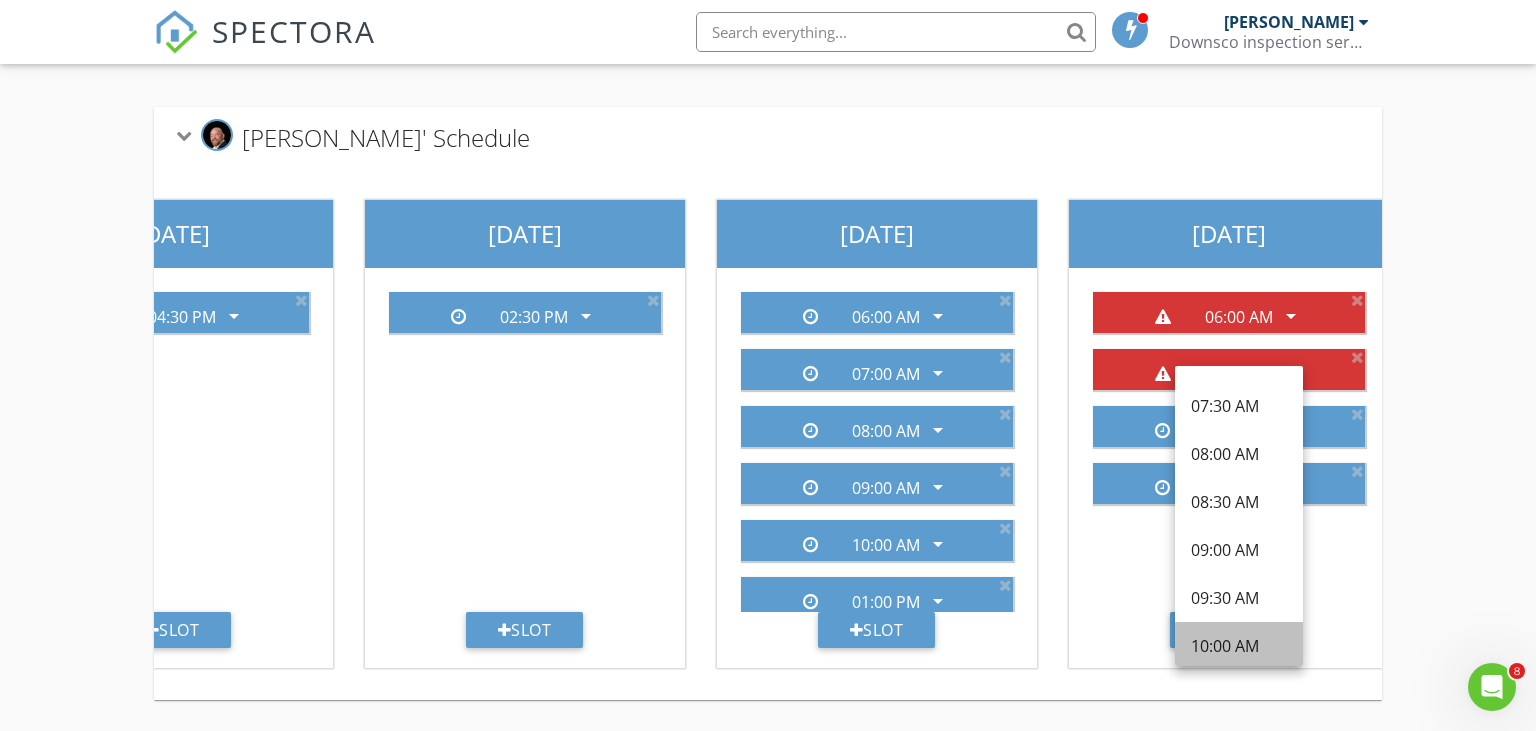 click on "10:00 AM" at bounding box center (1239, 646) 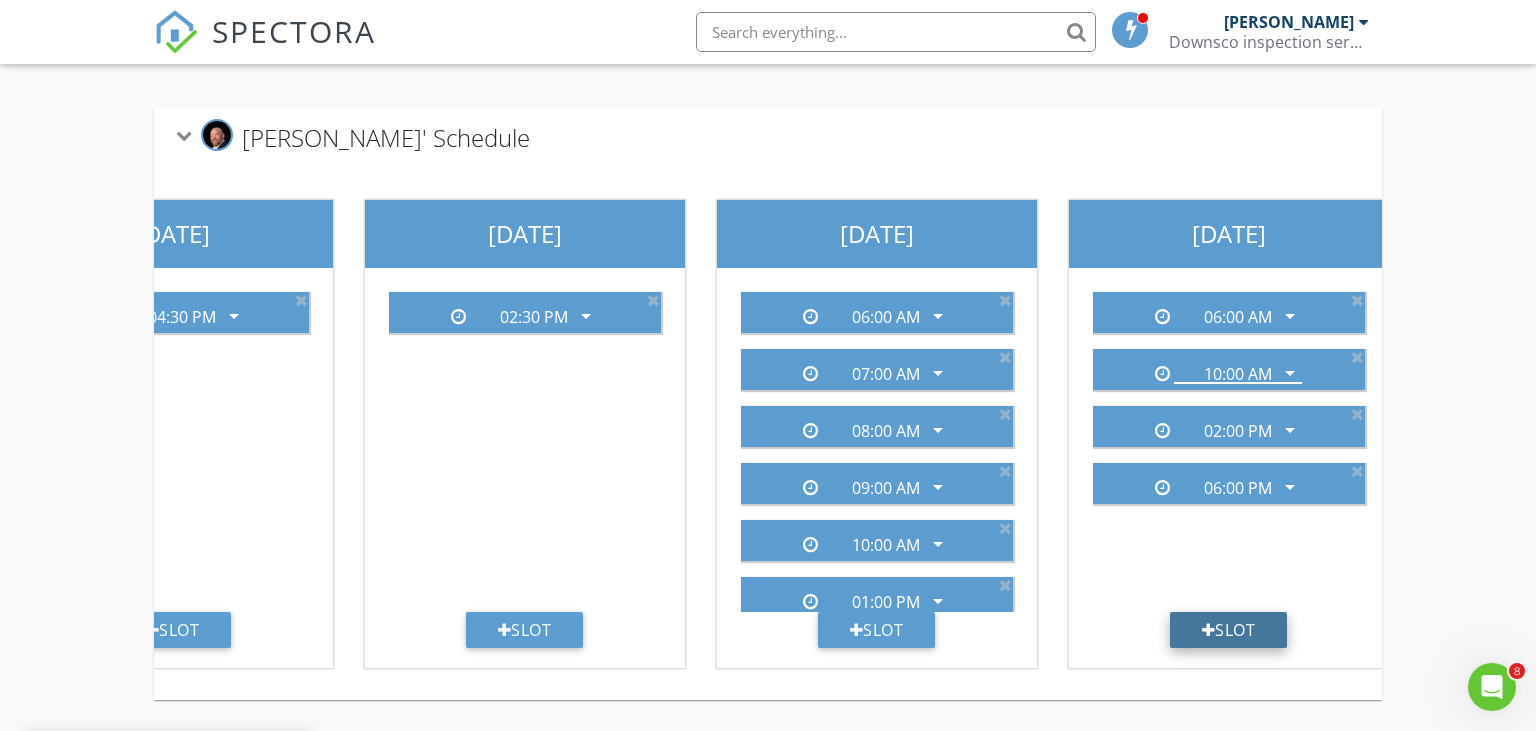 click on "Slot" at bounding box center (1229, 630) 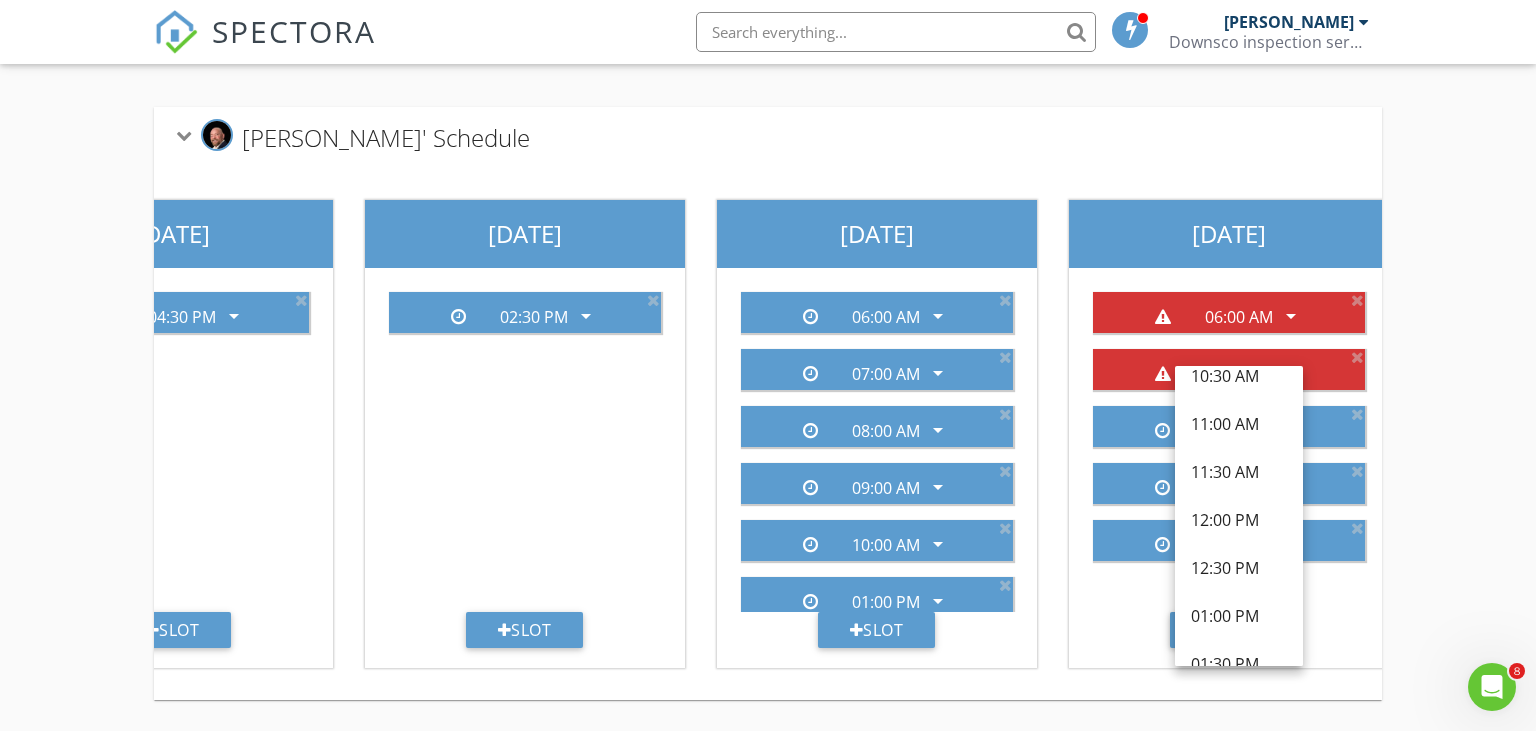scroll, scrollTop: 676, scrollLeft: 0, axis: vertical 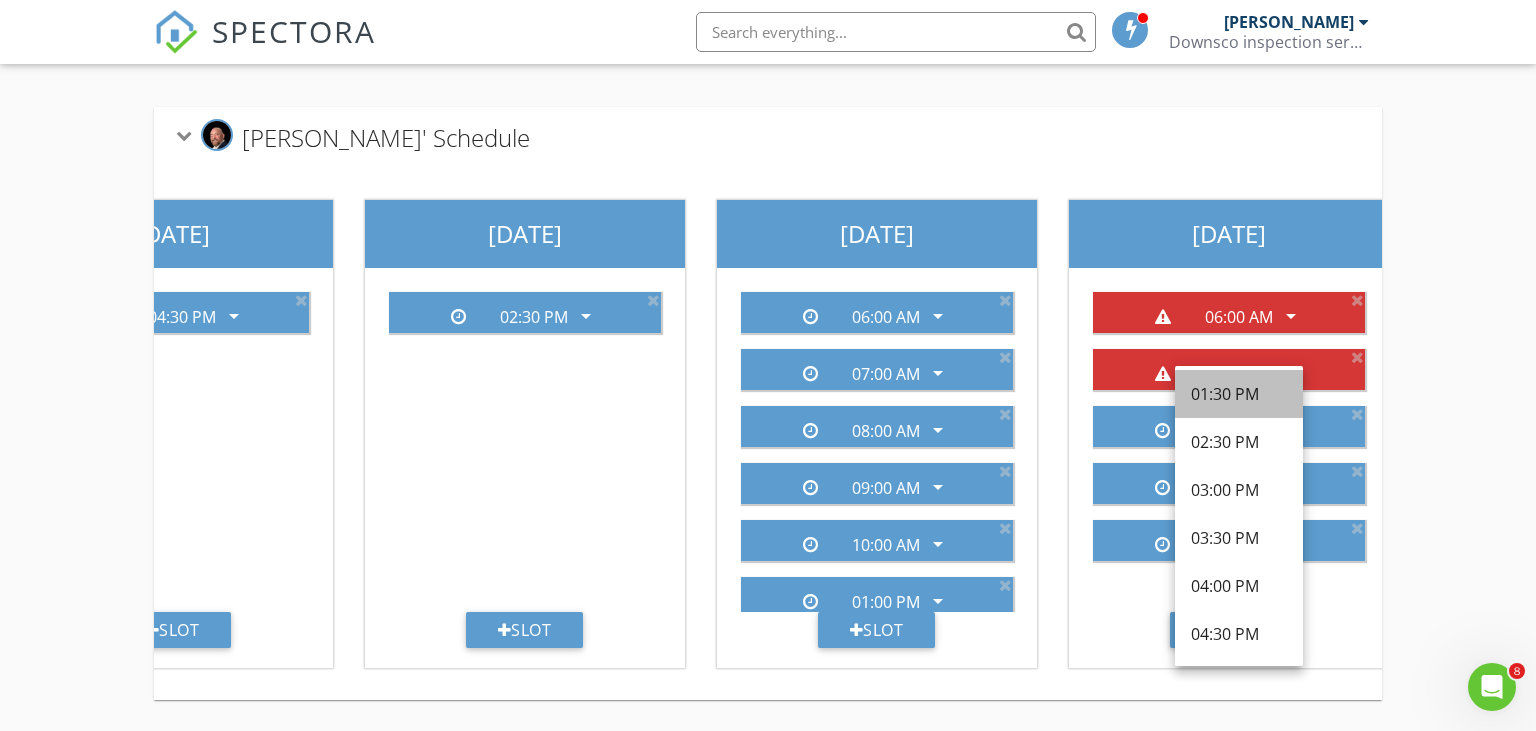 click on "01:30 PM" at bounding box center (1239, 394) 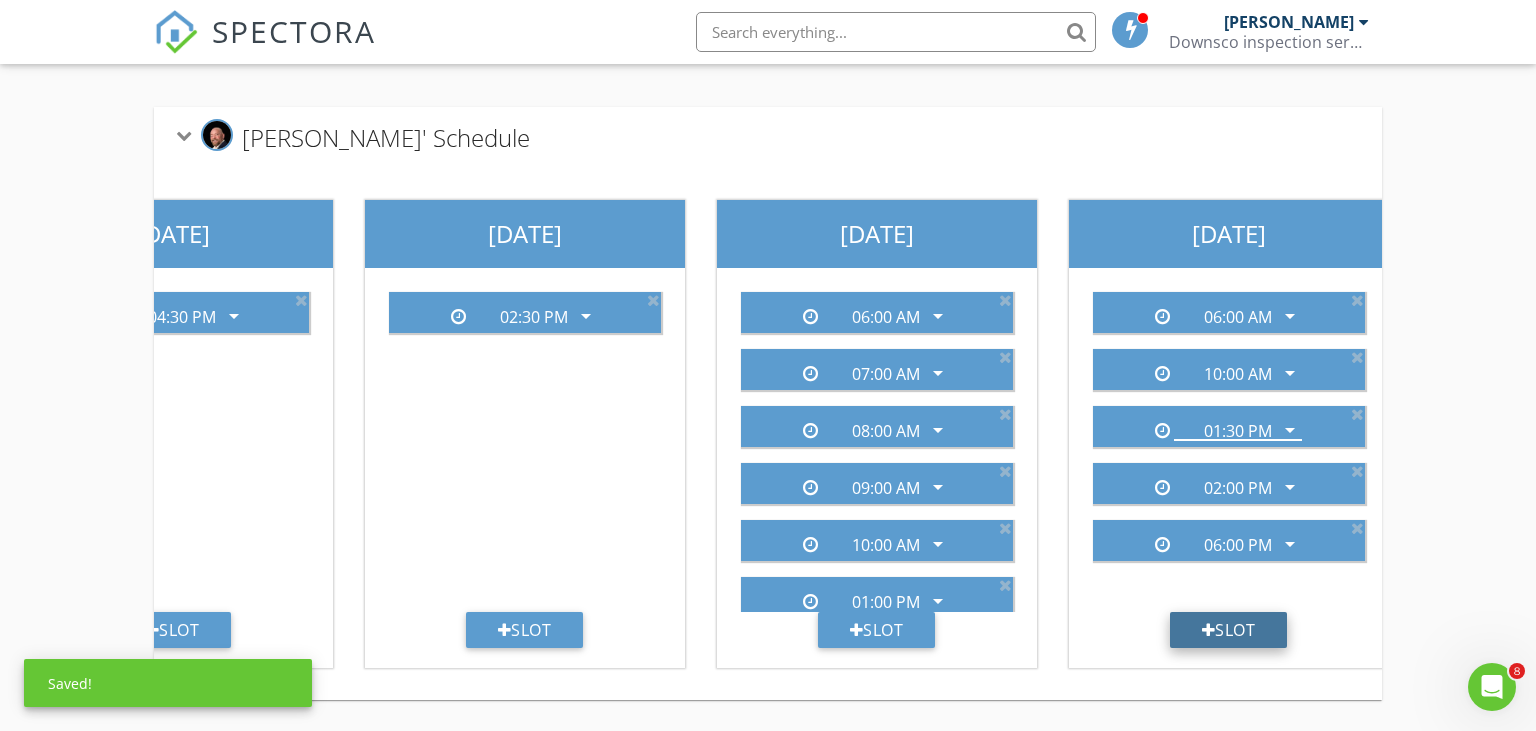 click at bounding box center (1209, 630) 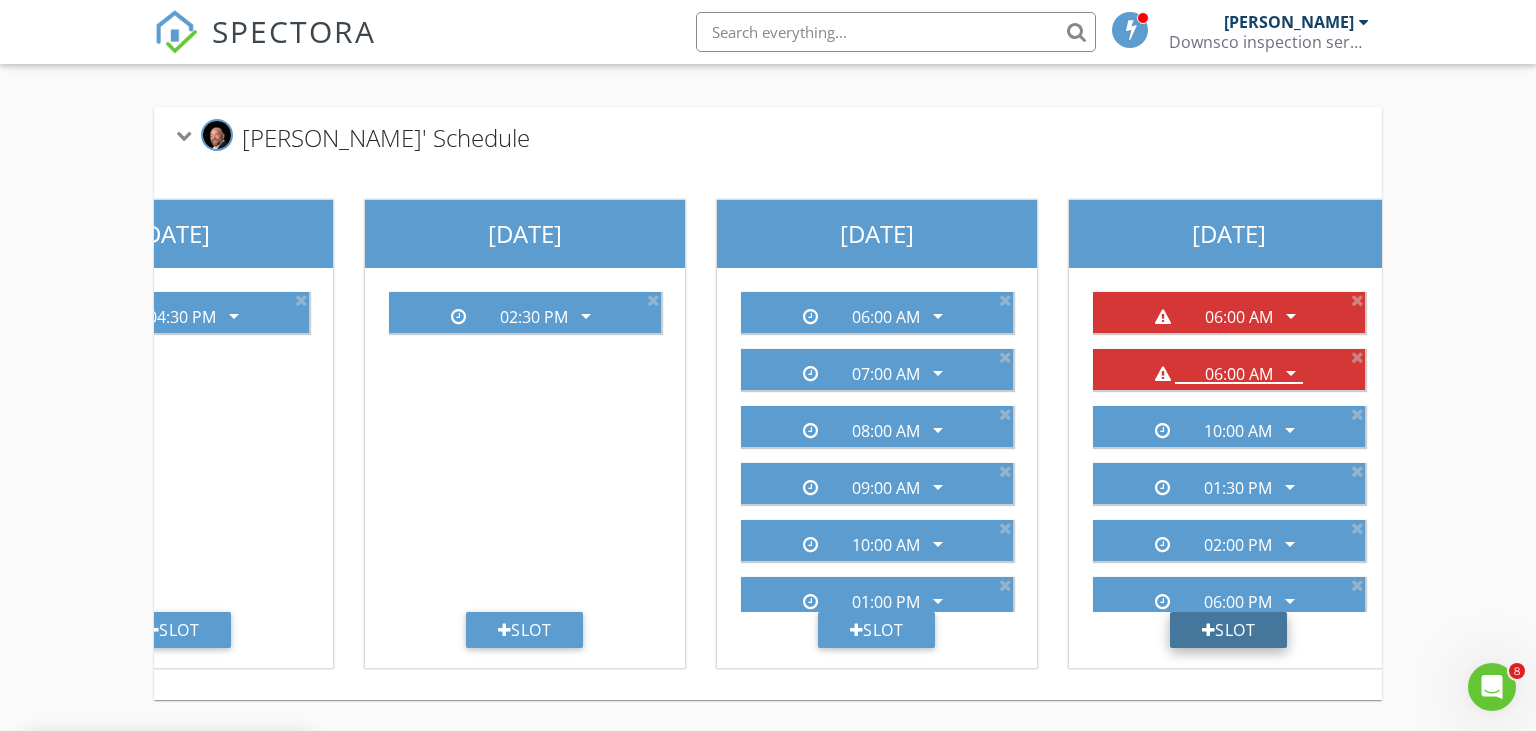 scroll, scrollTop: 676, scrollLeft: 0, axis: vertical 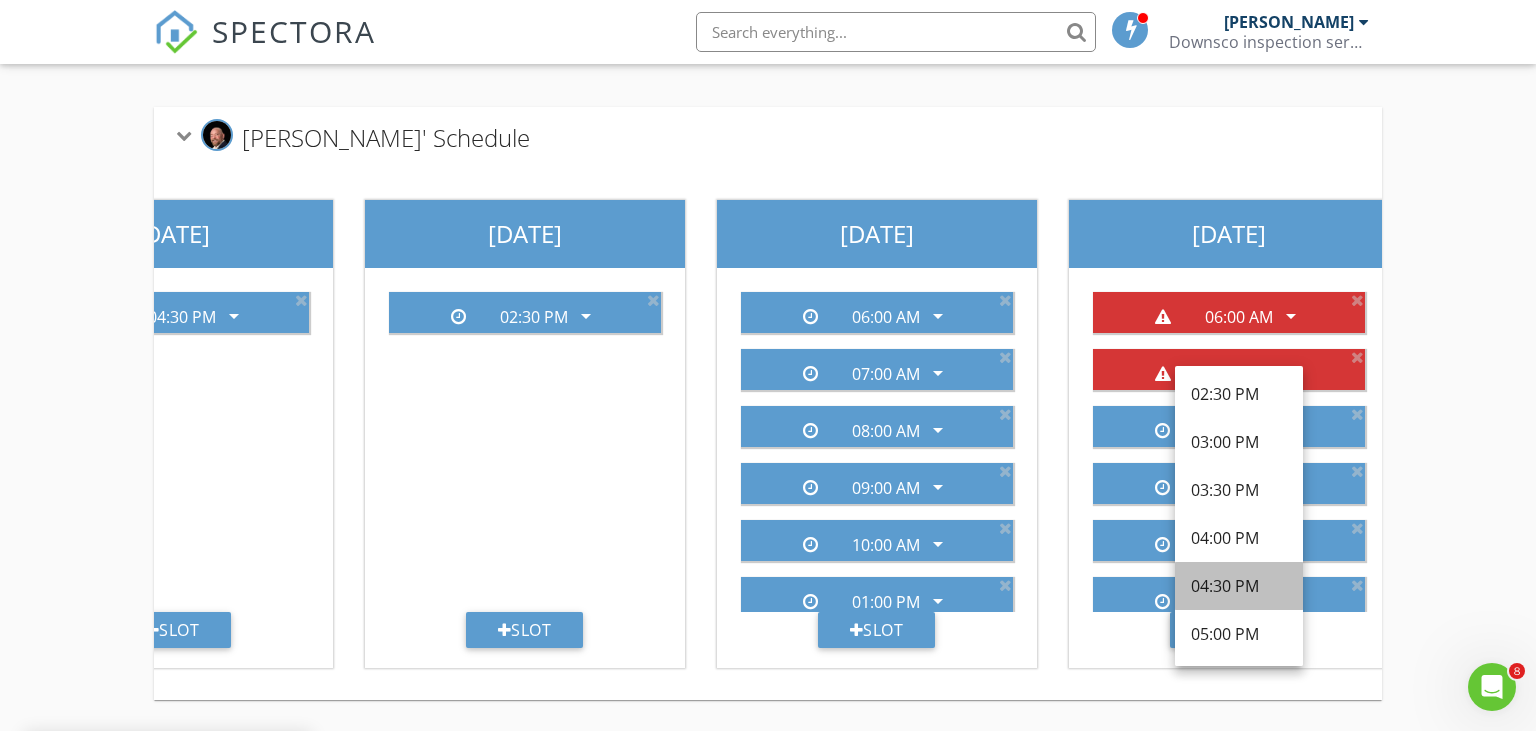click on "04:30 PM" at bounding box center (1239, 586) 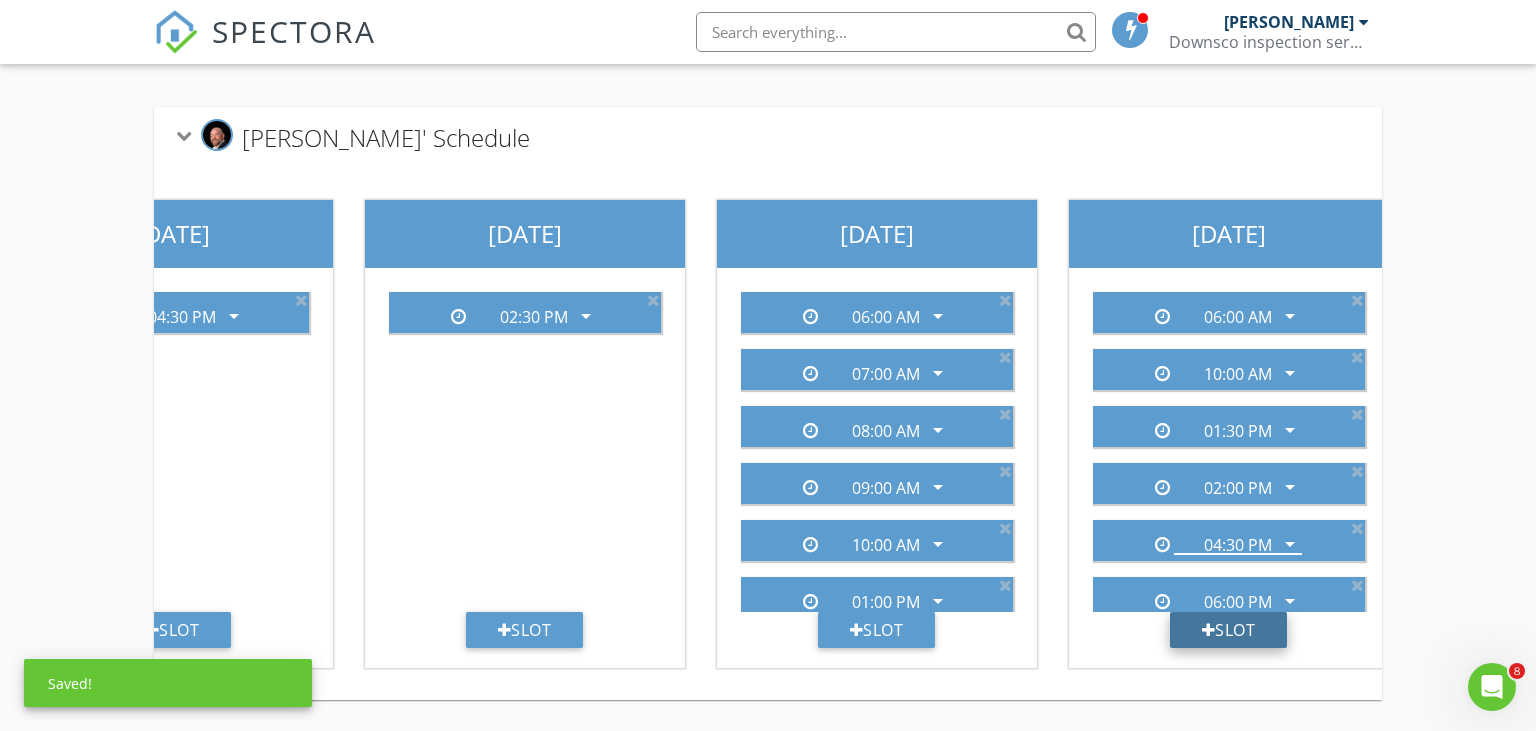 click at bounding box center [1209, 630] 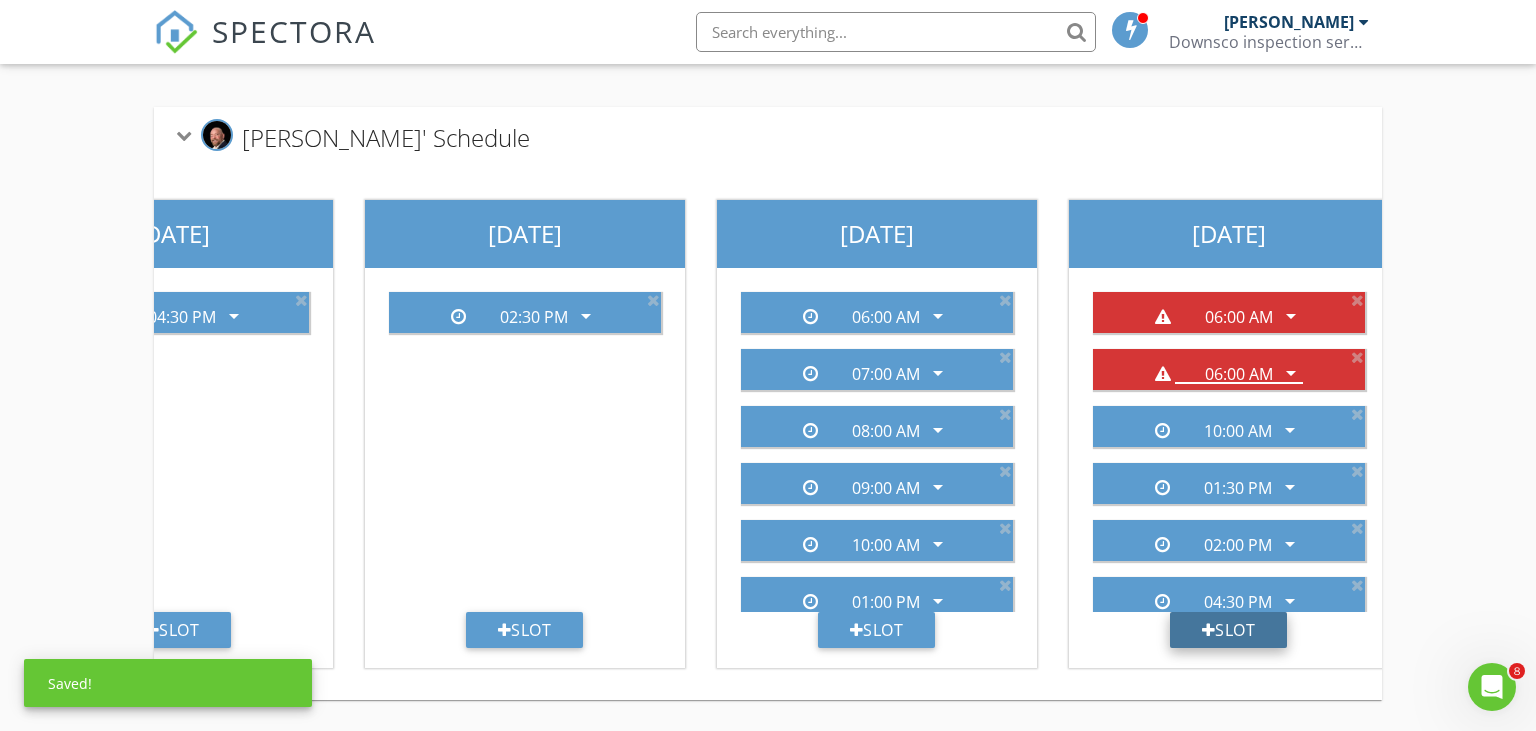 scroll, scrollTop: 676, scrollLeft: 0, axis: vertical 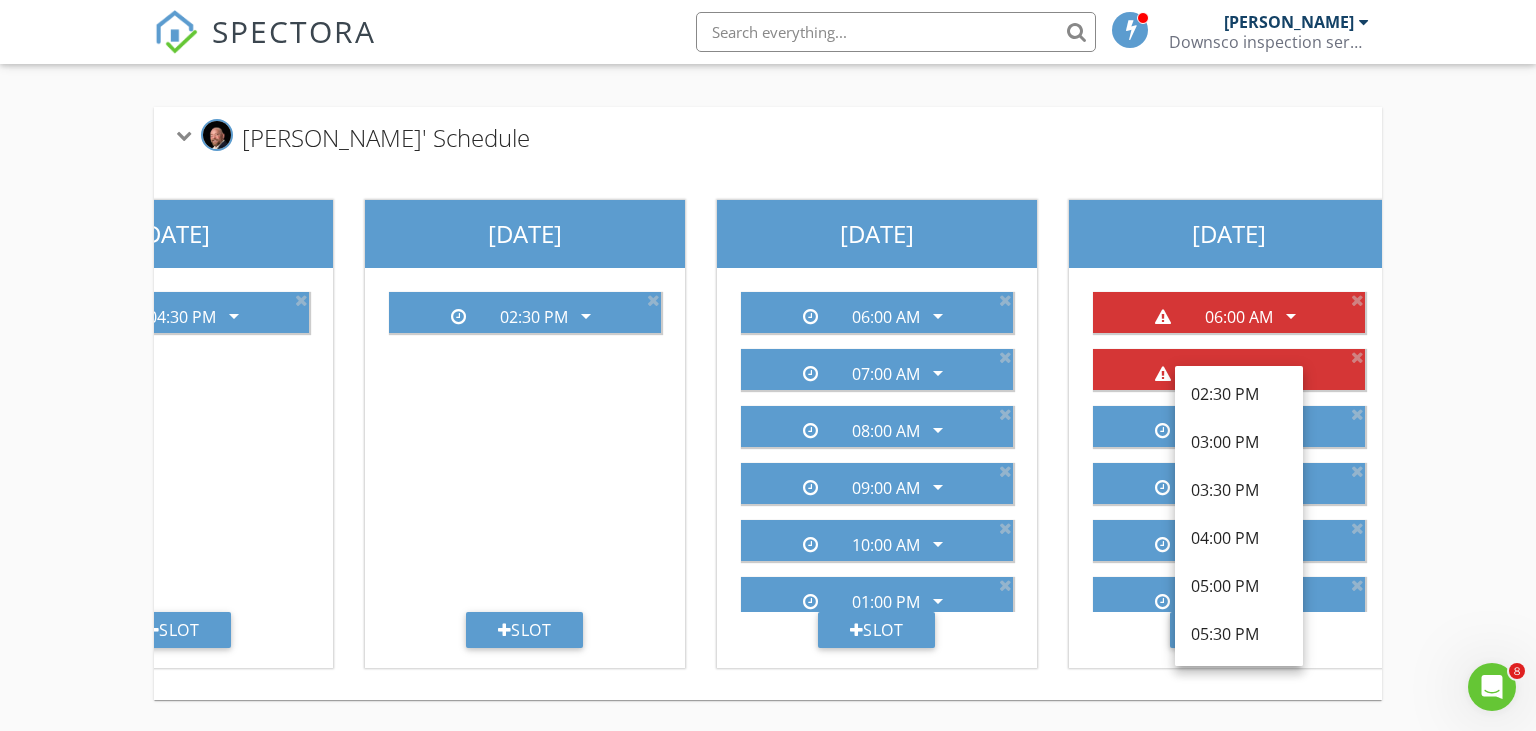 click on "06:00 AM arrow_drop_down       06:00 AM arrow_drop_down       10:00 AM arrow_drop_down       01:30 PM arrow_drop_down       02:00 PM arrow_drop_down       04:30 PM arrow_drop_down       06:00 PM arrow_drop_down
Slot" at bounding box center (1229, 468) 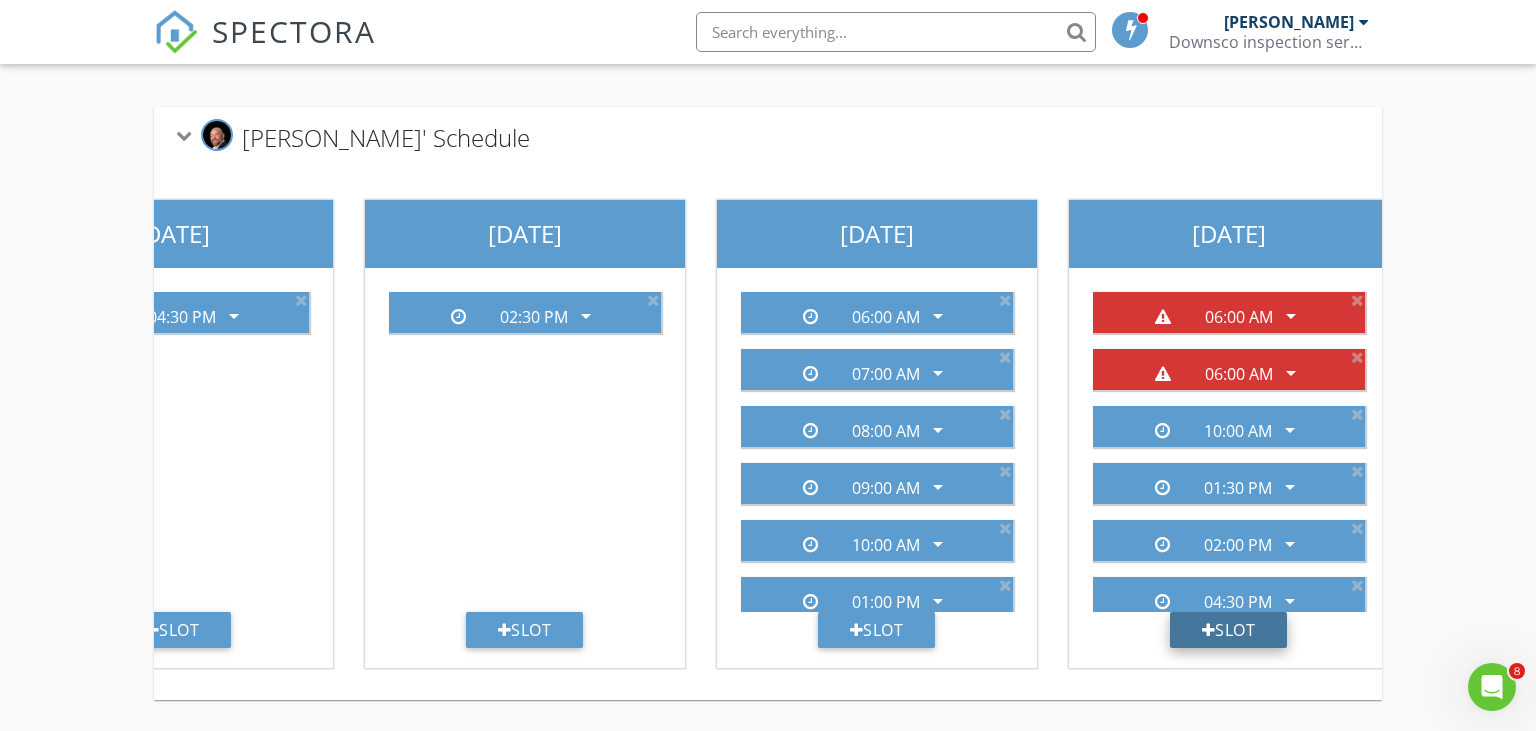 click on "Slot" at bounding box center (1229, 630) 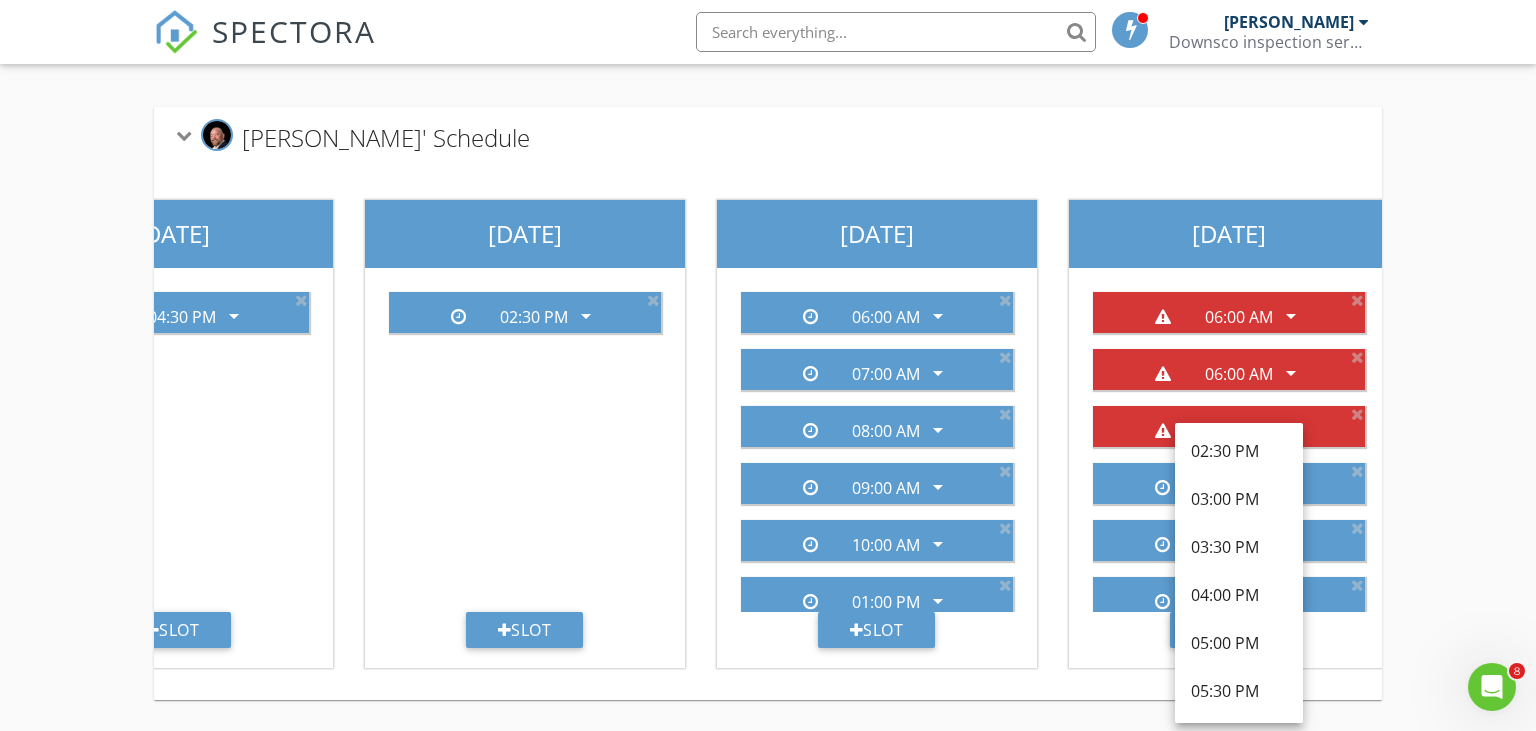 scroll, scrollTop: 946, scrollLeft: 0, axis: vertical 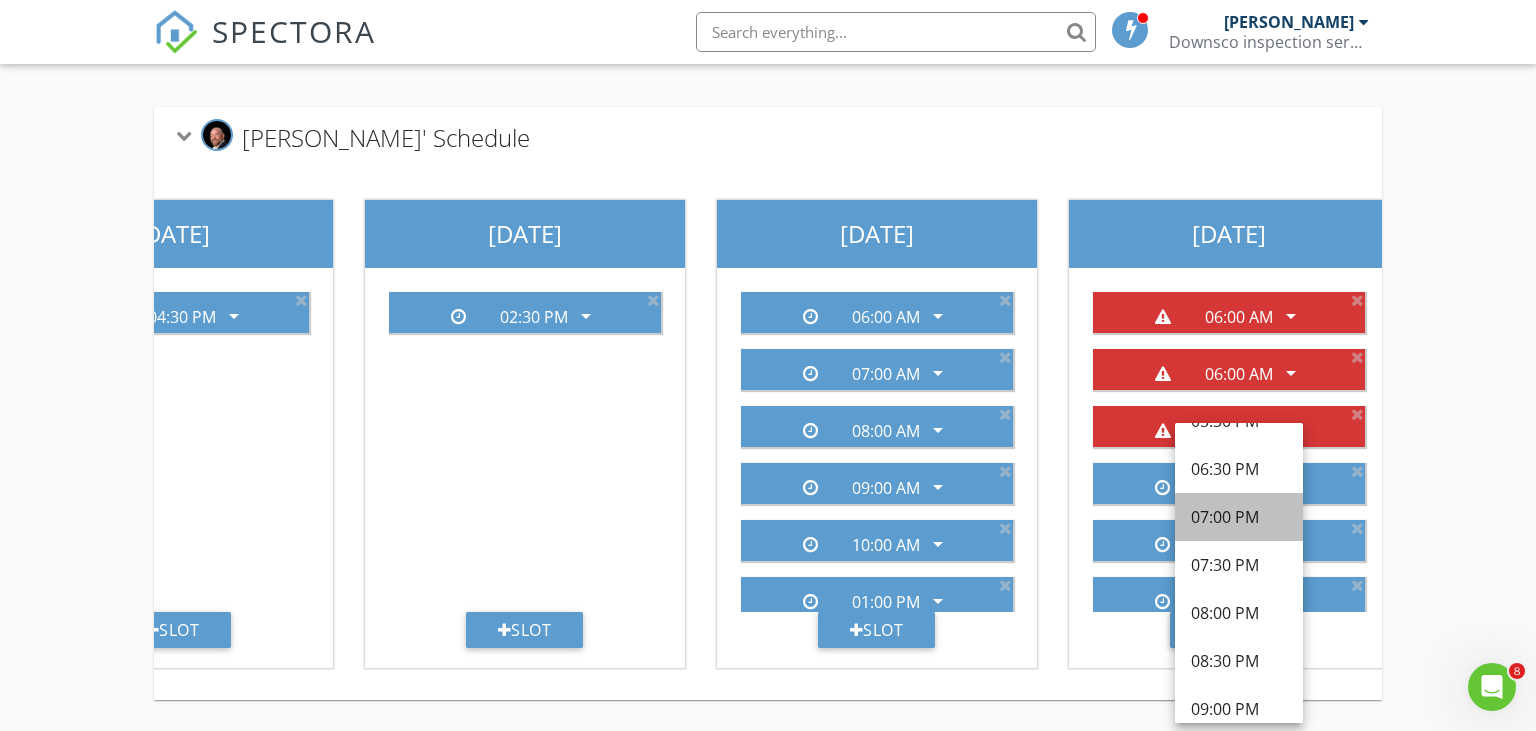 click on "07:00 PM" at bounding box center (1239, 517) 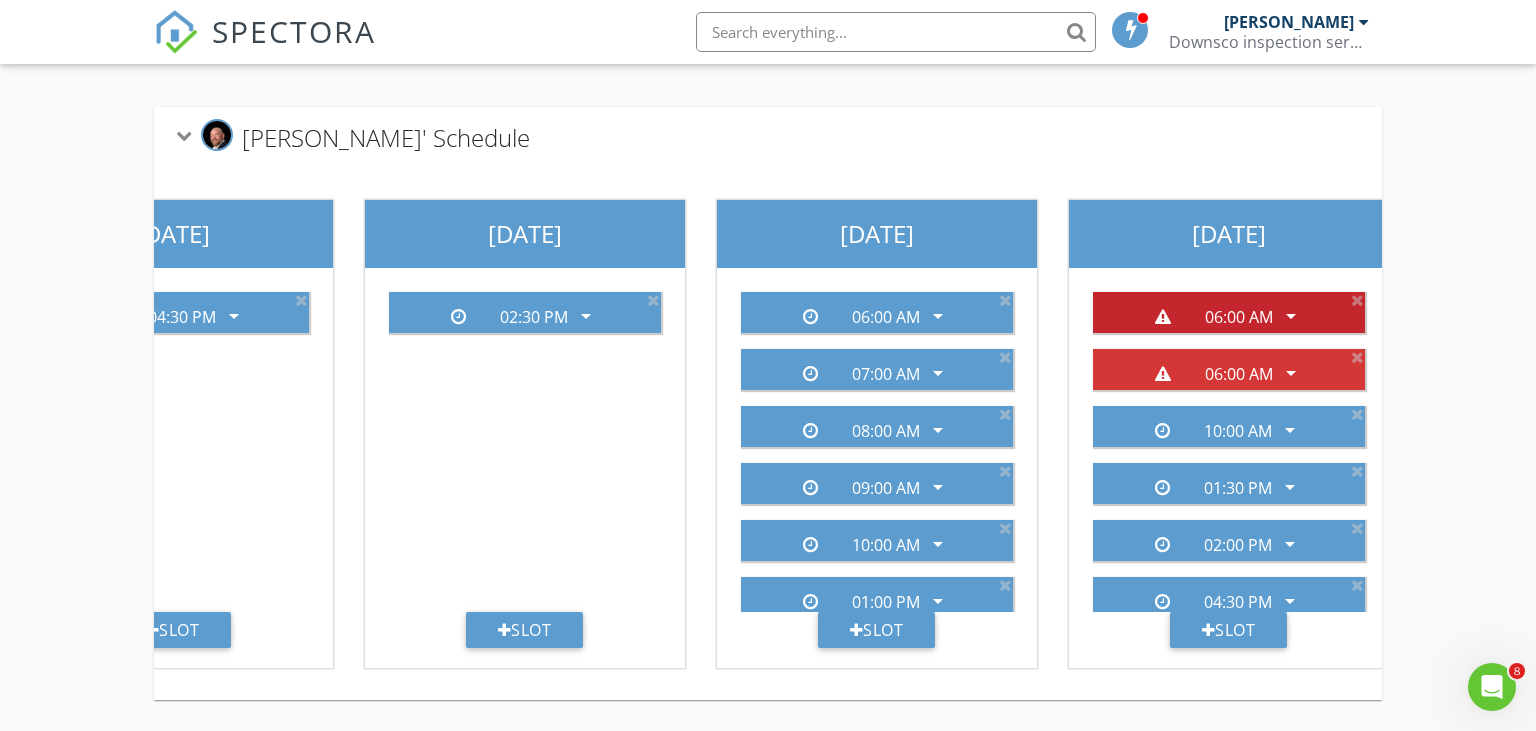 click on "arrow_drop_down" at bounding box center (1291, 316) 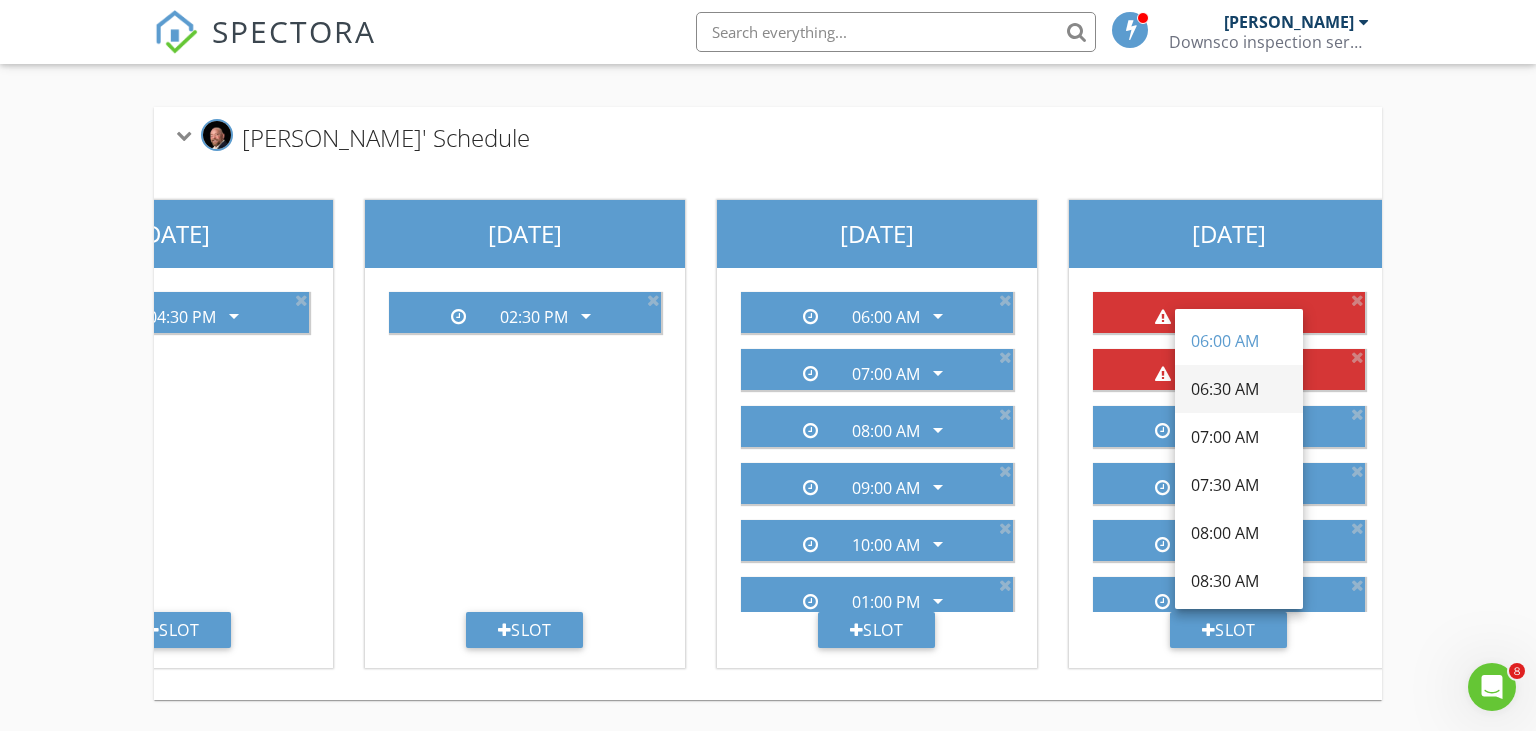 click on "06:30 AM" at bounding box center (1239, 389) 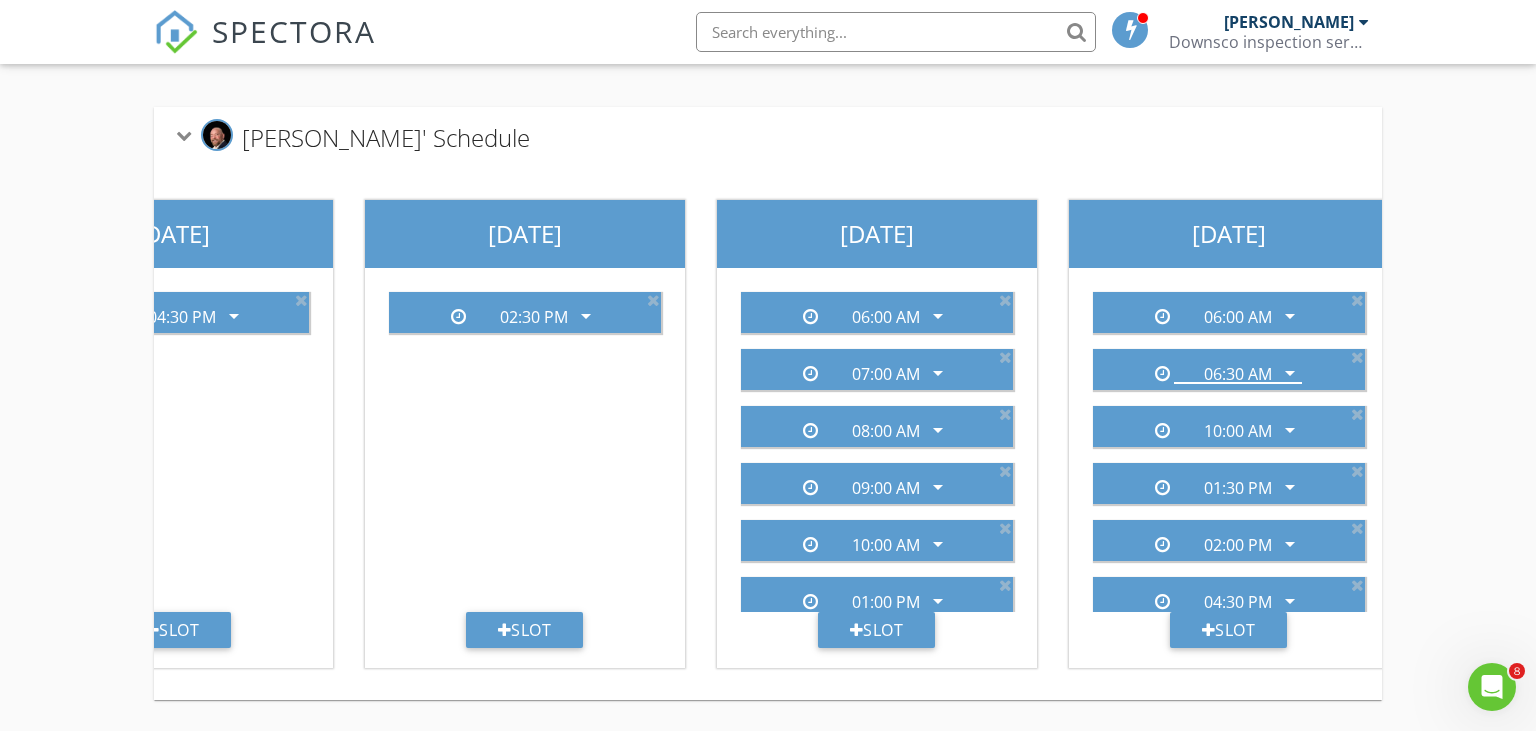 click on "06:00 AM arrow_drop_down       06:30 AM arrow_drop_down       10:00 AM arrow_drop_down       01:30 PM arrow_drop_down       02:00 PM arrow_drop_down       04:30 PM arrow_drop_down       06:00 PM arrow_drop_down       07:00 PM arrow_drop_down
Slot" at bounding box center (1229, 468) 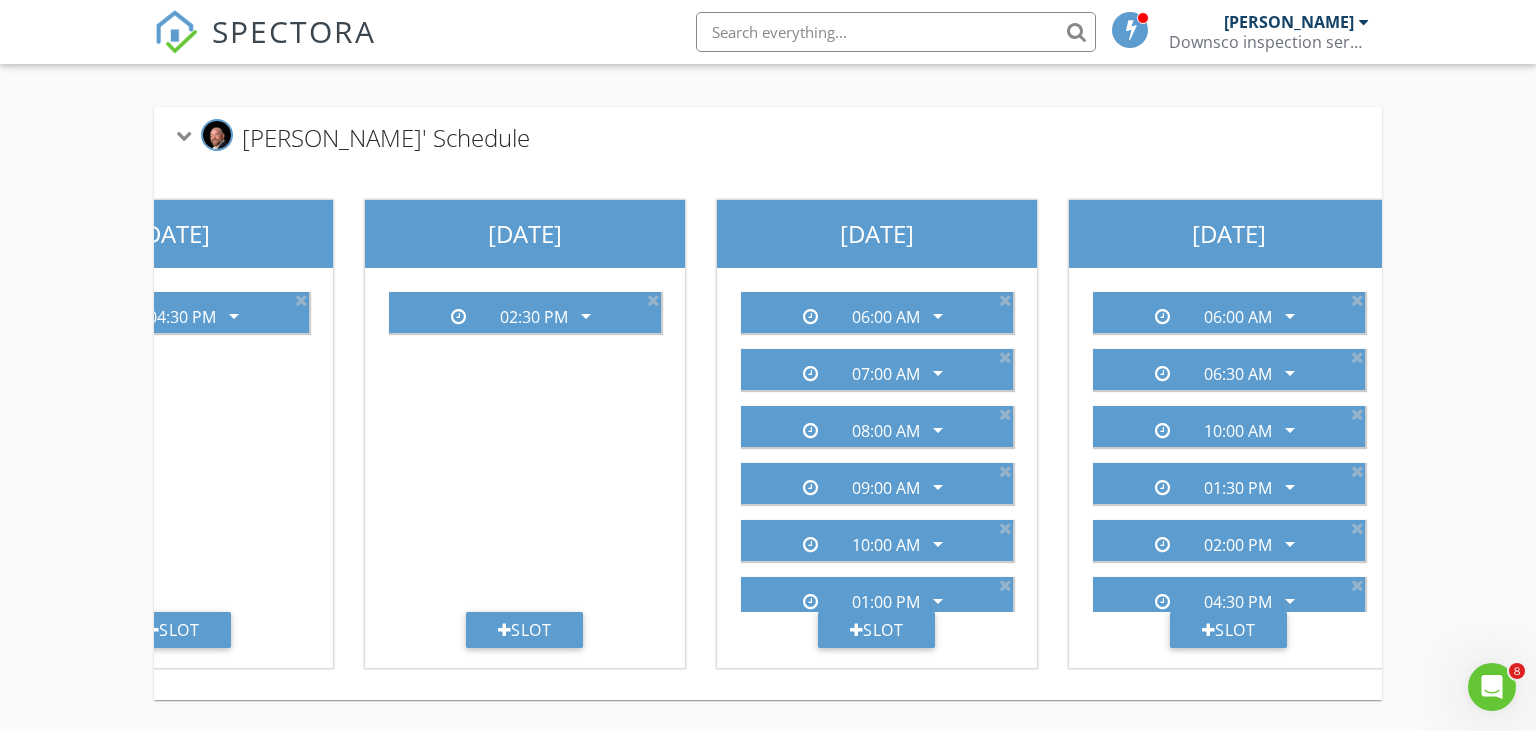 click at bounding box center (1364, 22) 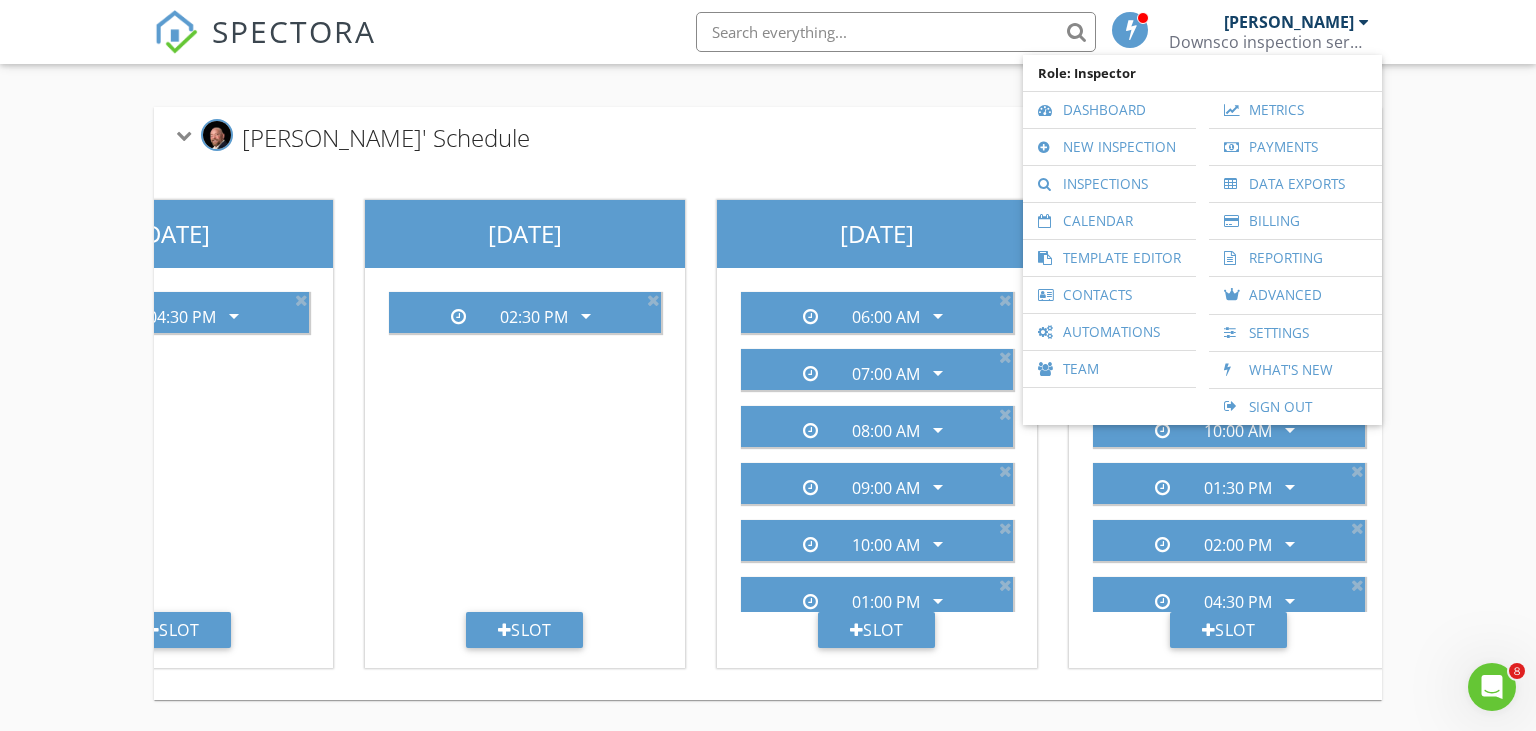 click at bounding box center (1364, 22) 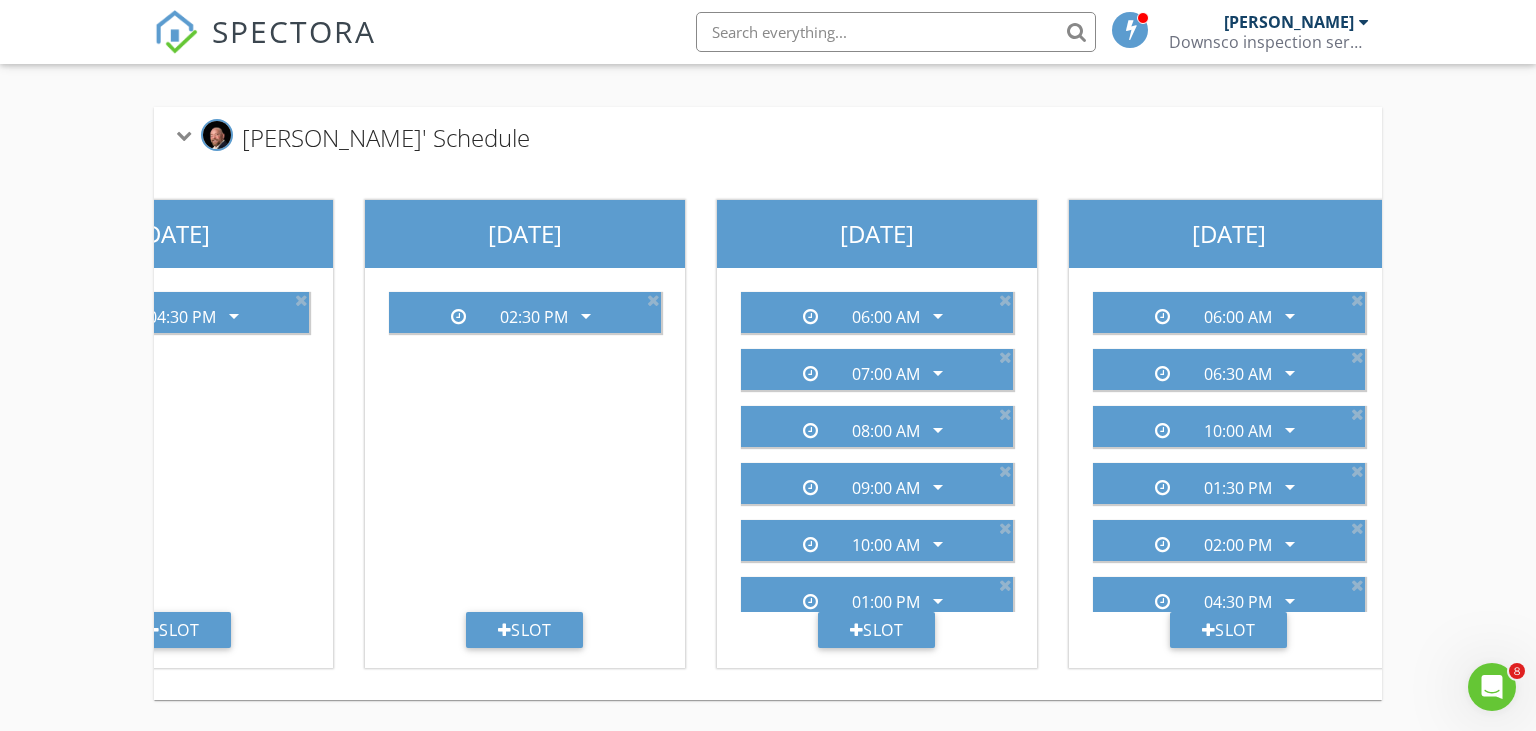 click at bounding box center (1364, 22) 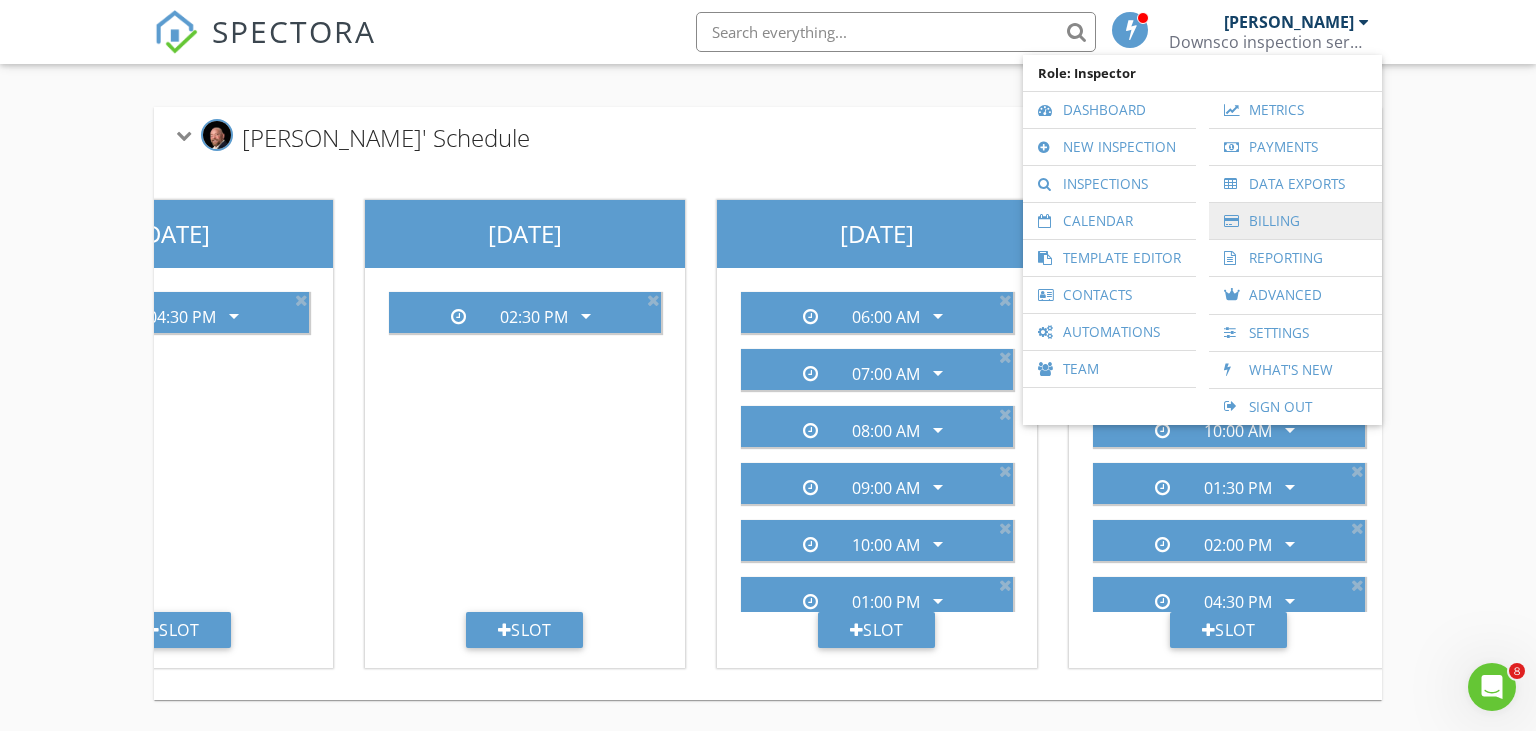 click on "Billing" at bounding box center [1295, 221] 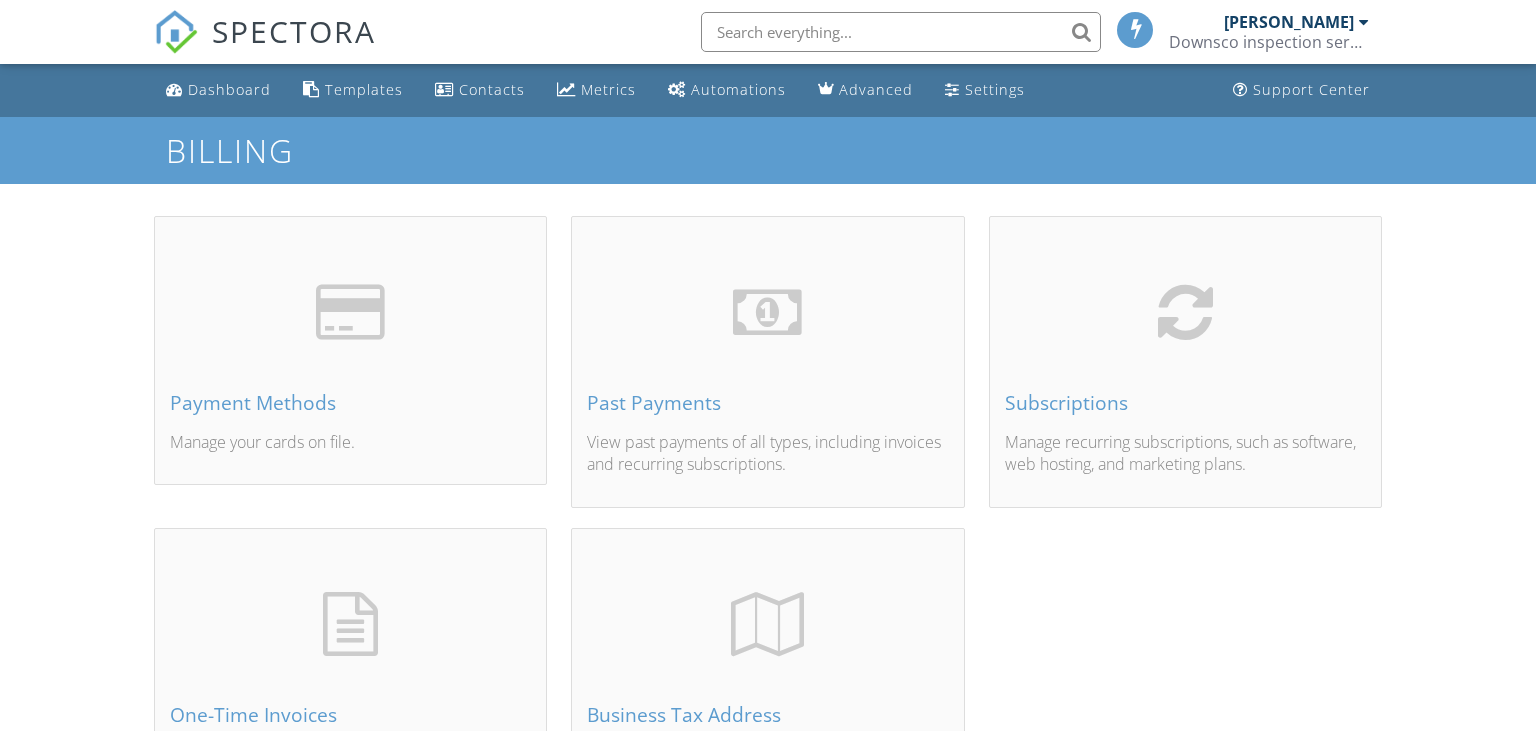 scroll, scrollTop: 0, scrollLeft: 0, axis: both 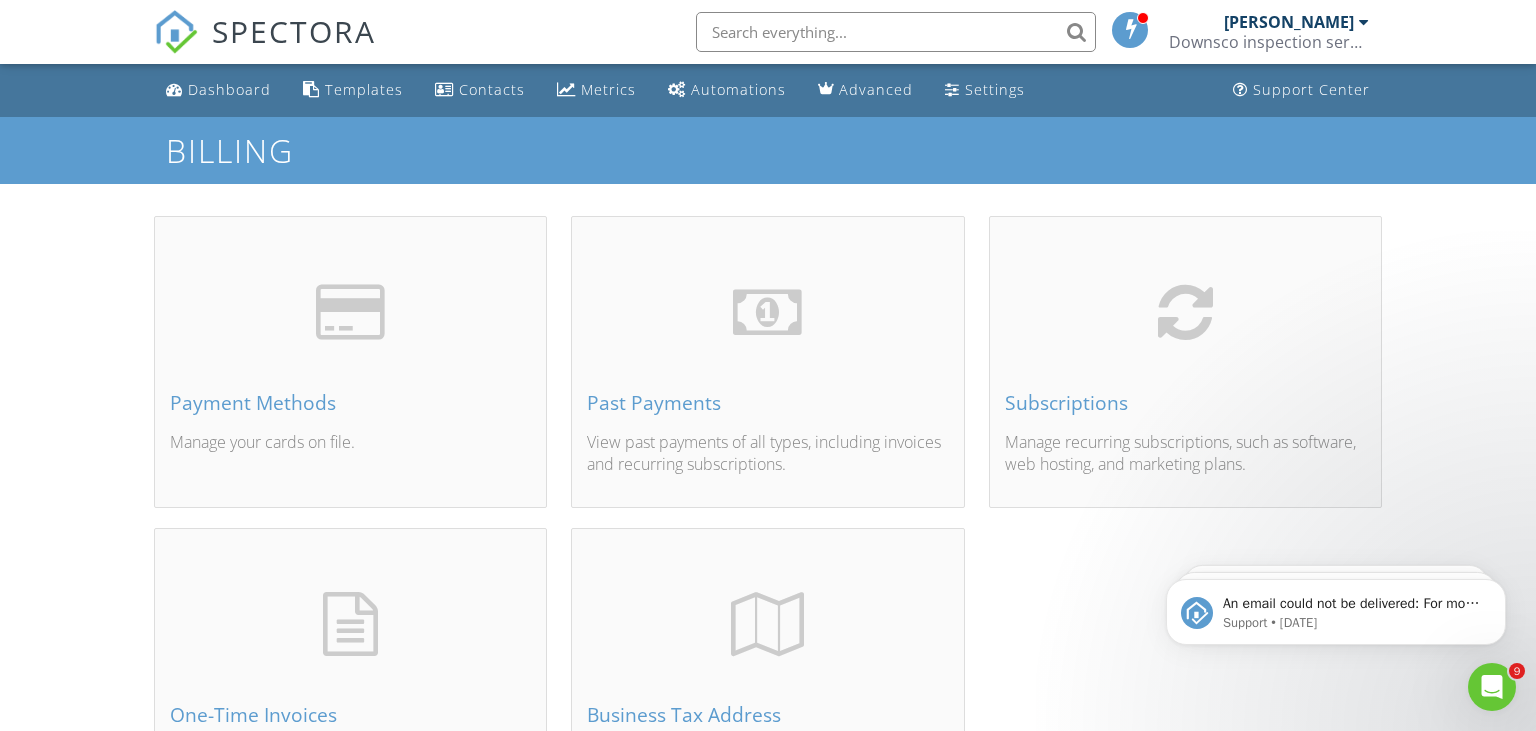 click at bounding box center (896, 32) 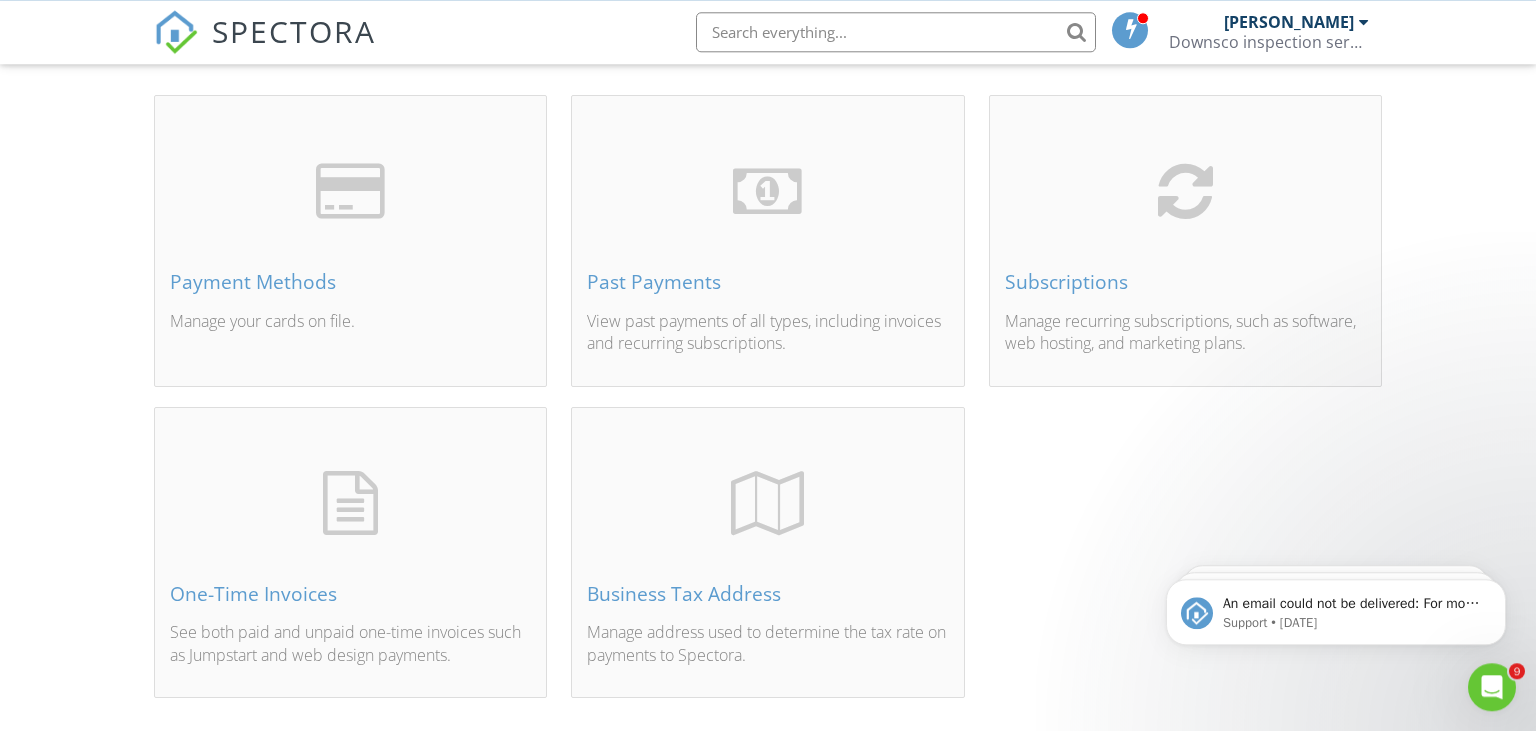scroll, scrollTop: 159, scrollLeft: 0, axis: vertical 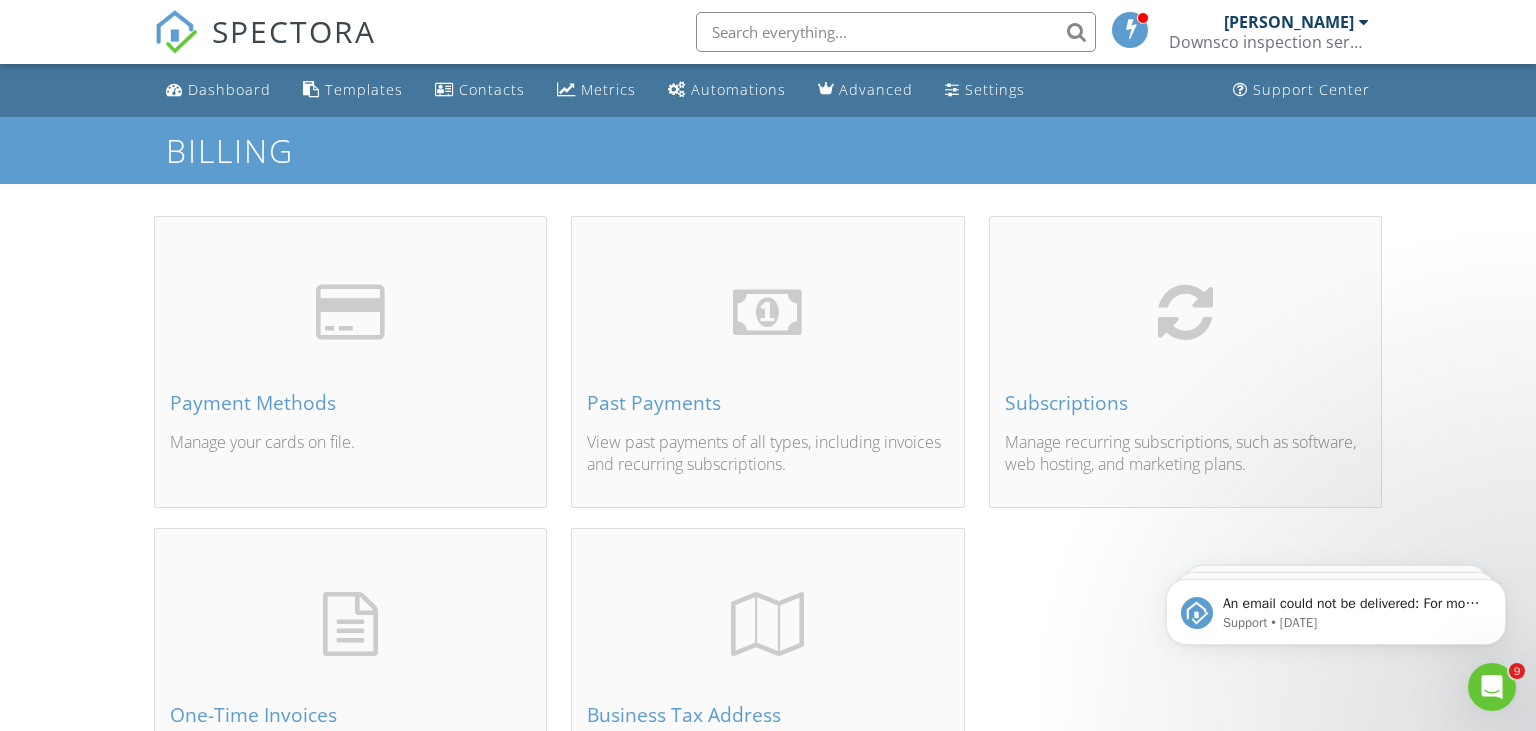 click at bounding box center [1364, 22] 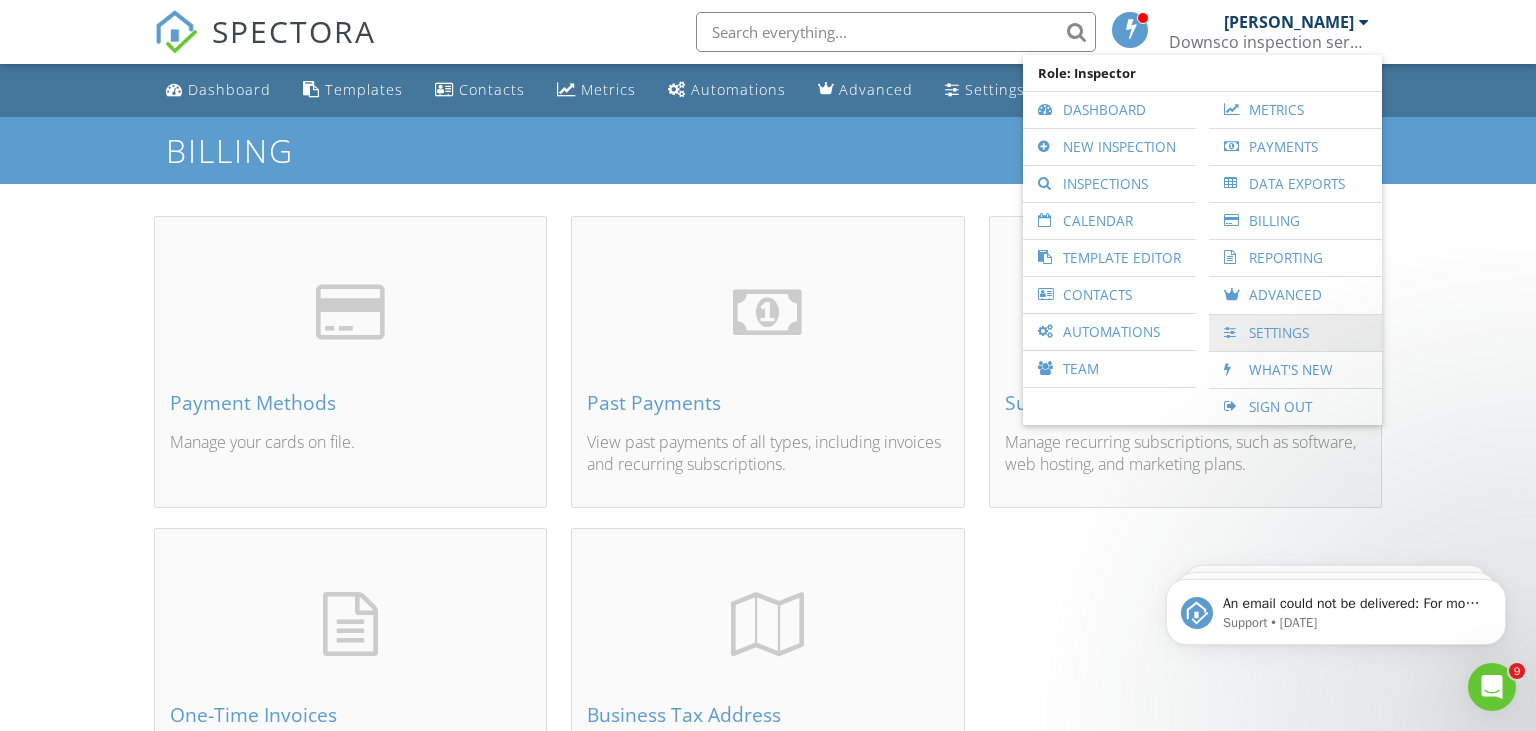 click on "Settings" at bounding box center (1295, 333) 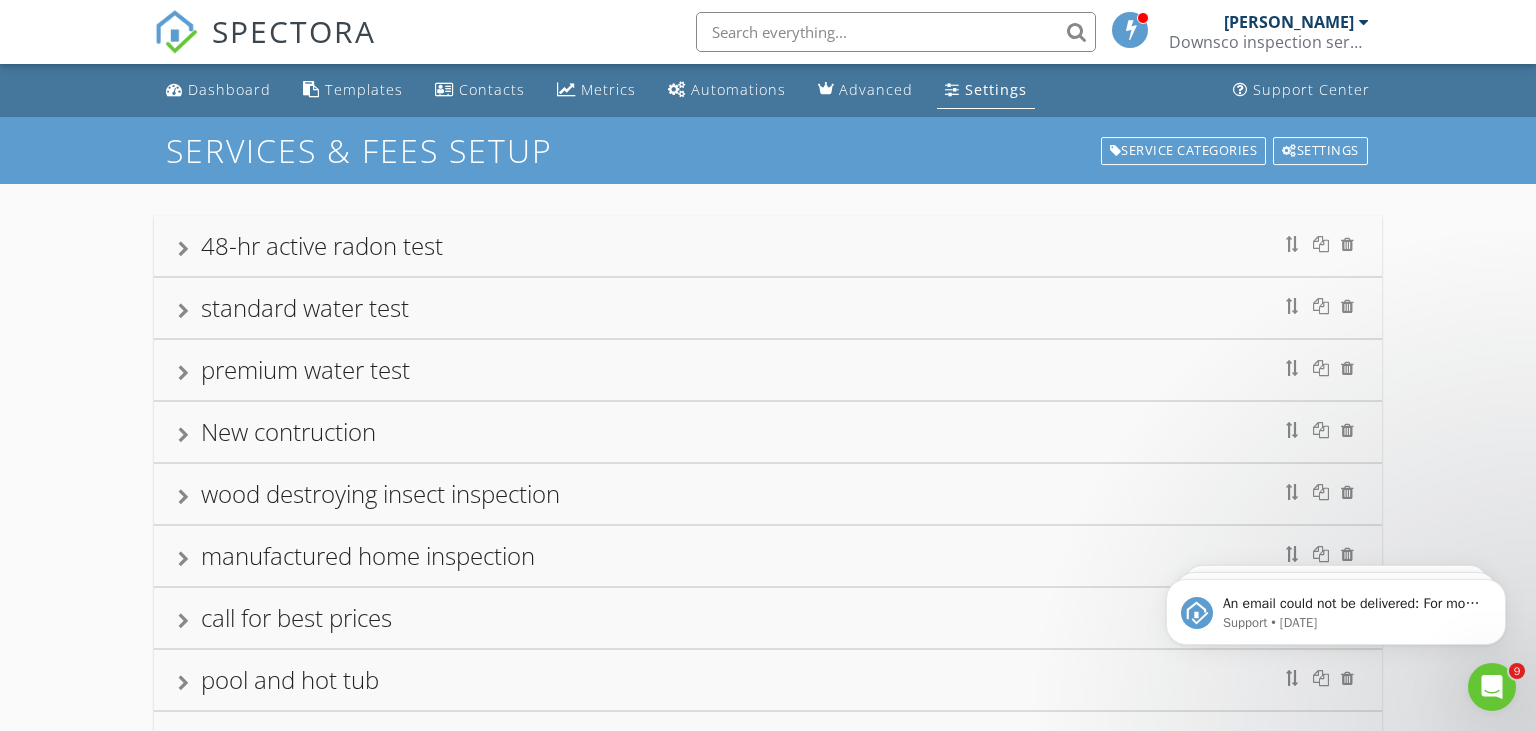 scroll, scrollTop: 0, scrollLeft: 0, axis: both 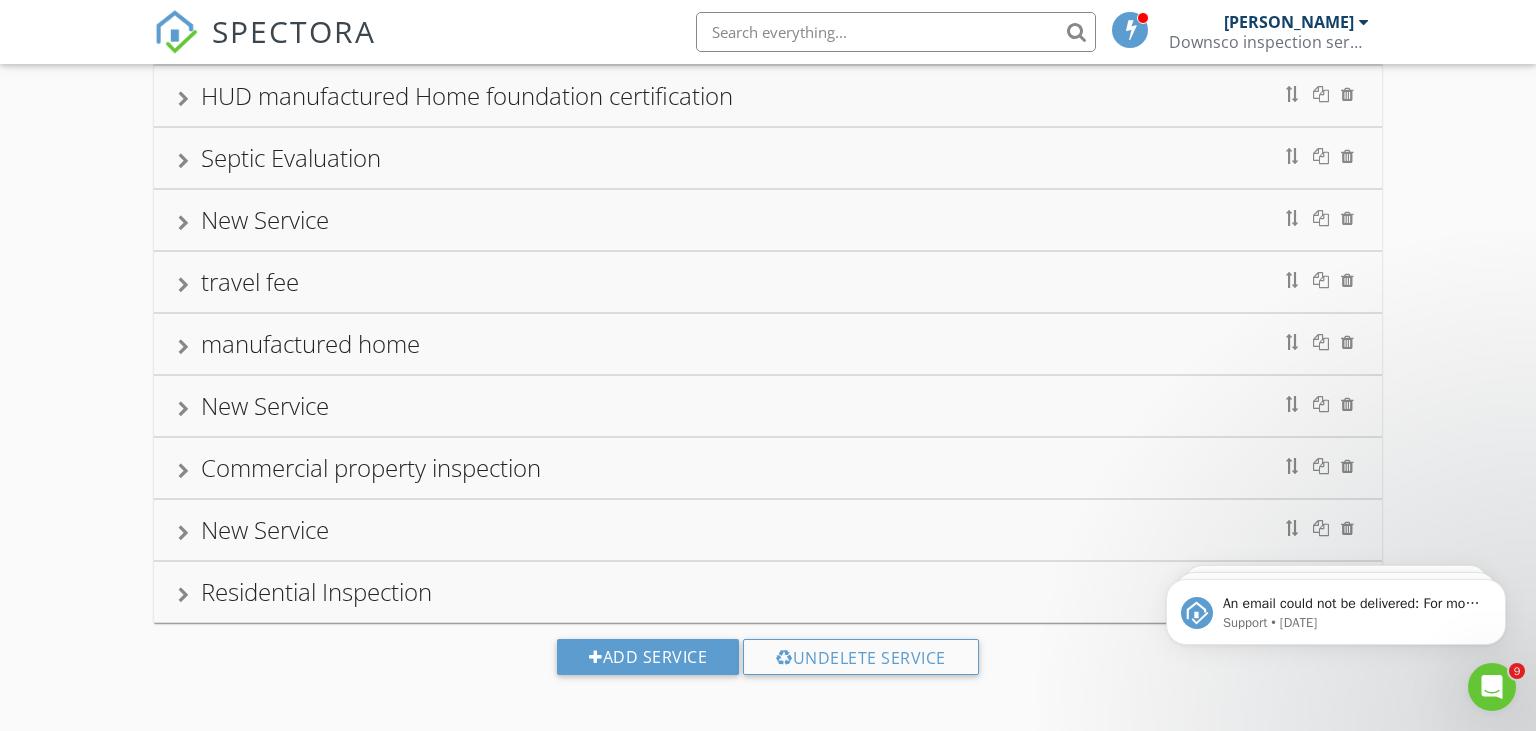 click on "Residential Inspection" at bounding box center [768, 592] 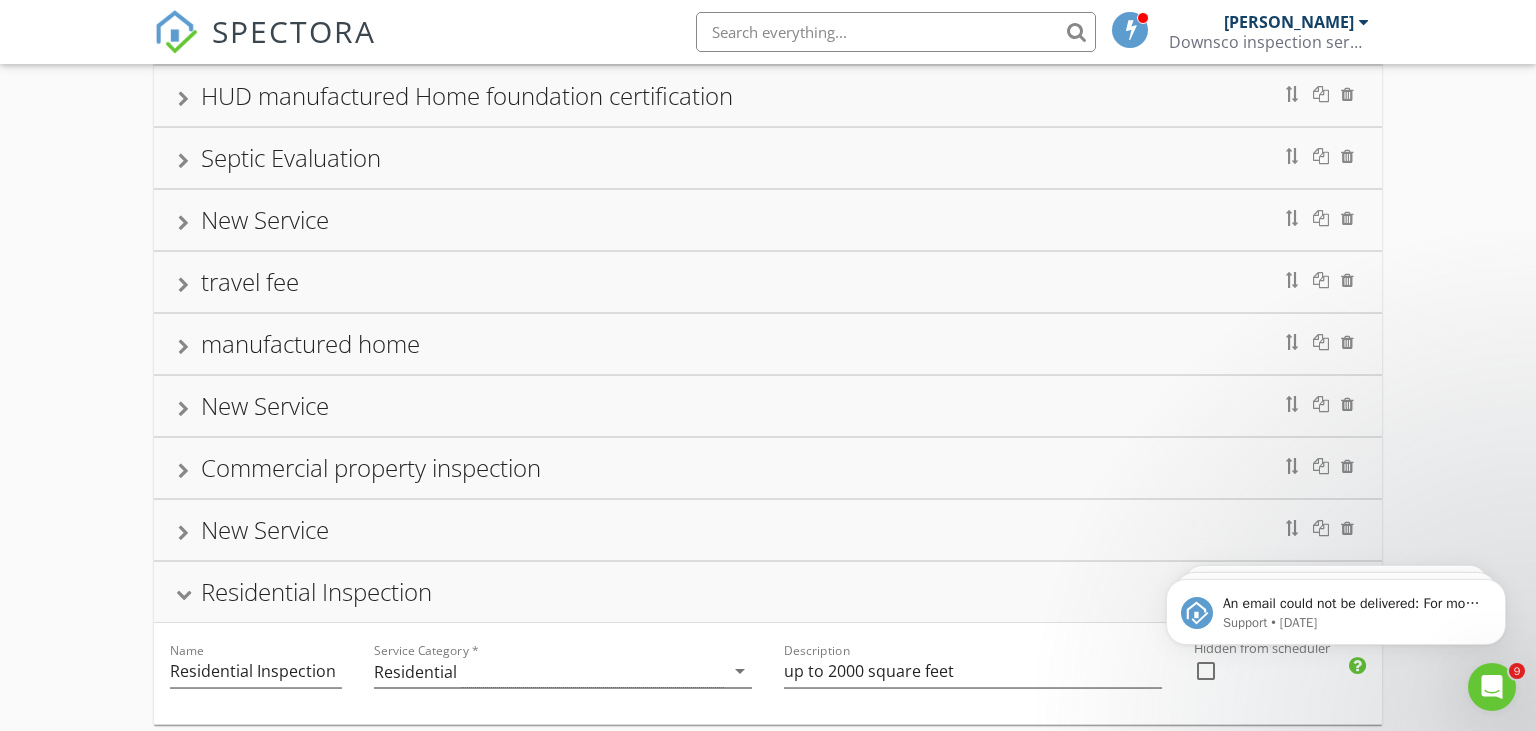 click on "Residential Inspection" at bounding box center (316, 591) 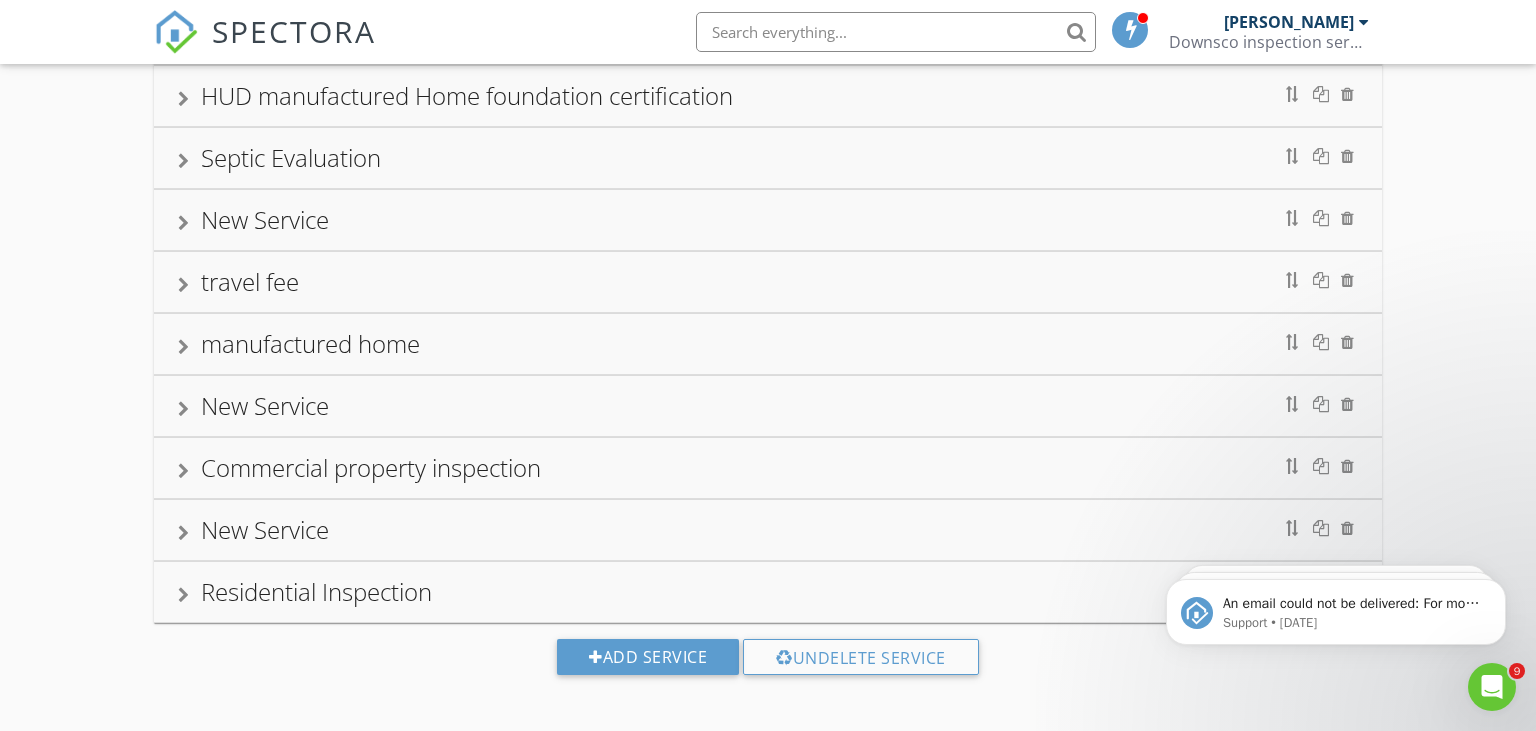 click on "Residential Inspection" at bounding box center [316, 591] 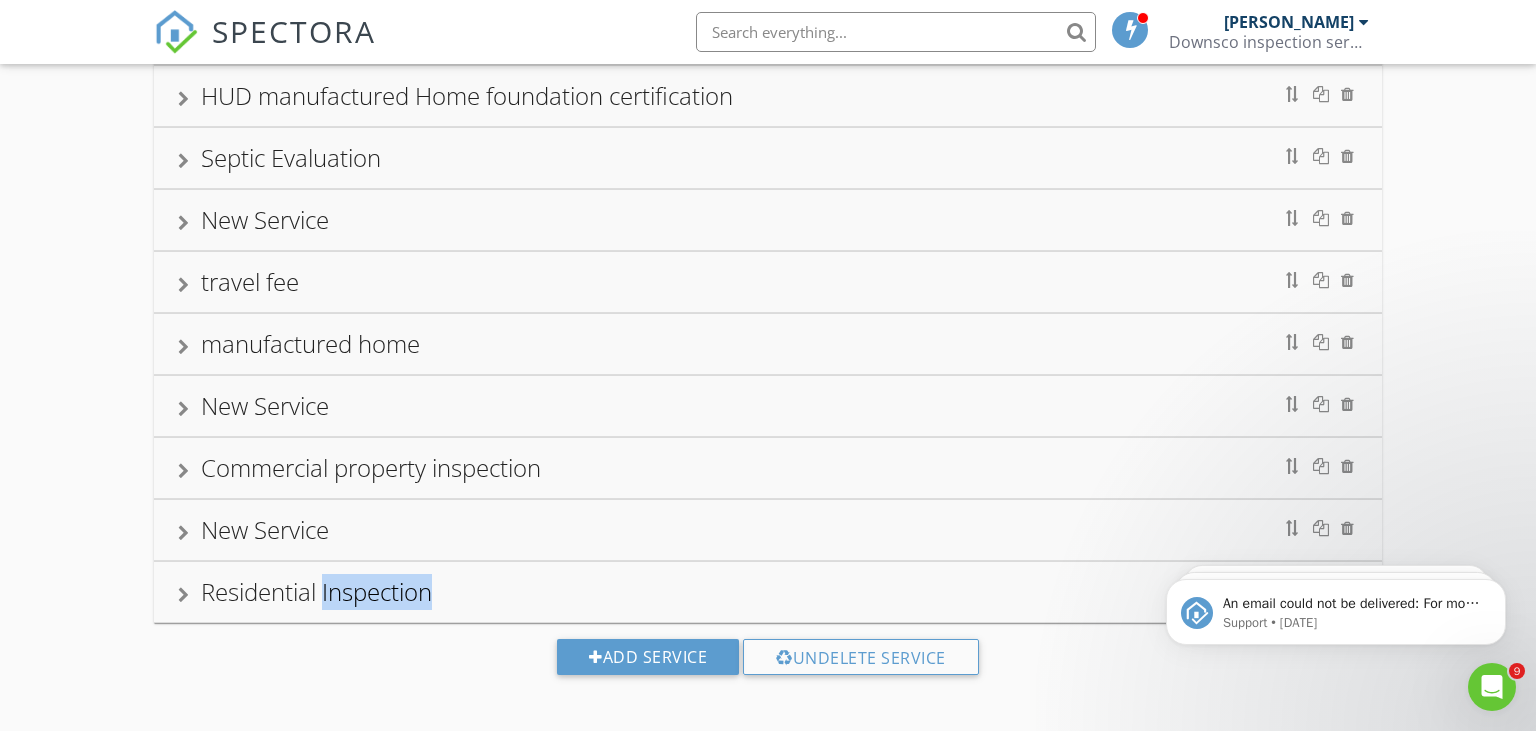 drag, startPoint x: 185, startPoint y: 585, endPoint x: 107, endPoint y: 136, distance: 455.7247 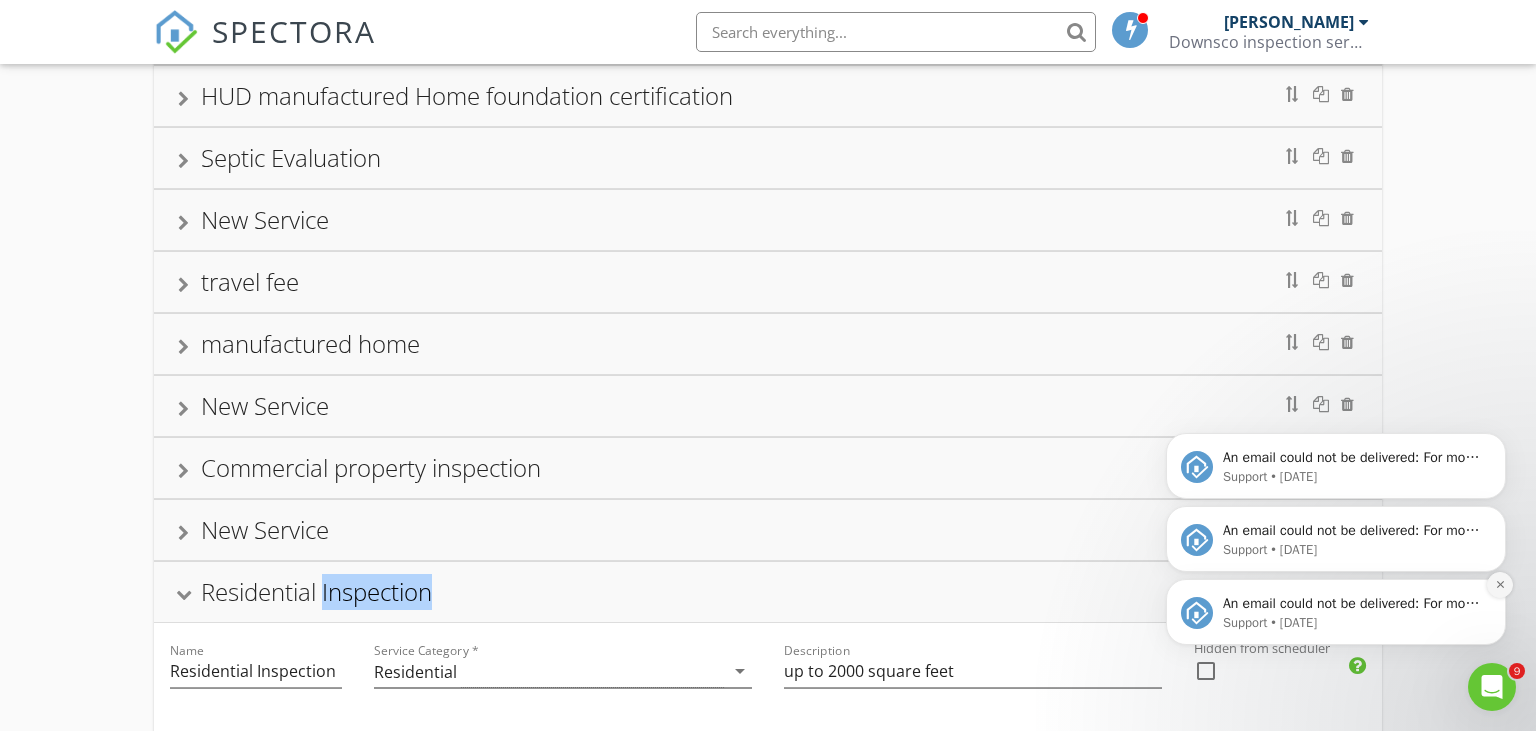 click 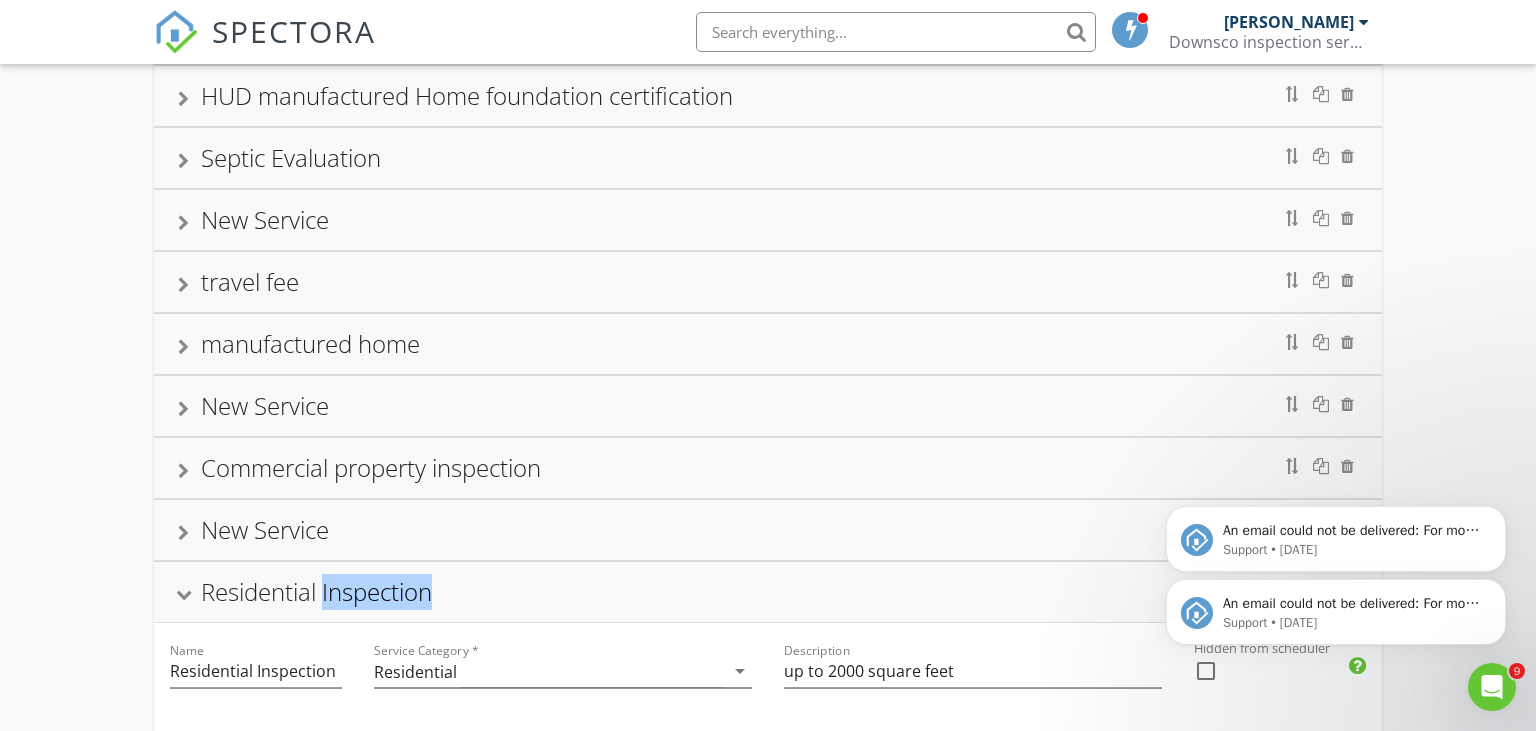 click 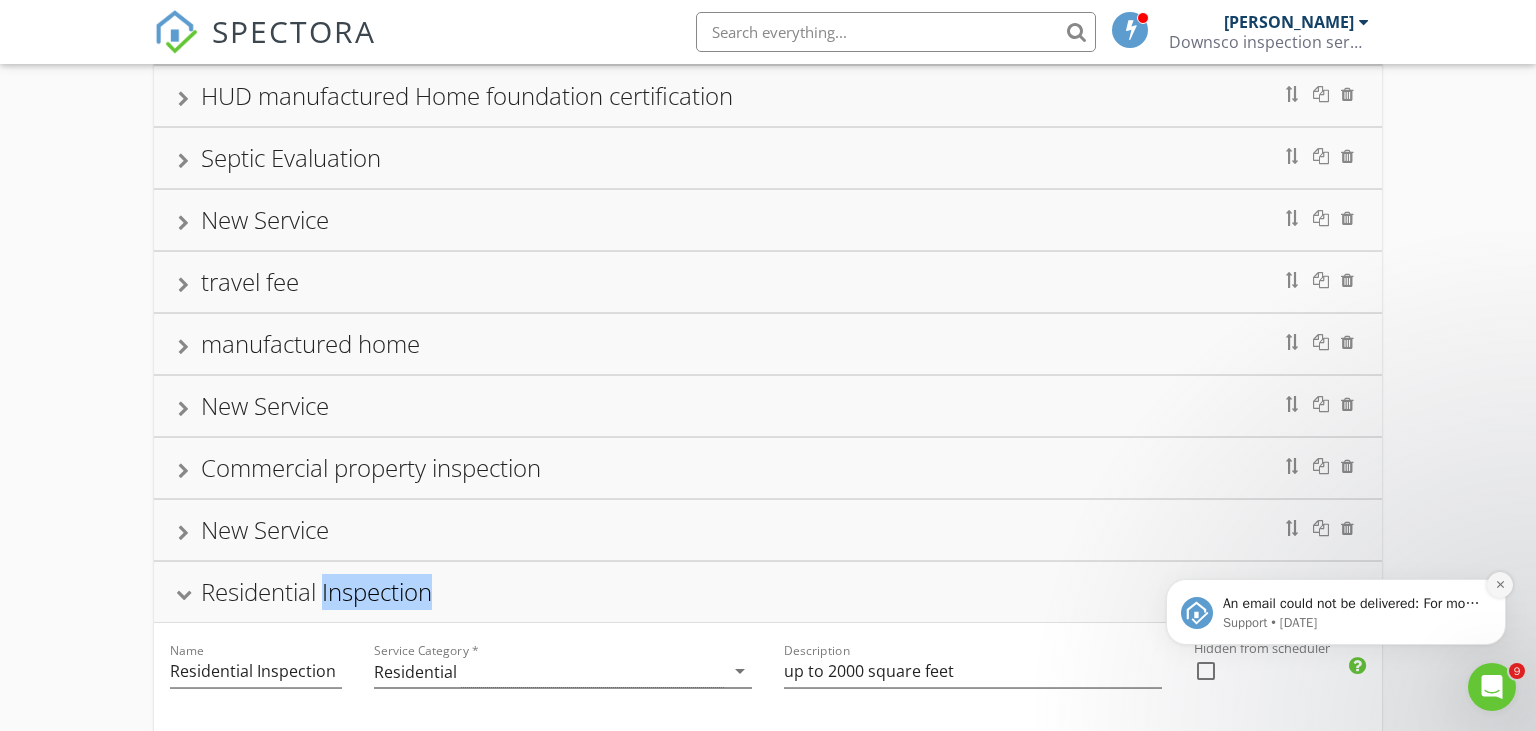 click at bounding box center (1500, 585) 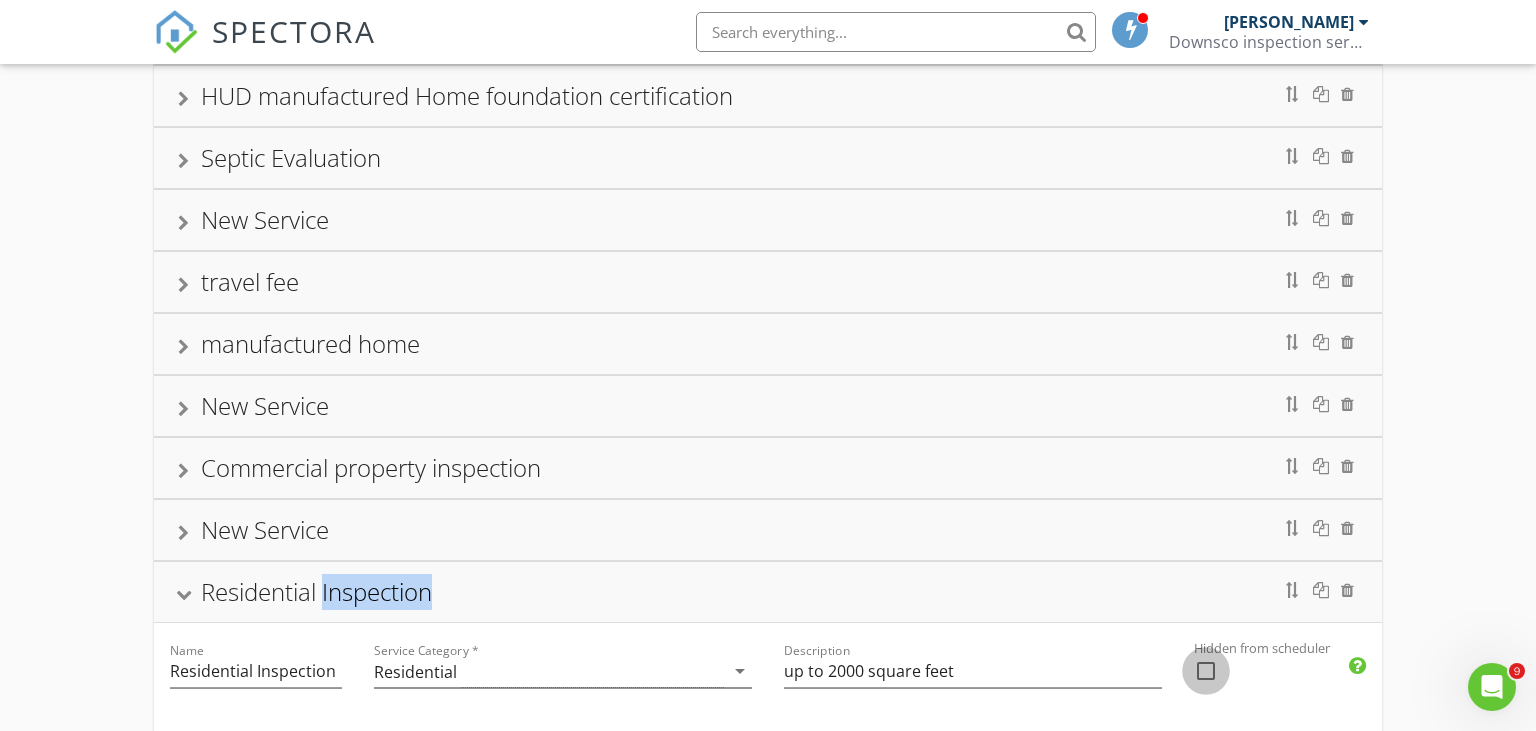 click at bounding box center [1206, 671] 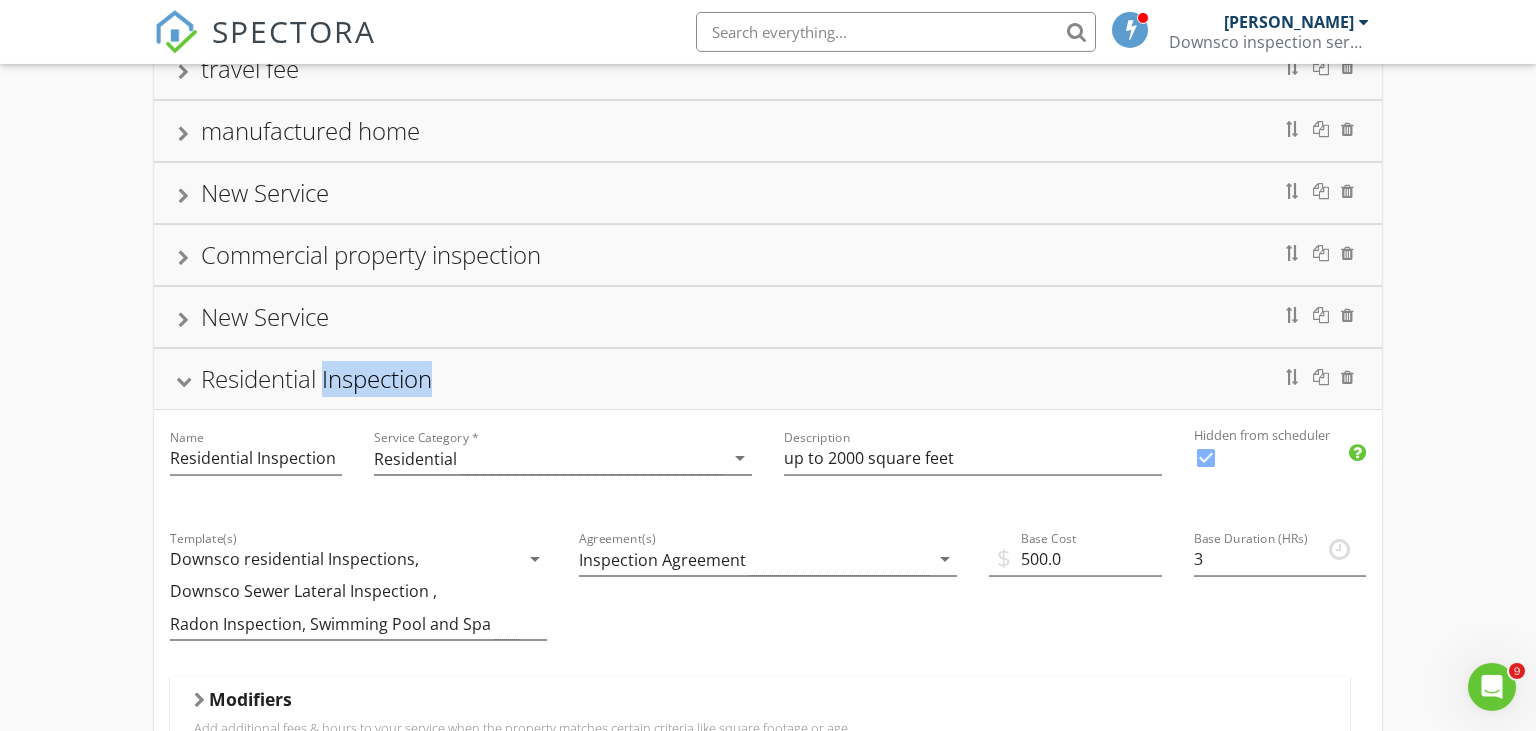 scroll, scrollTop: 879, scrollLeft: 0, axis: vertical 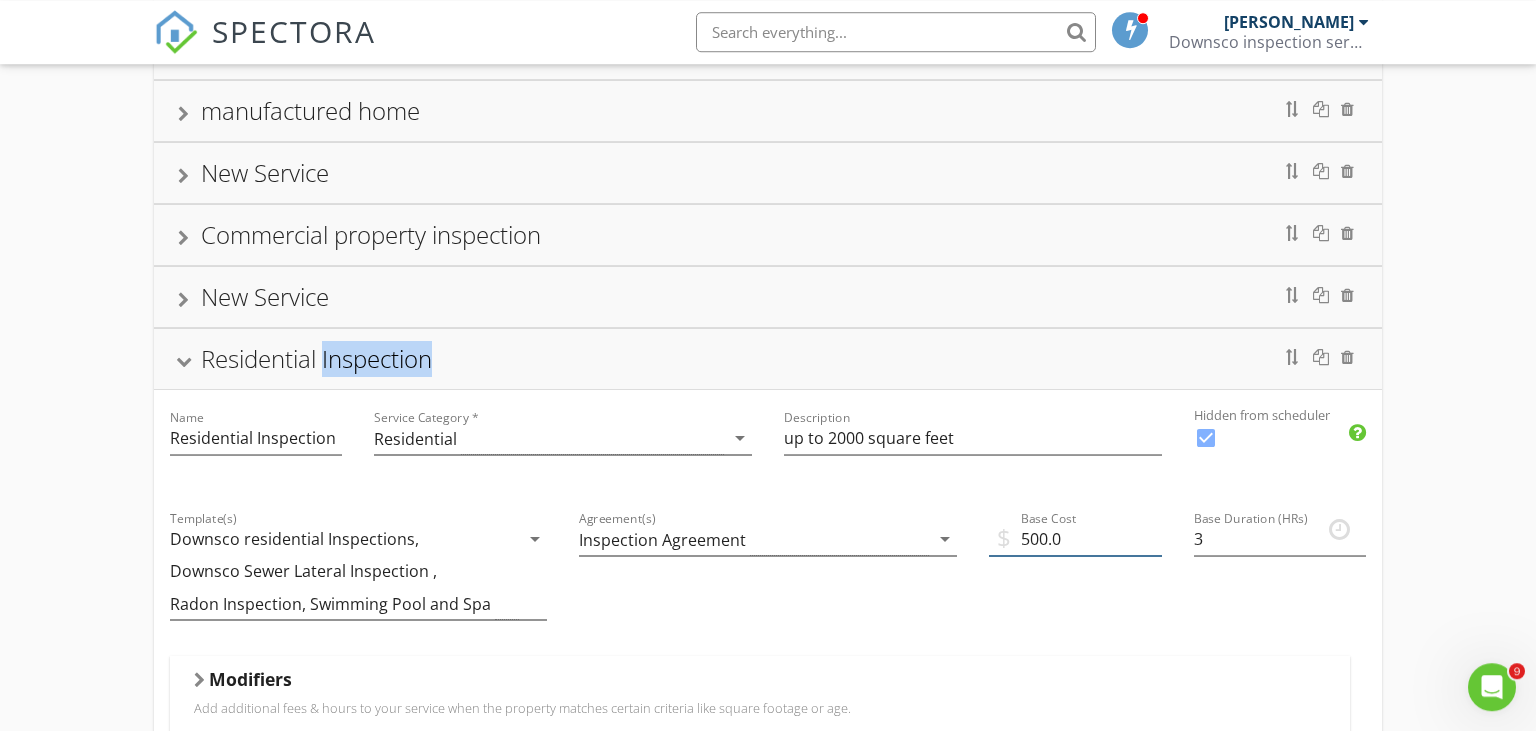 click on "500.0" at bounding box center [1075, 539] 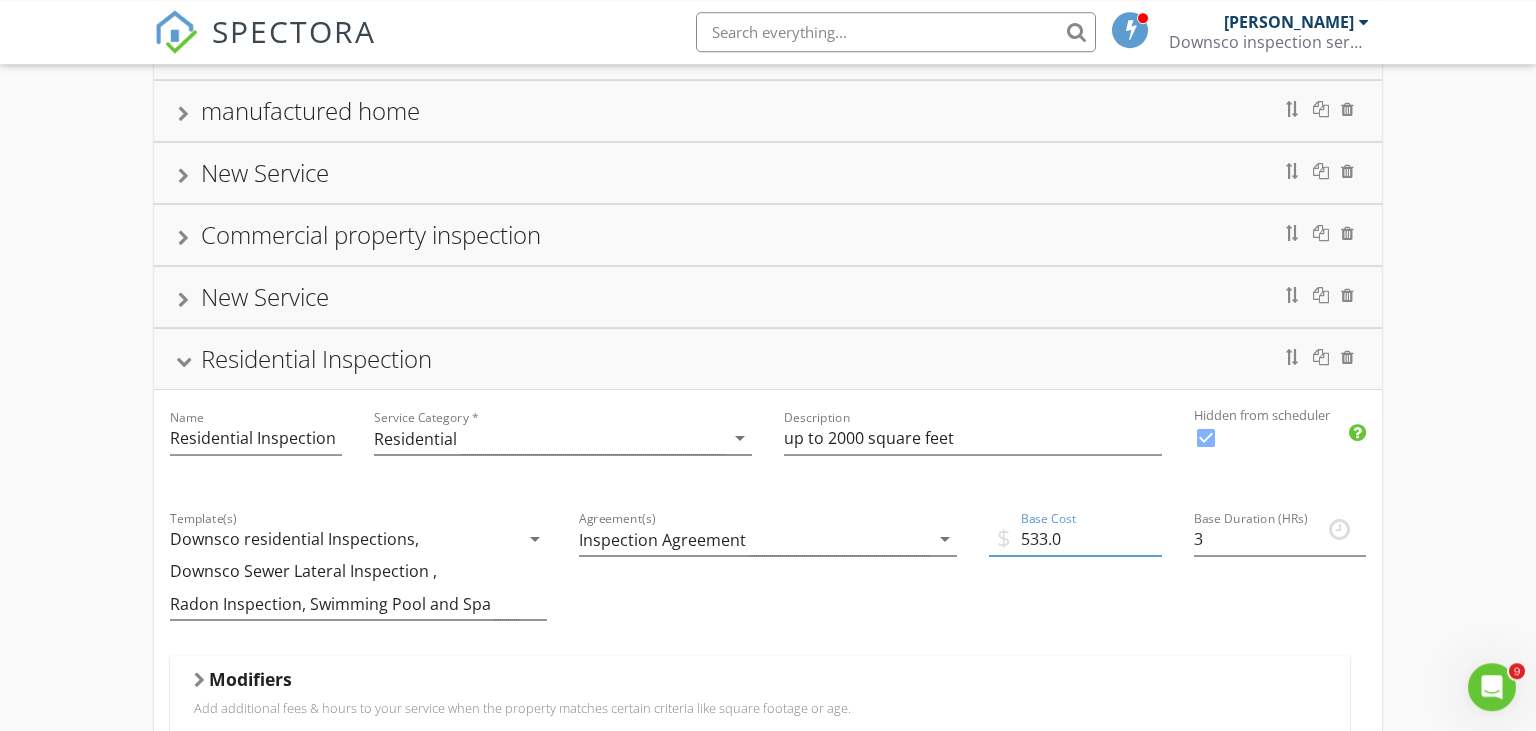 click on "533.0" at bounding box center (1075, 539) 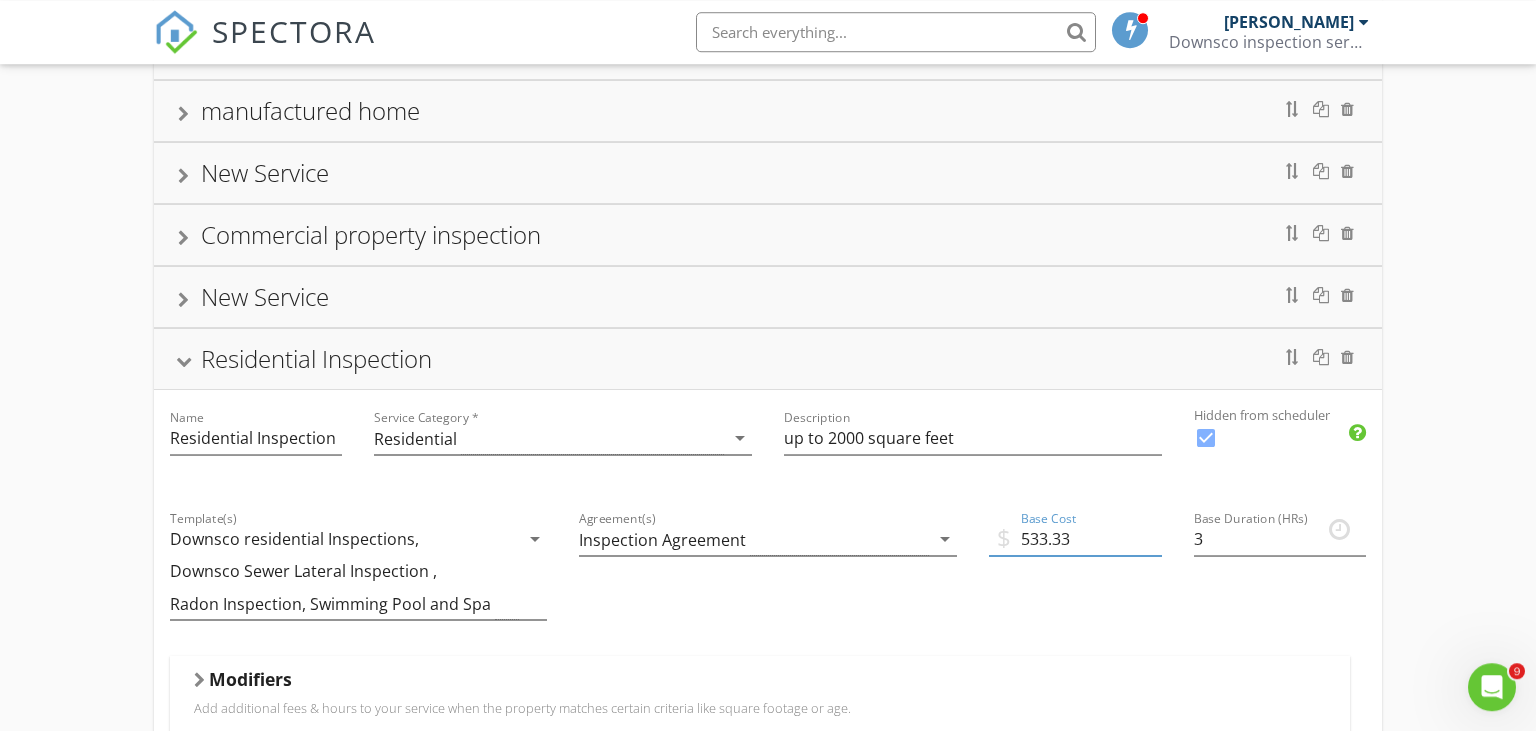 scroll, scrollTop: 1511, scrollLeft: 0, axis: vertical 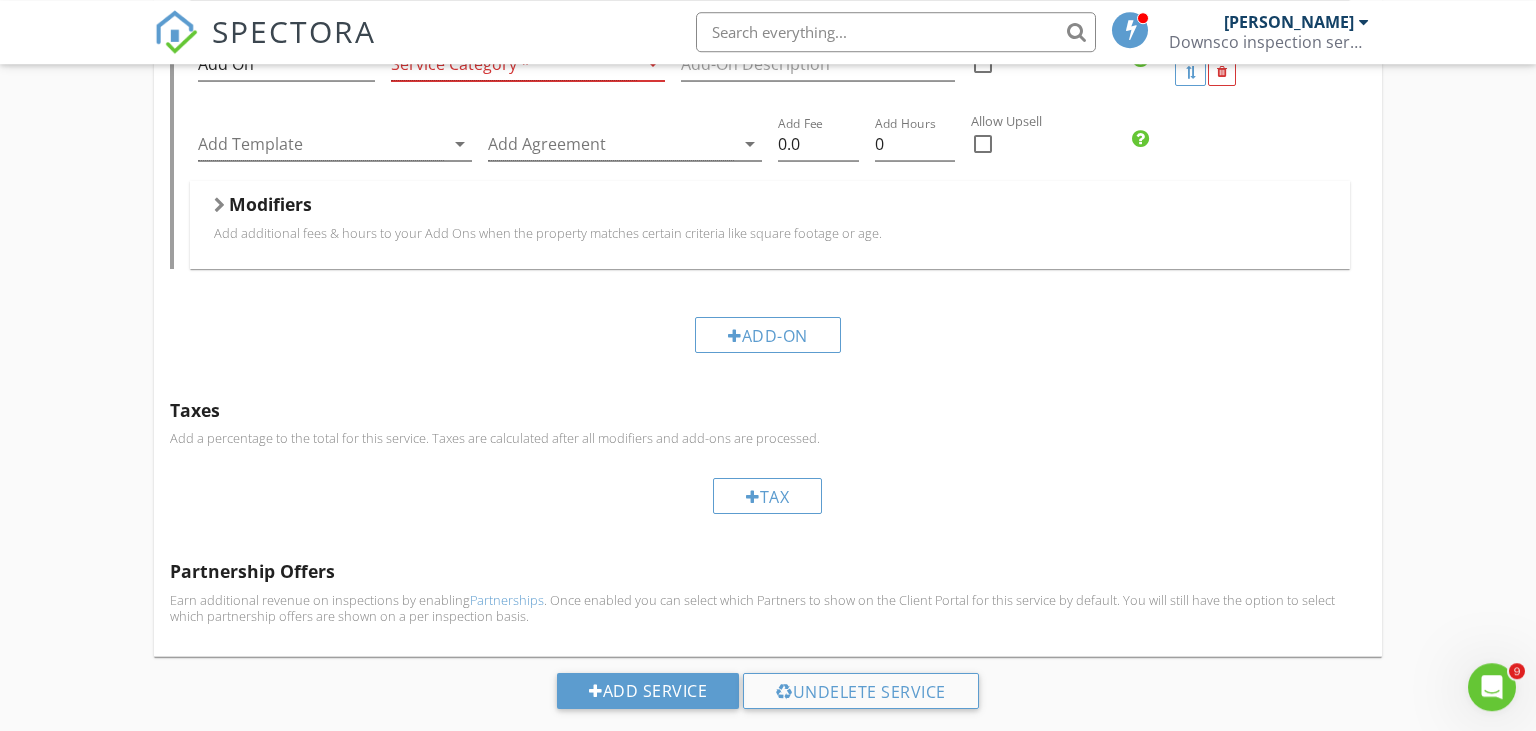 type on "533.33" 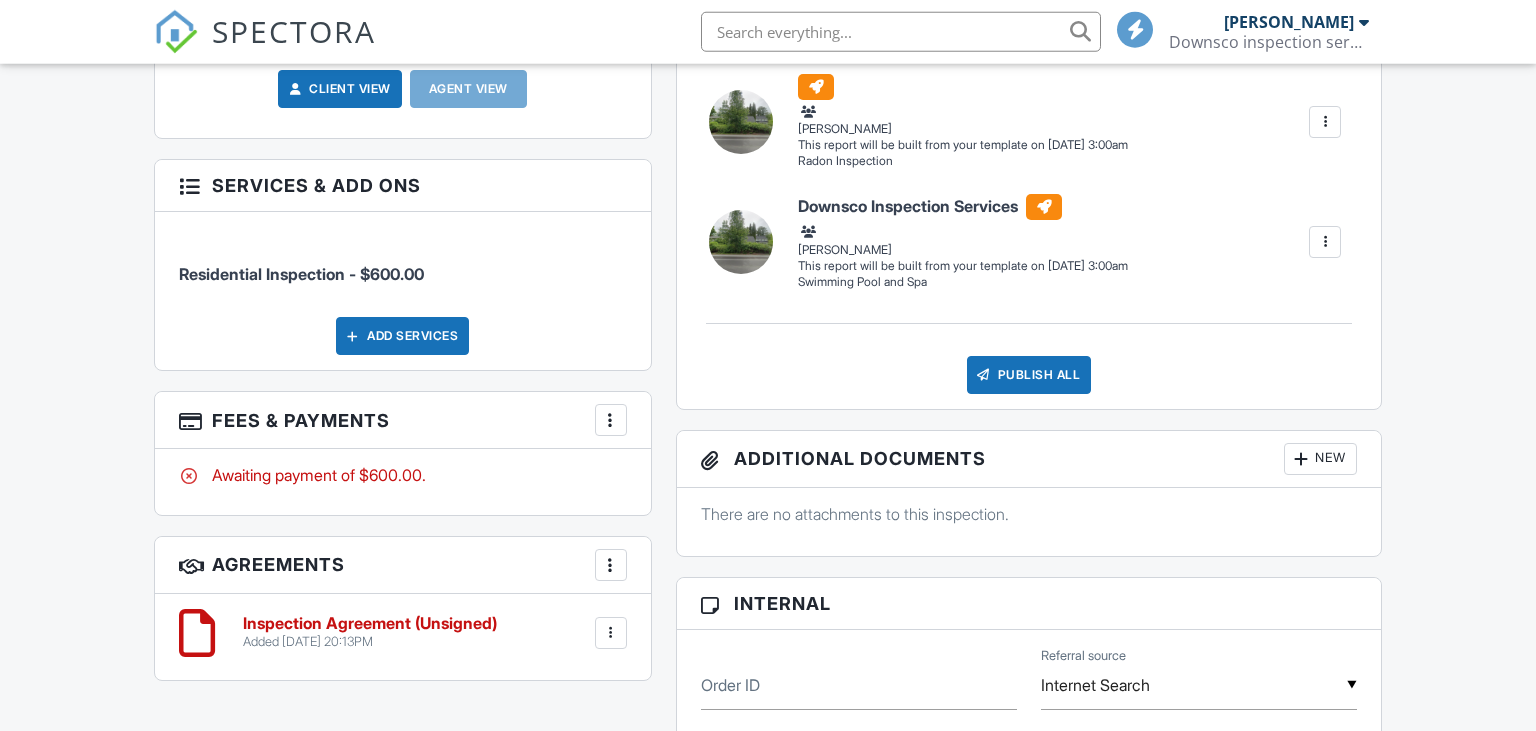 scroll, scrollTop: 1021, scrollLeft: 0, axis: vertical 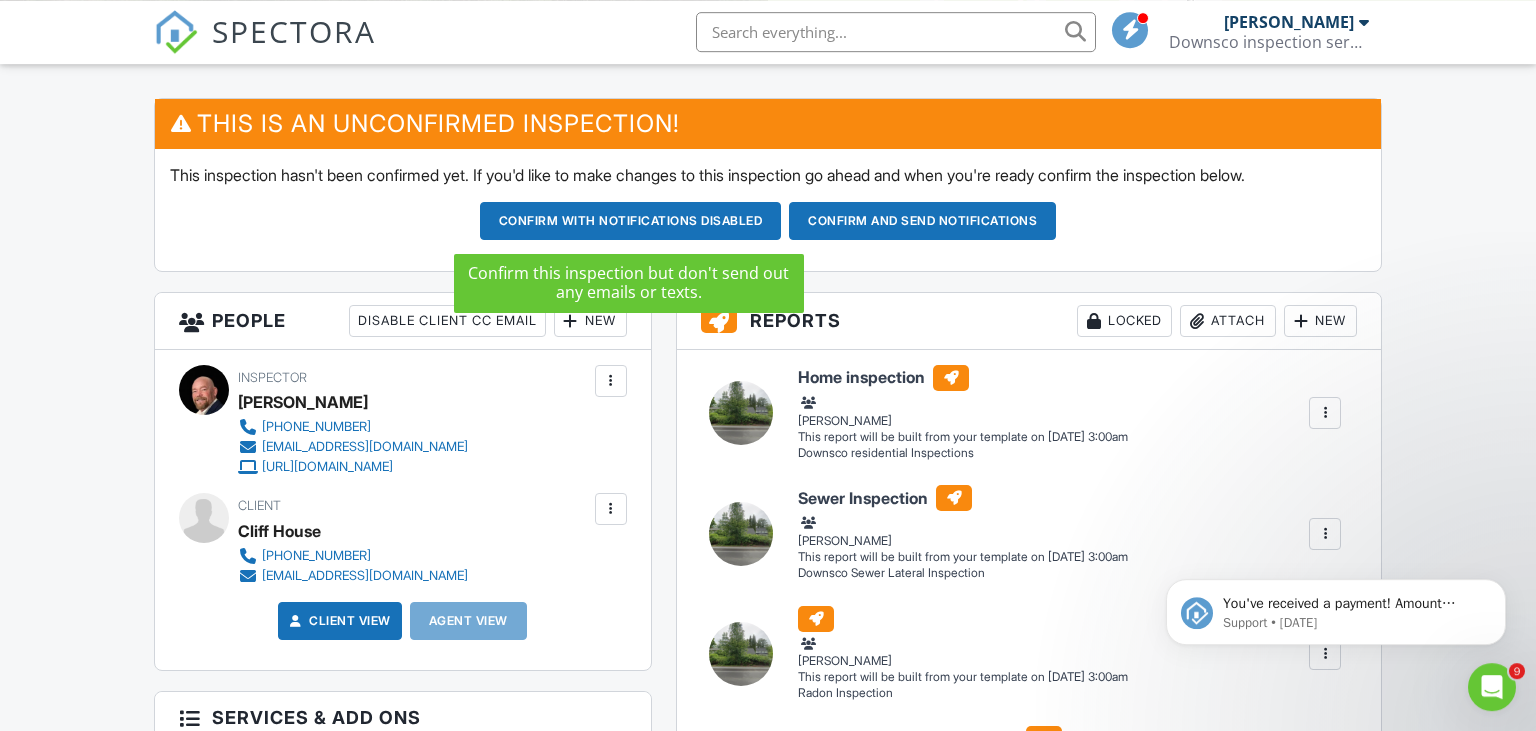 click on "Confirm with notifications disabled" at bounding box center [631, 221] 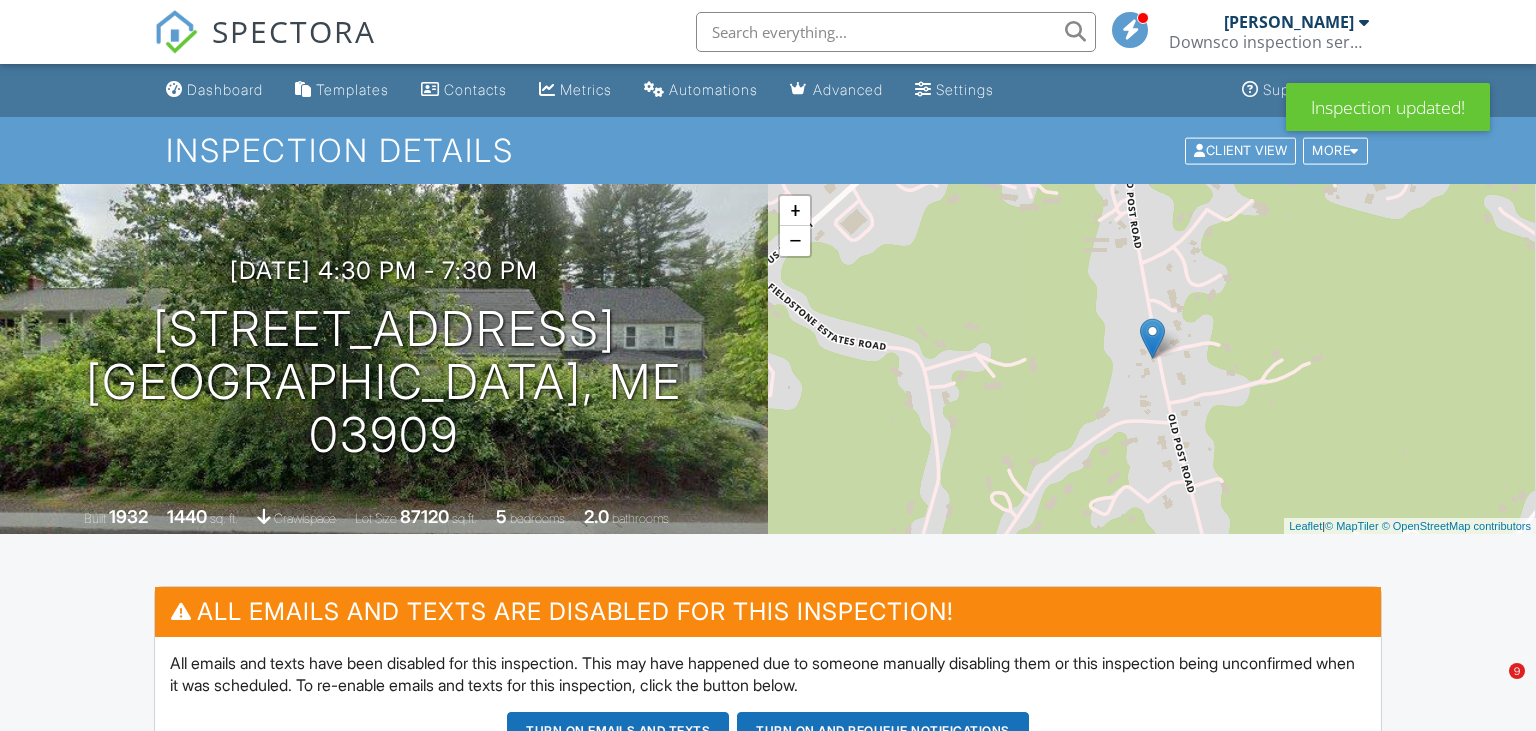 scroll, scrollTop: 0, scrollLeft: 0, axis: both 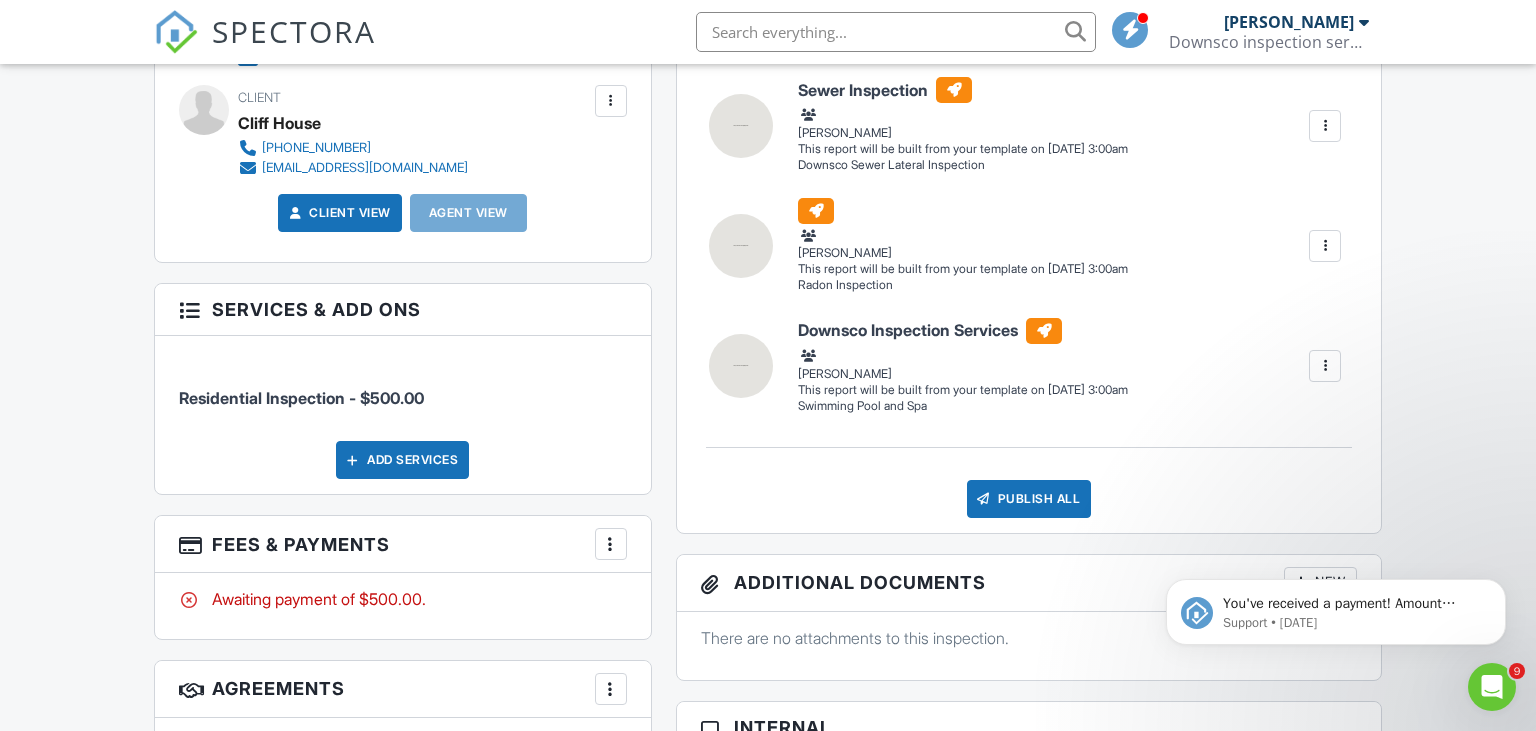 click at bounding box center [611, 544] 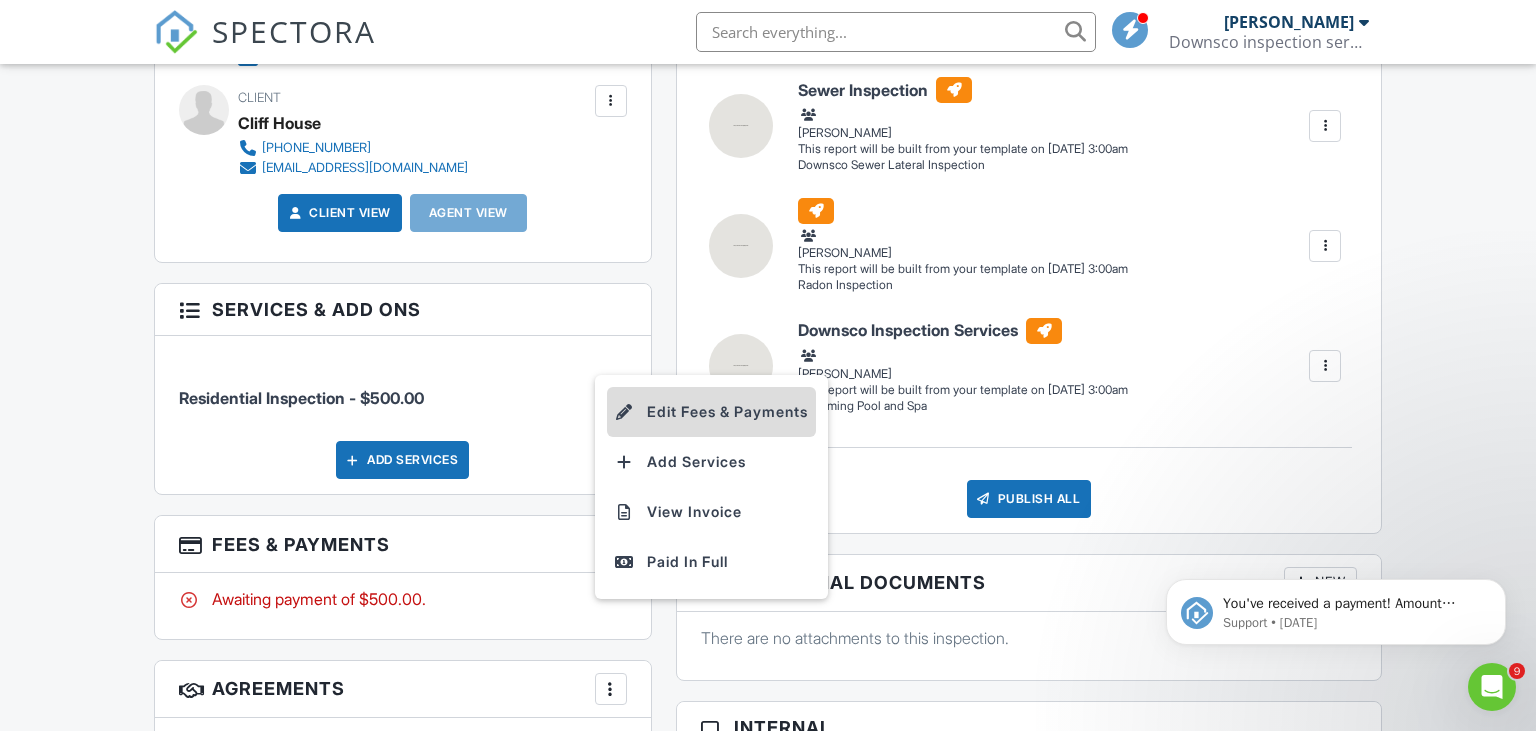 click on "Edit Fees & Payments" at bounding box center (711, 412) 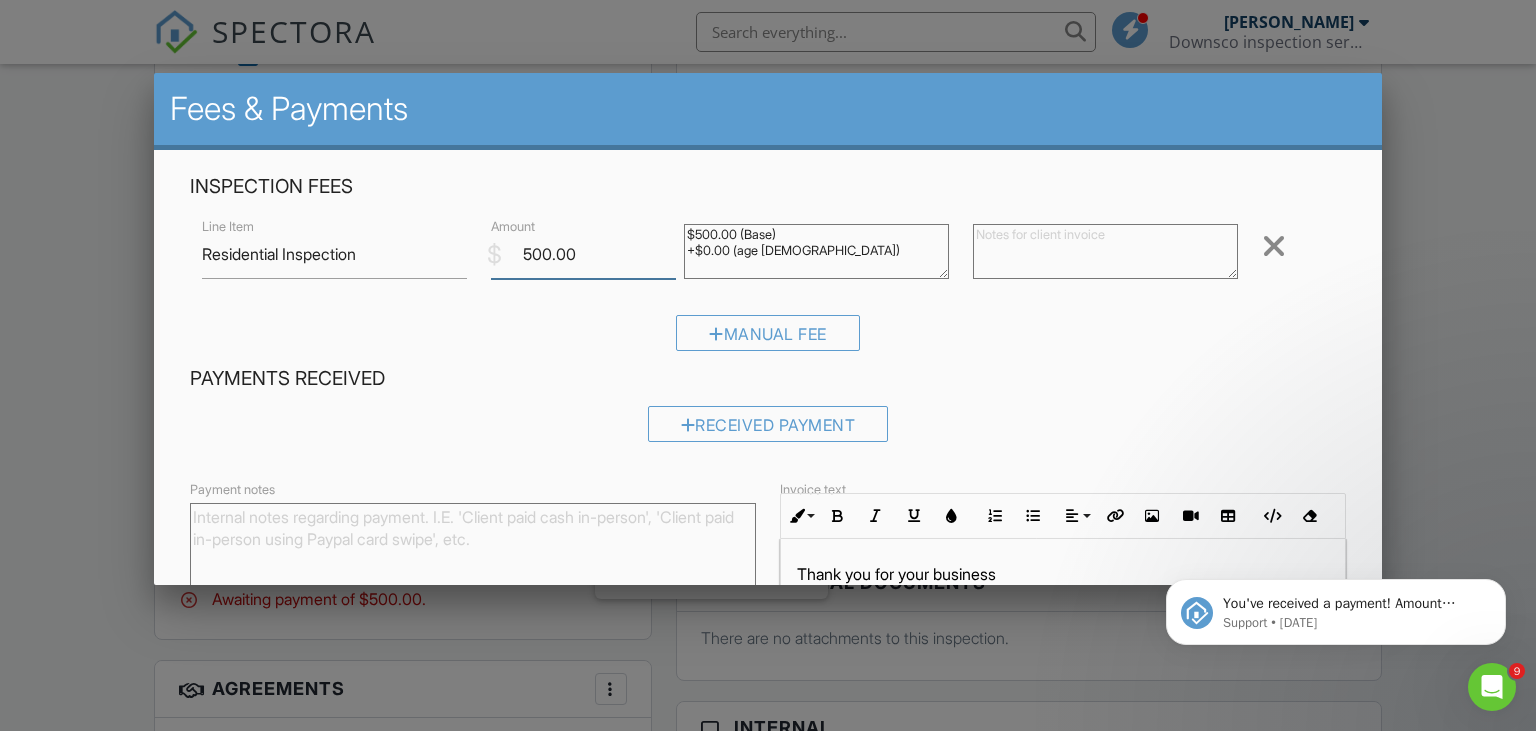 click on "500.00" at bounding box center [583, 254] 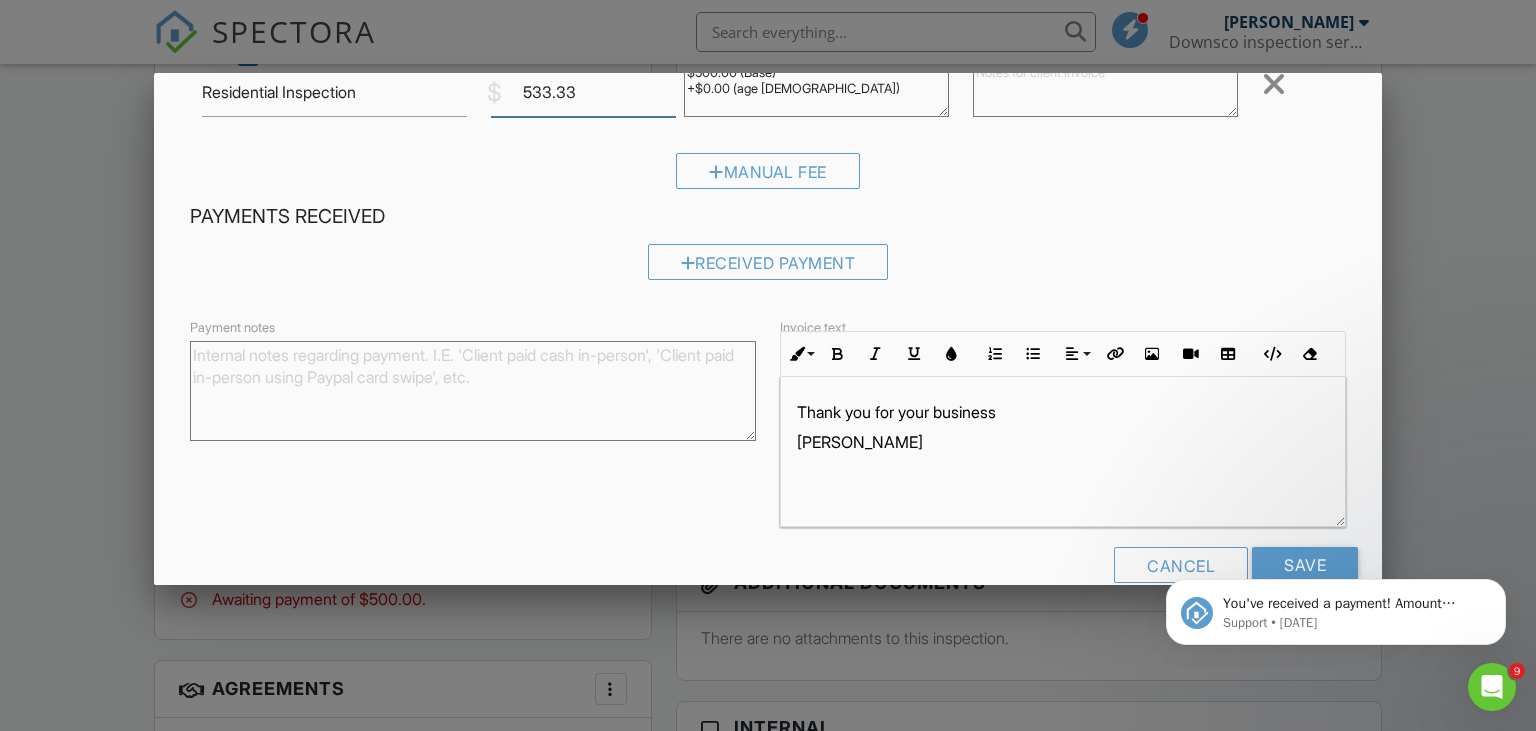 scroll, scrollTop: 194, scrollLeft: 0, axis: vertical 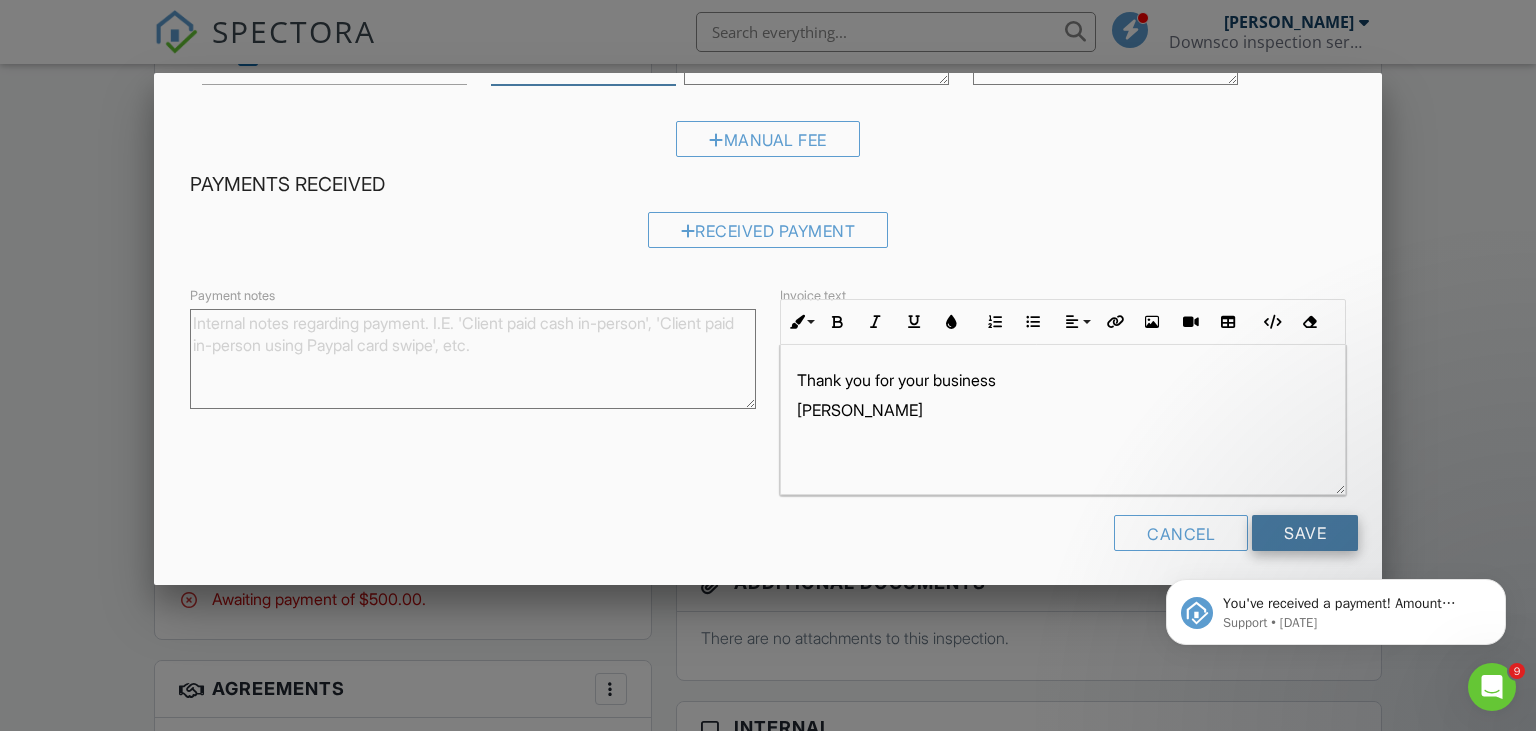 type on "533.33" 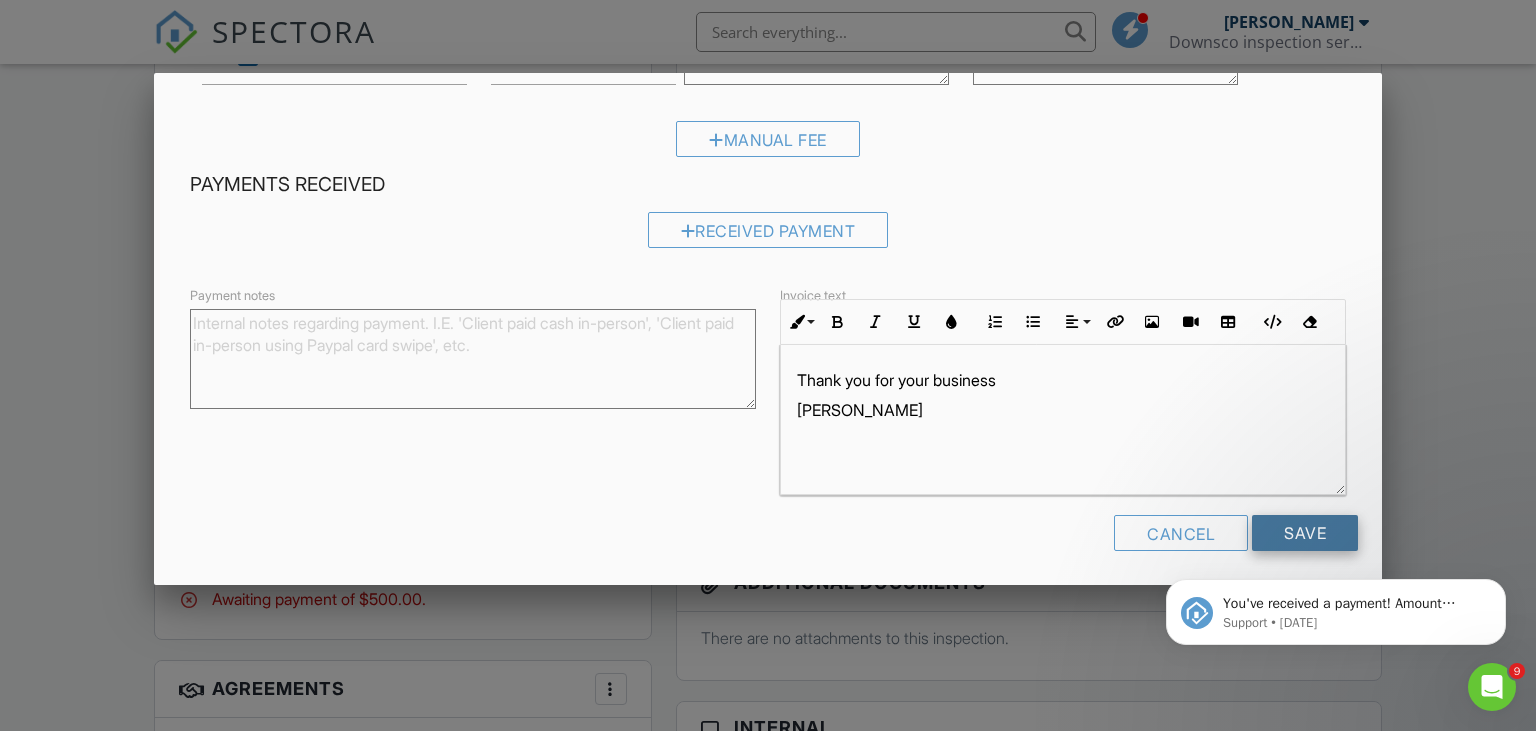 click on "Save" at bounding box center (1305, 533) 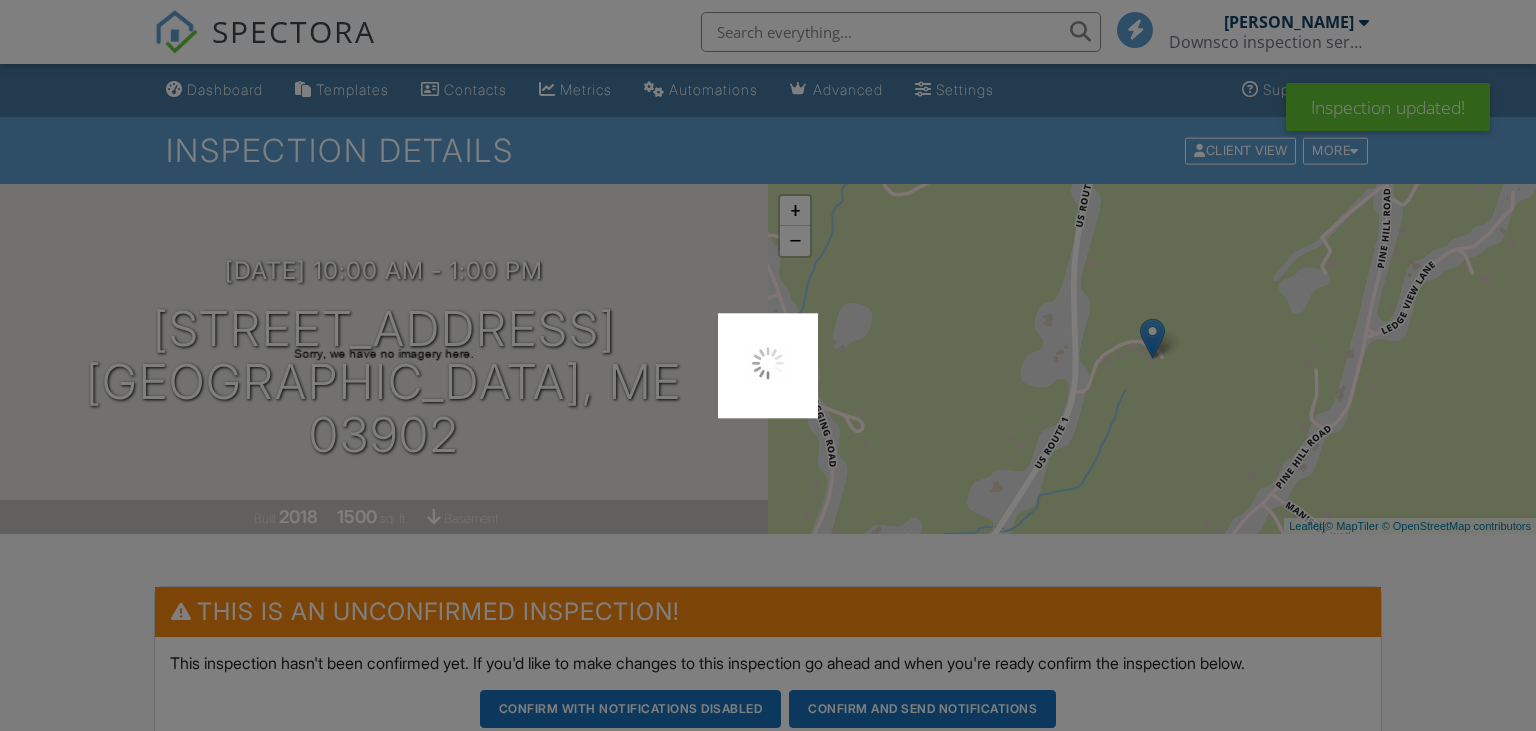 scroll, scrollTop: 0, scrollLeft: 0, axis: both 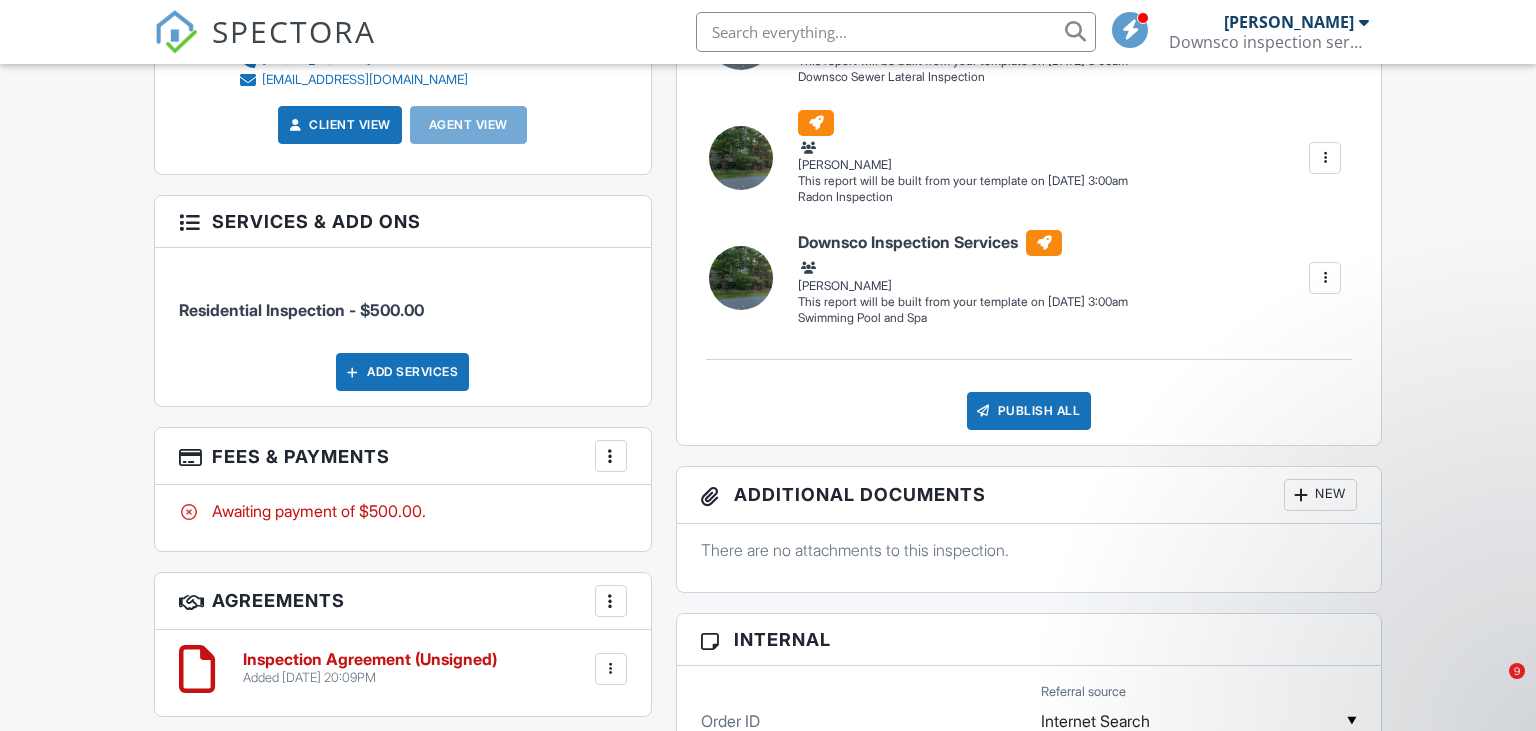click at bounding box center [611, 456] 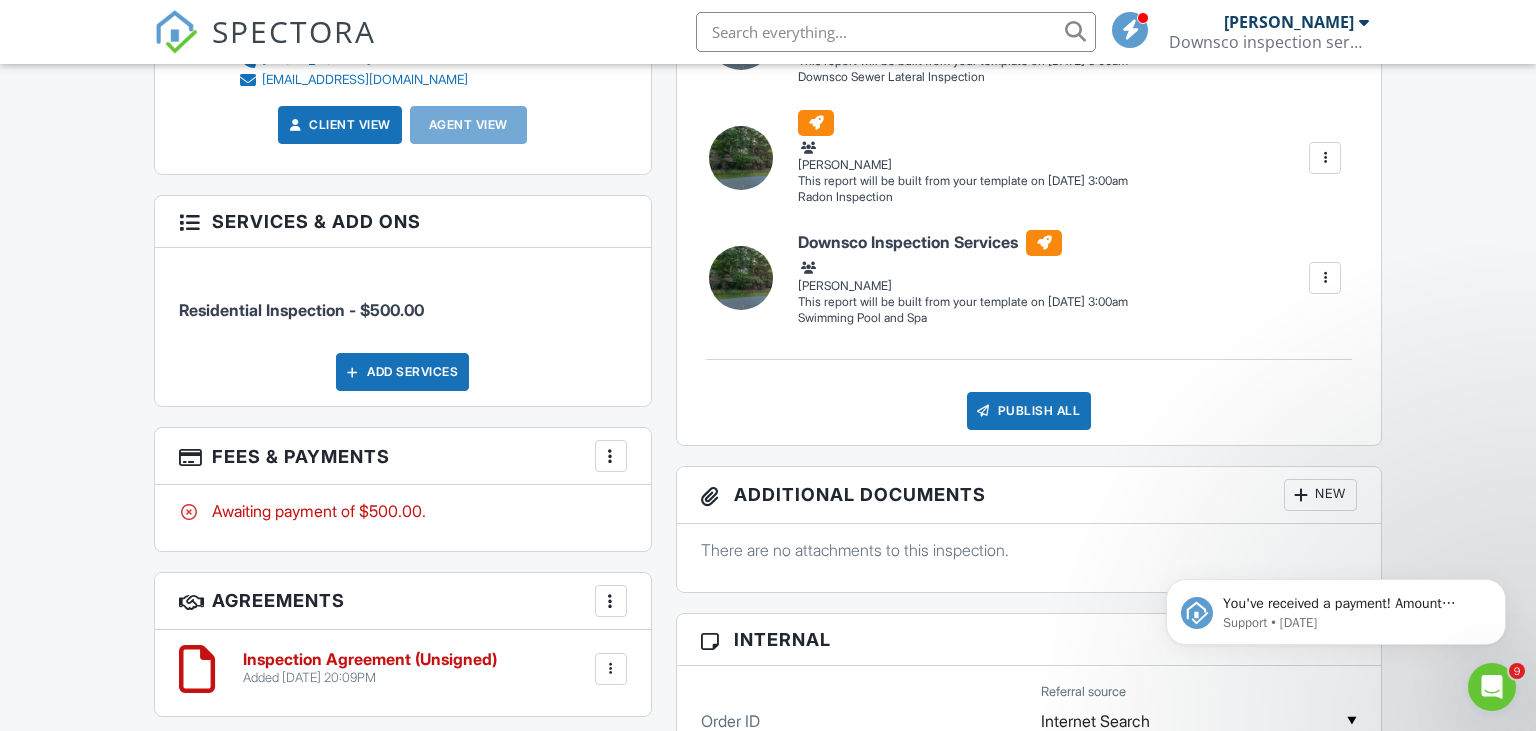 scroll, scrollTop: 0, scrollLeft: 0, axis: both 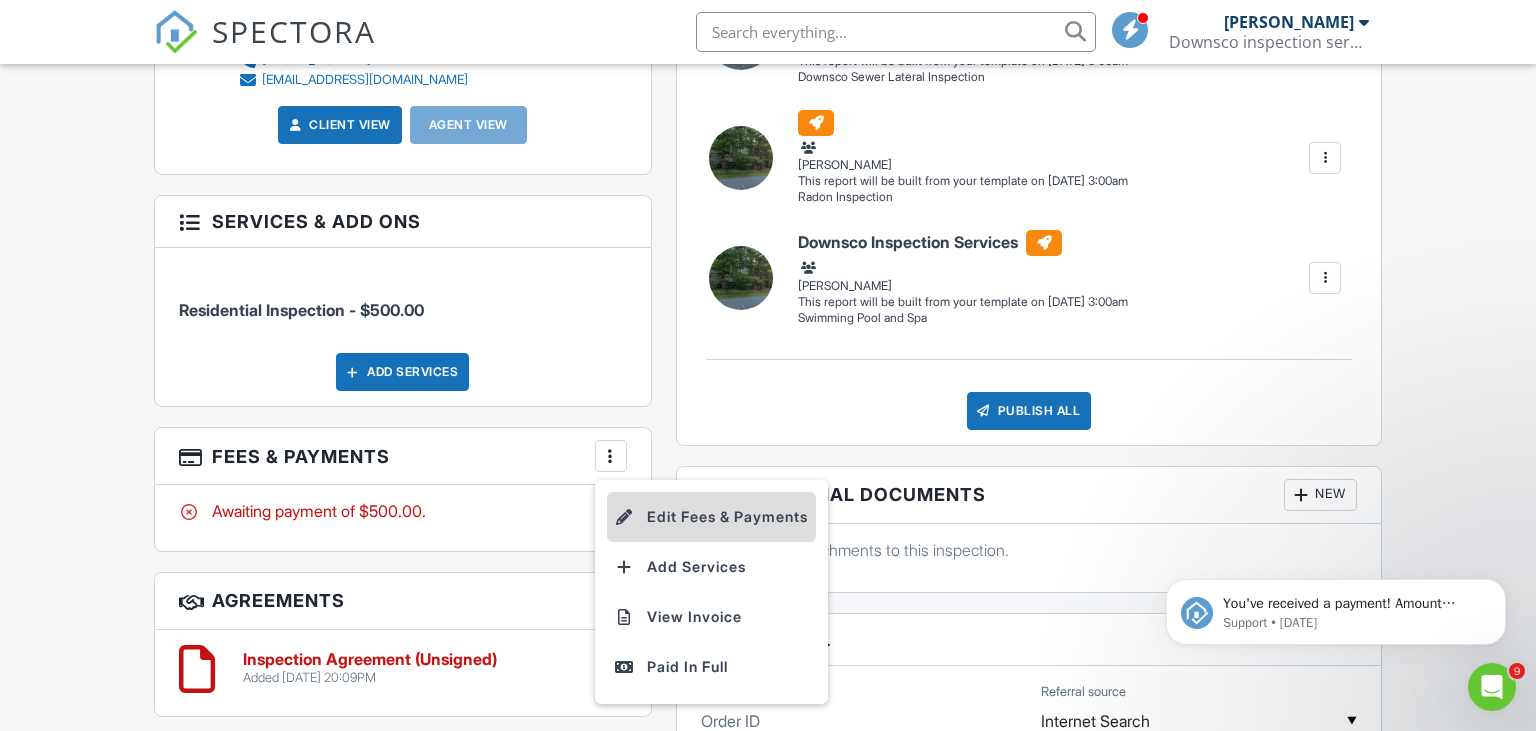 click on "Edit Fees & Payments" at bounding box center (711, 517) 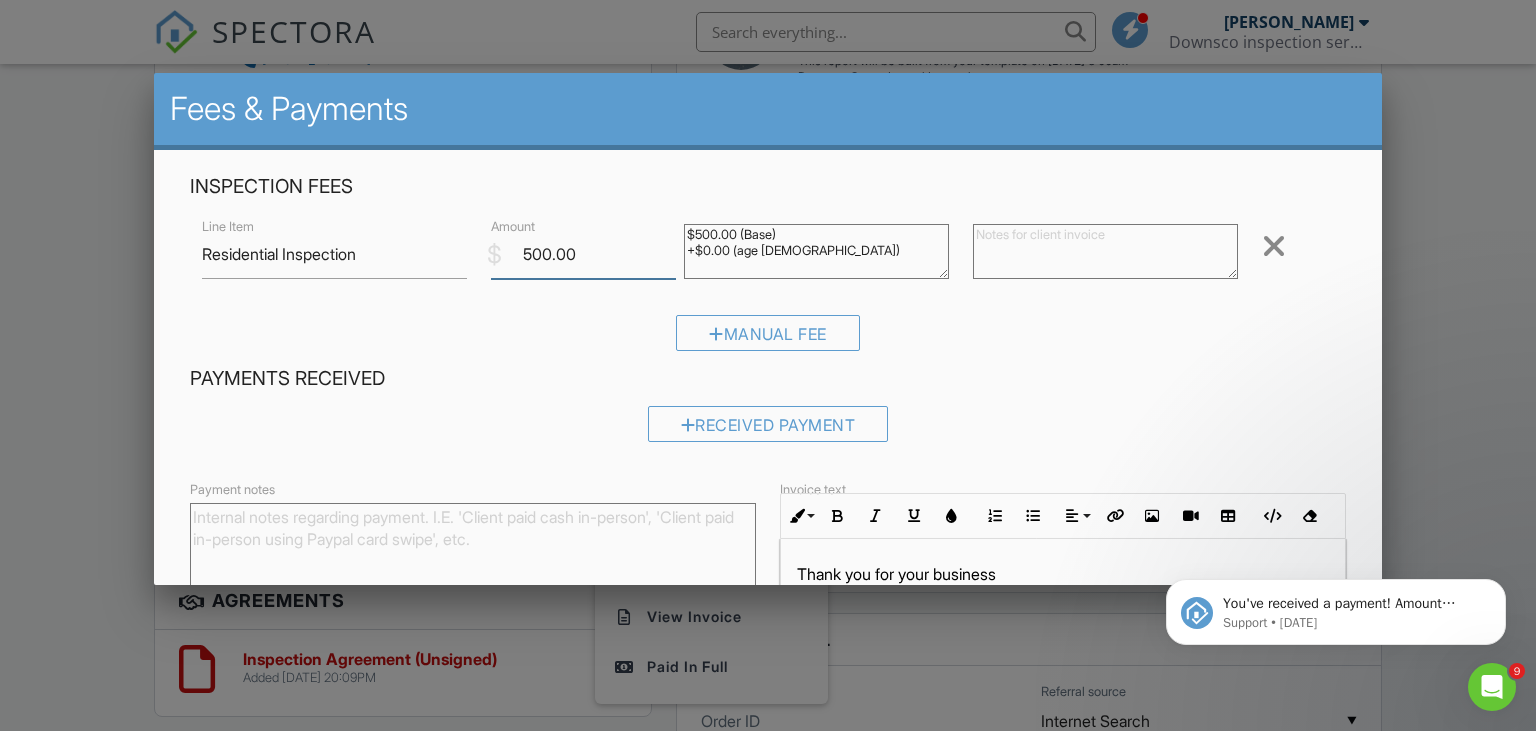 click on "500.00" at bounding box center [583, 254] 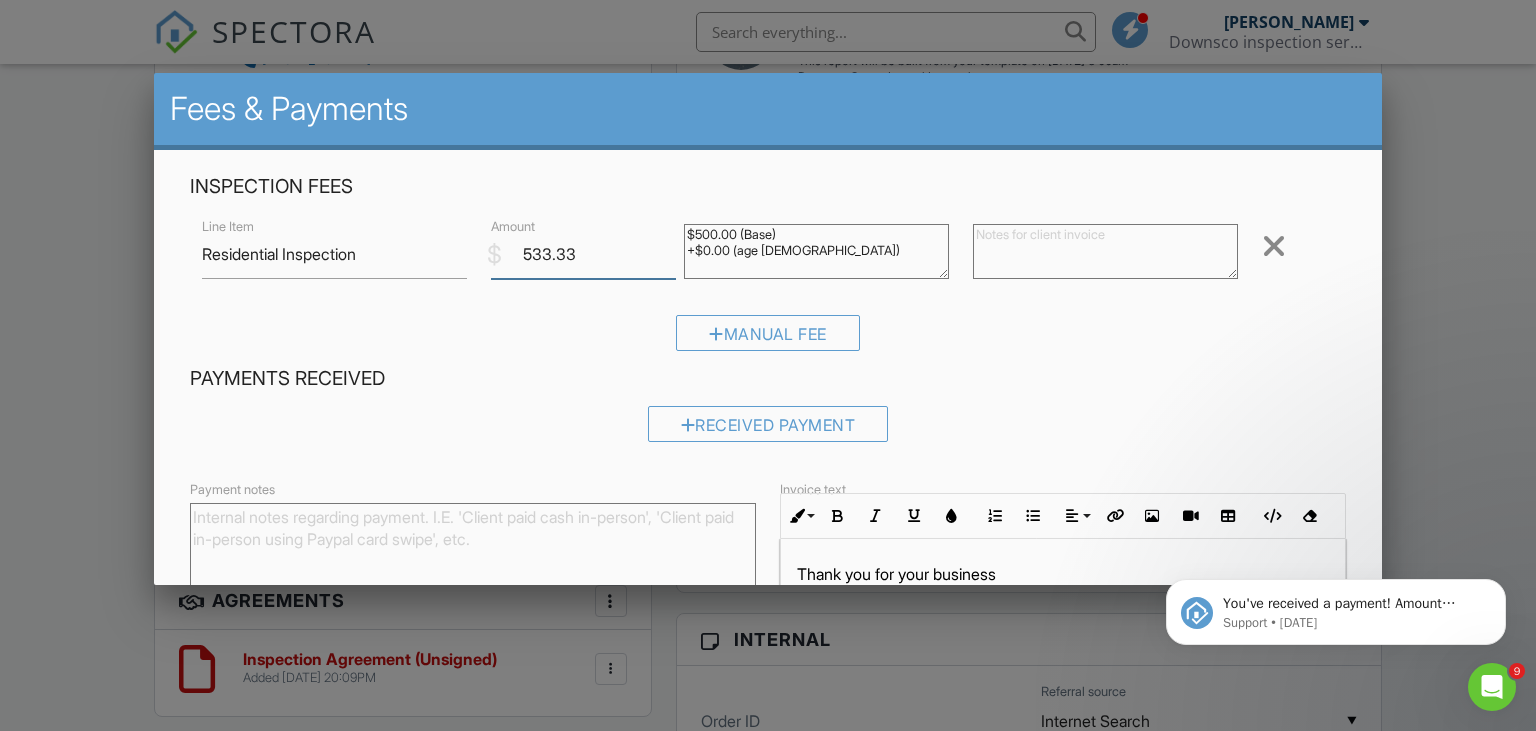 type on "533.33" 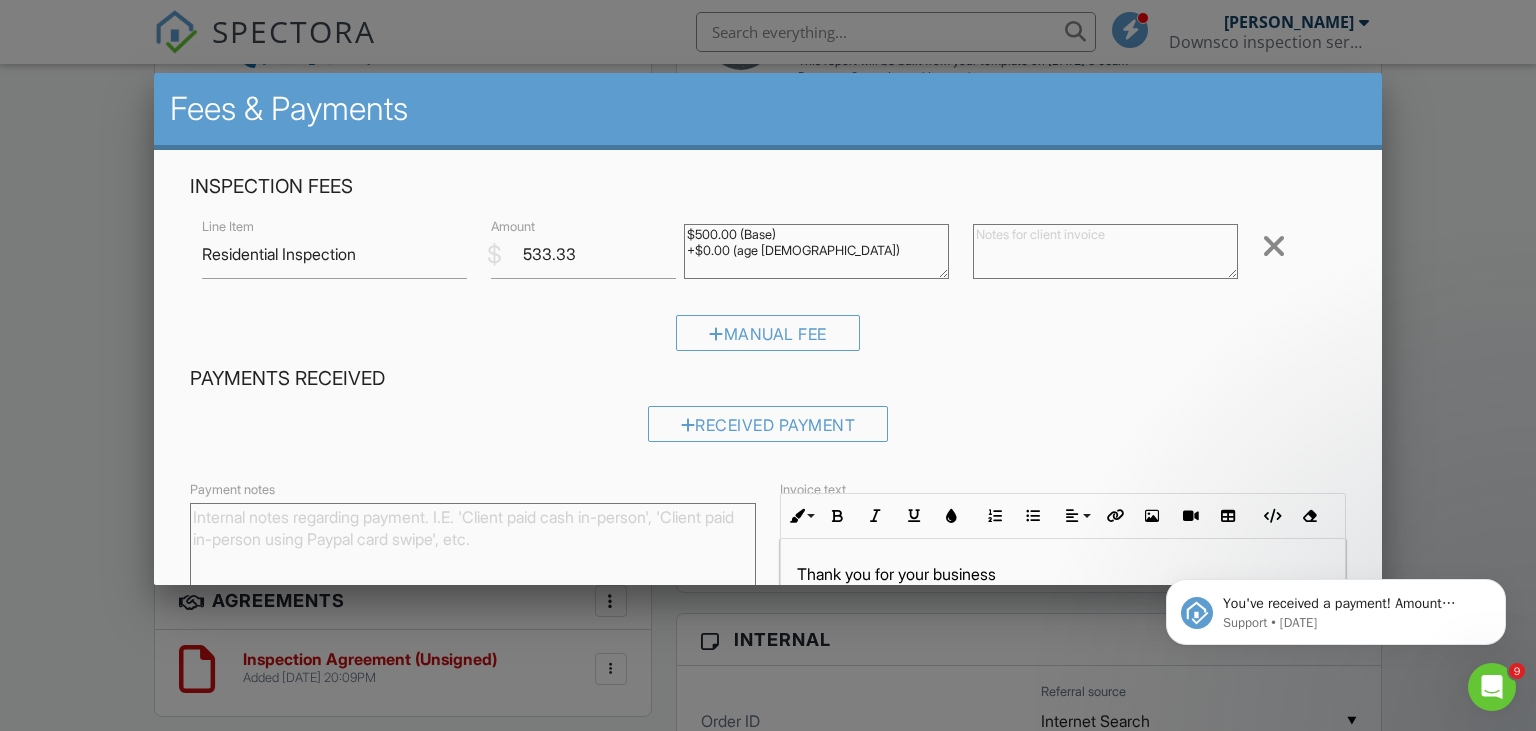click on "You've received a payment!  Amount  $225.00  Fee  $0.00  Net  $225.00  Transaction #  pi_3QvTnHK7snlDGpRF0kI96hZN  Inspection  [STREET_ADDRESS][PERSON_NAME] Payouts to your bank or debit card occur on a daily basis. Each payment usually takes two business days to process. You can view your pending payout amount here. If you have any questions reach out on our chat bubble at [DOMAIN_NAME]. Support • [DATE]" at bounding box center [1336, 520] 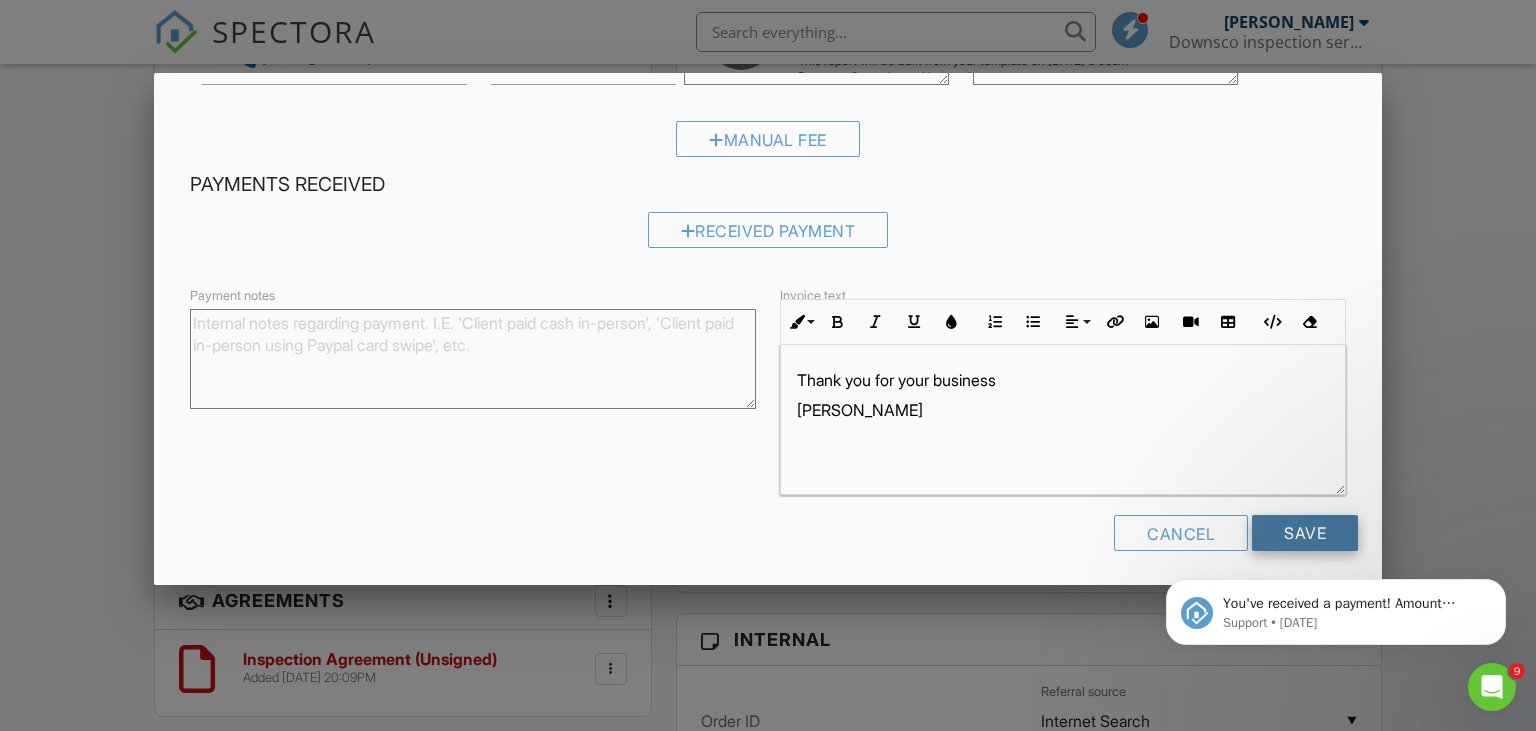 click on "Save" at bounding box center (1305, 533) 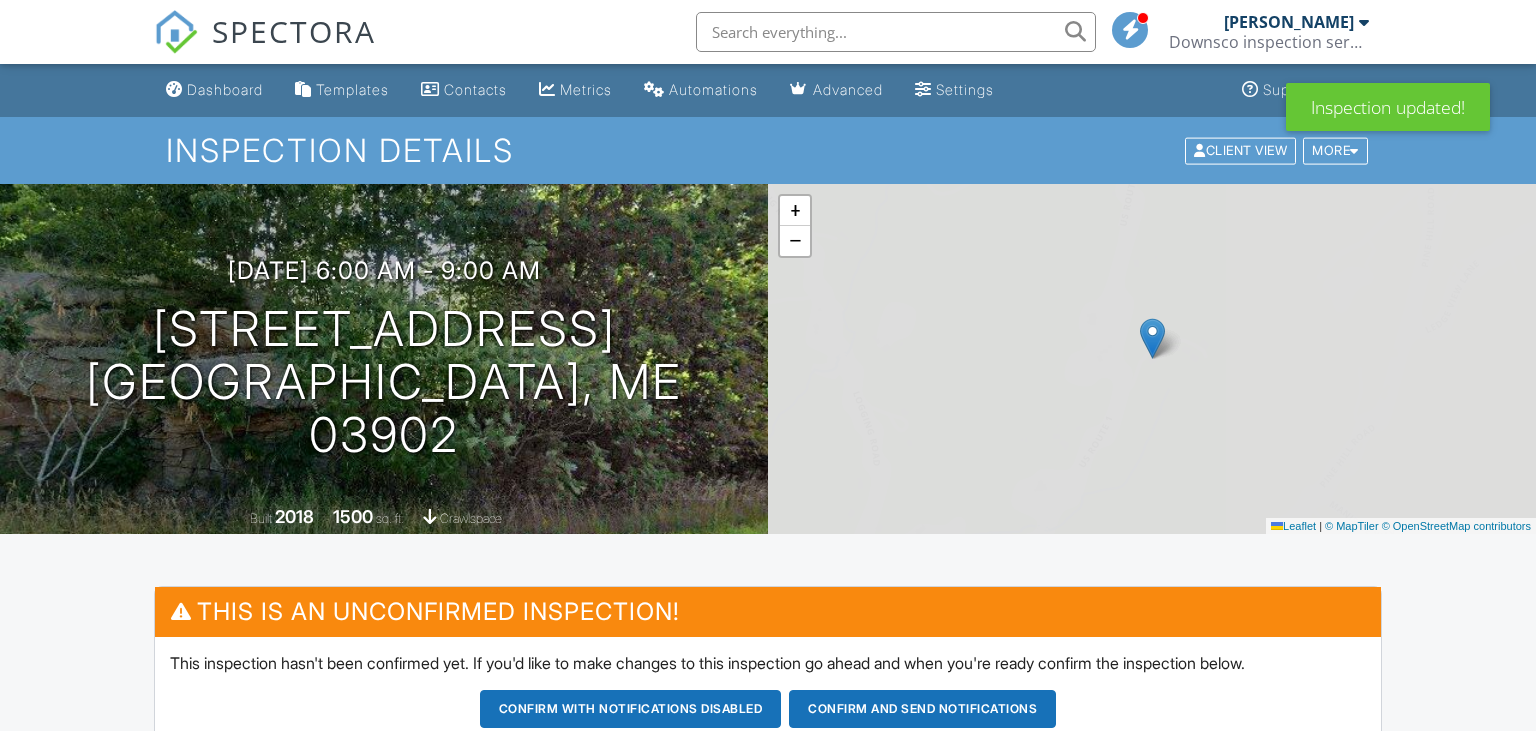 scroll, scrollTop: 0, scrollLeft: 0, axis: both 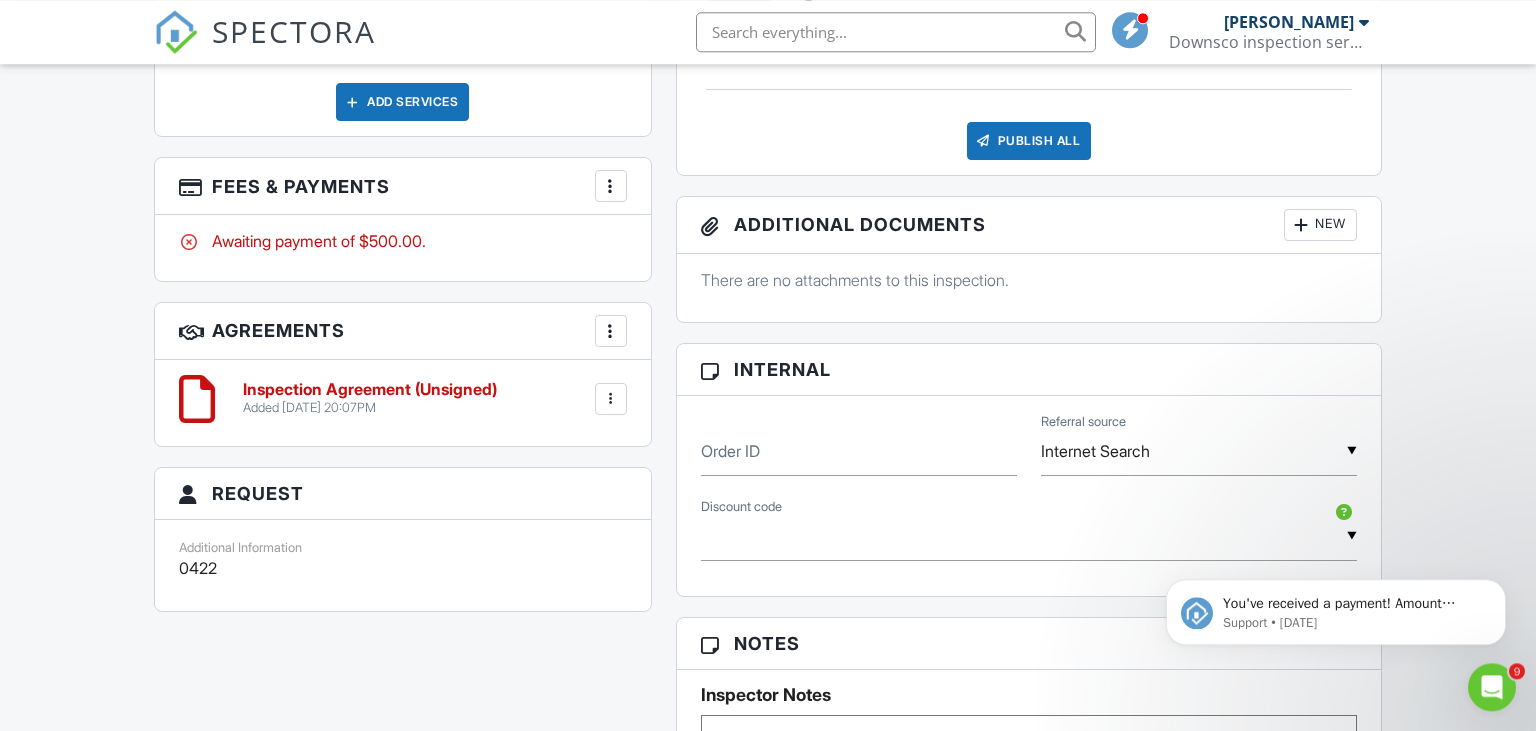 click at bounding box center (611, 186) 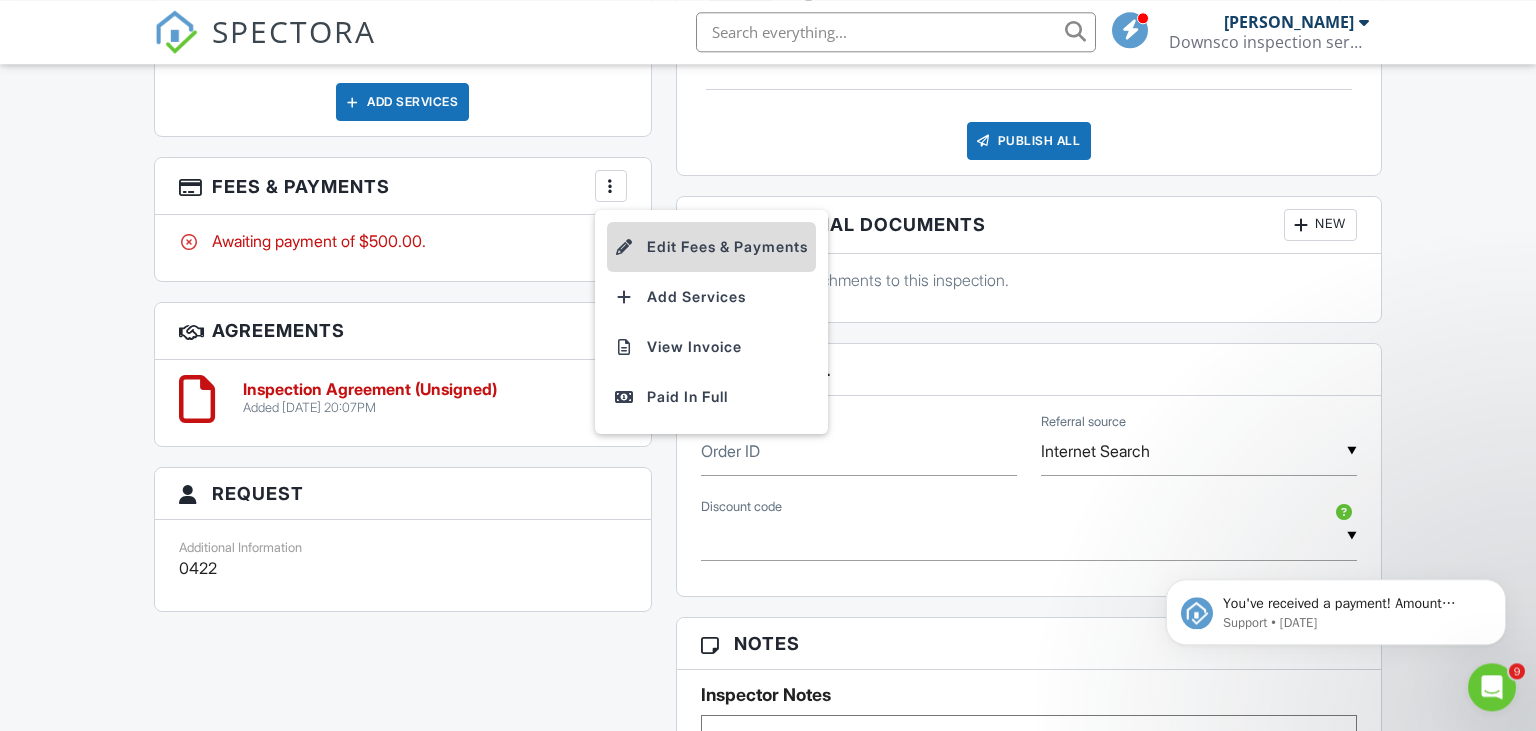 click on "Edit Fees & Payments" at bounding box center (711, 247) 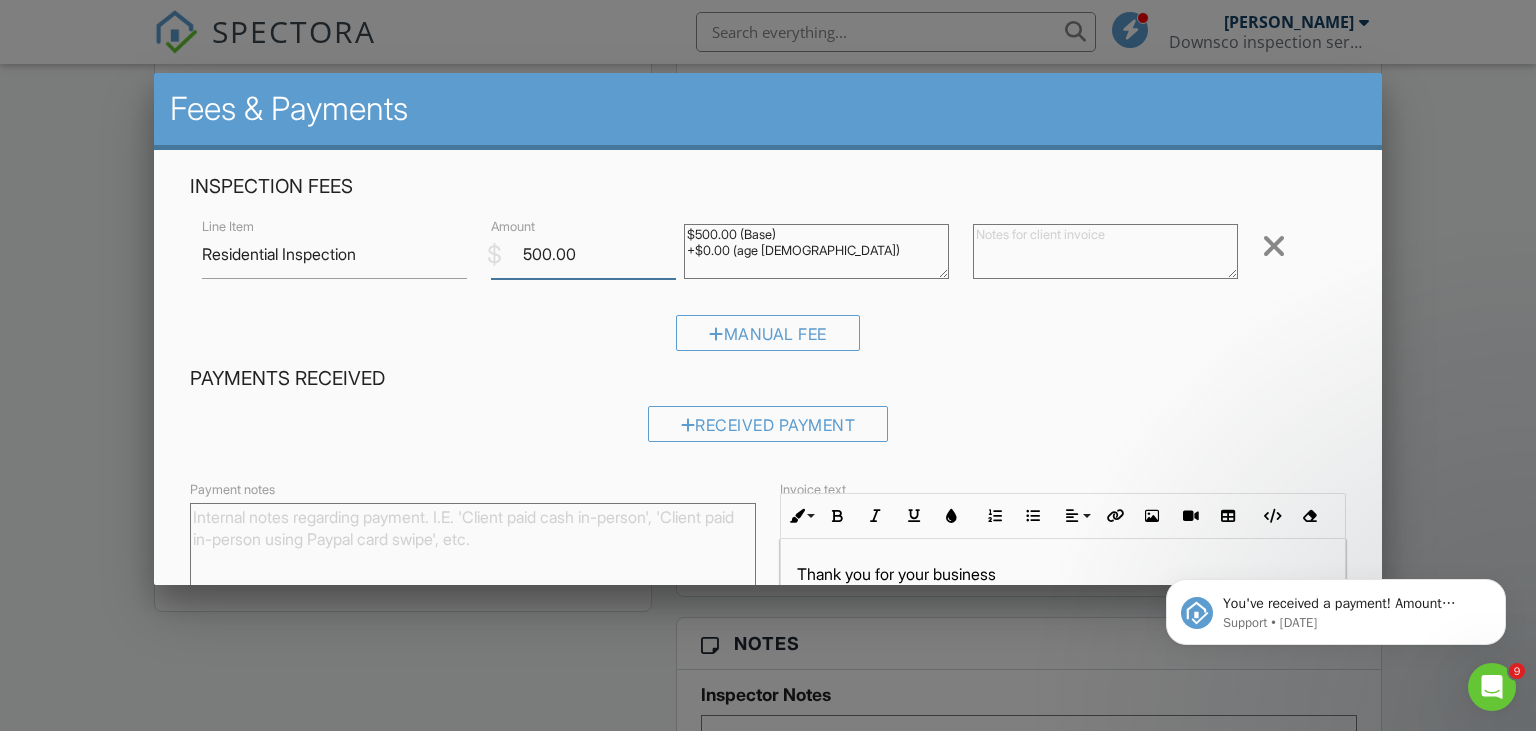 click on "500.00" at bounding box center (583, 254) 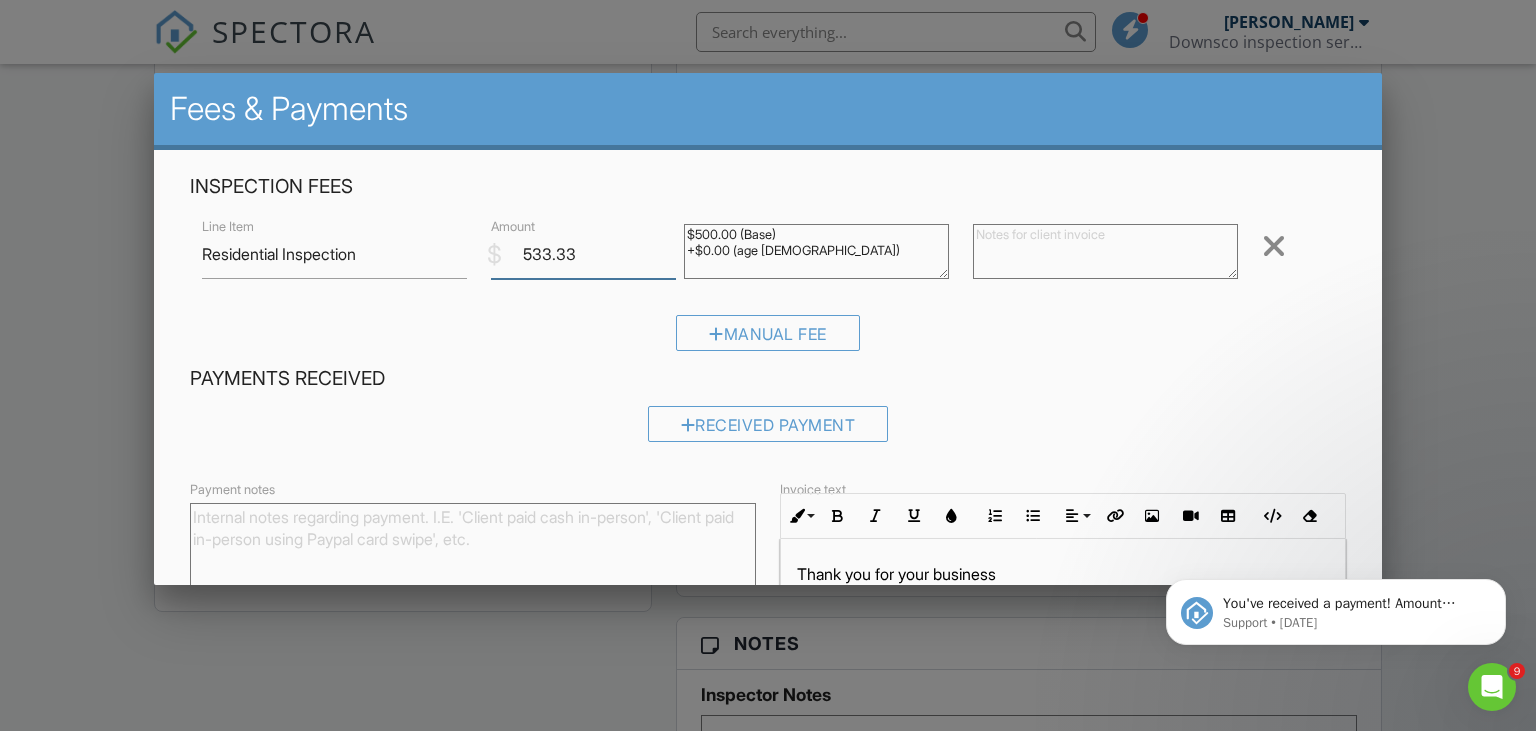 type on "533.33" 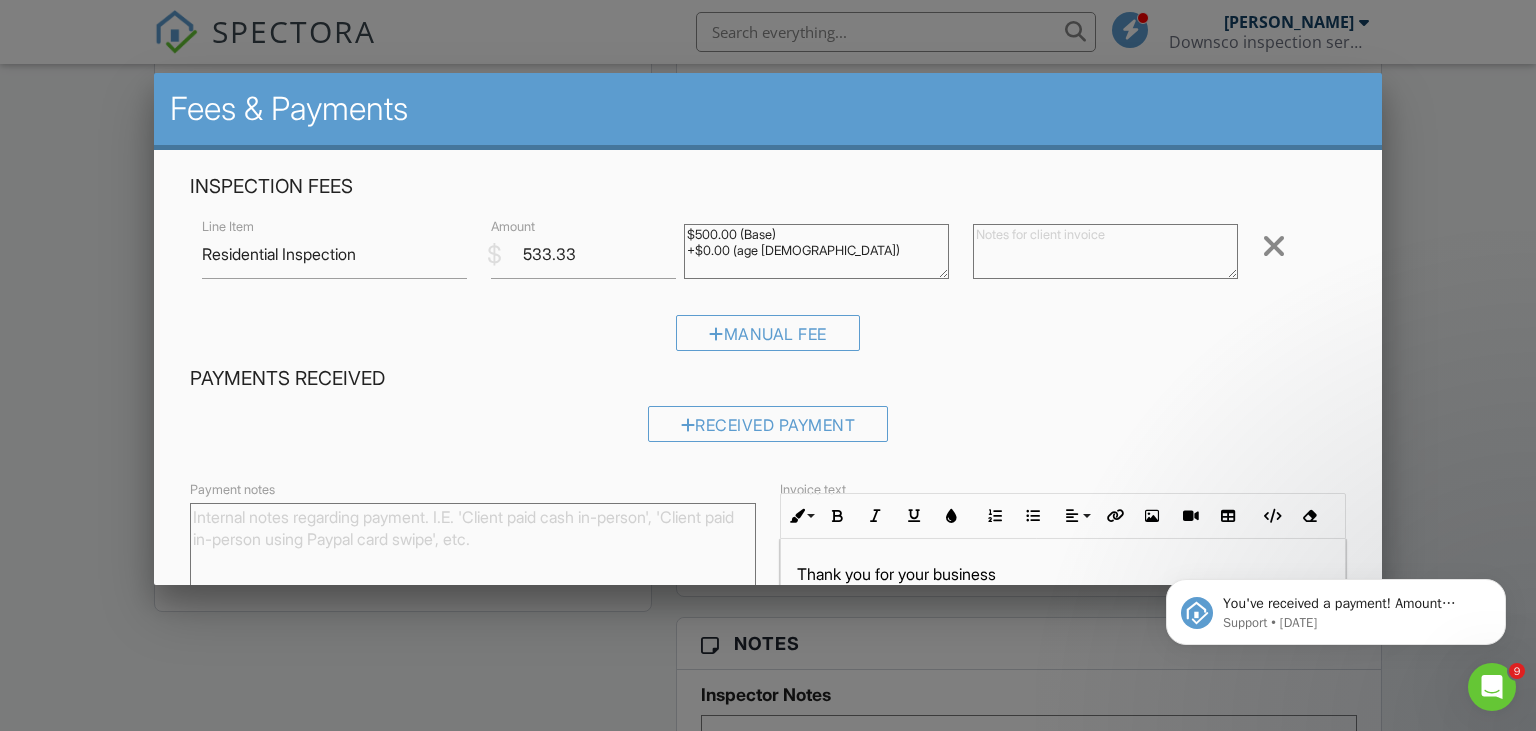 click on "$500.00 (Base)
+$0.00 (age [DEMOGRAPHIC_DATA])" at bounding box center (816, 251) 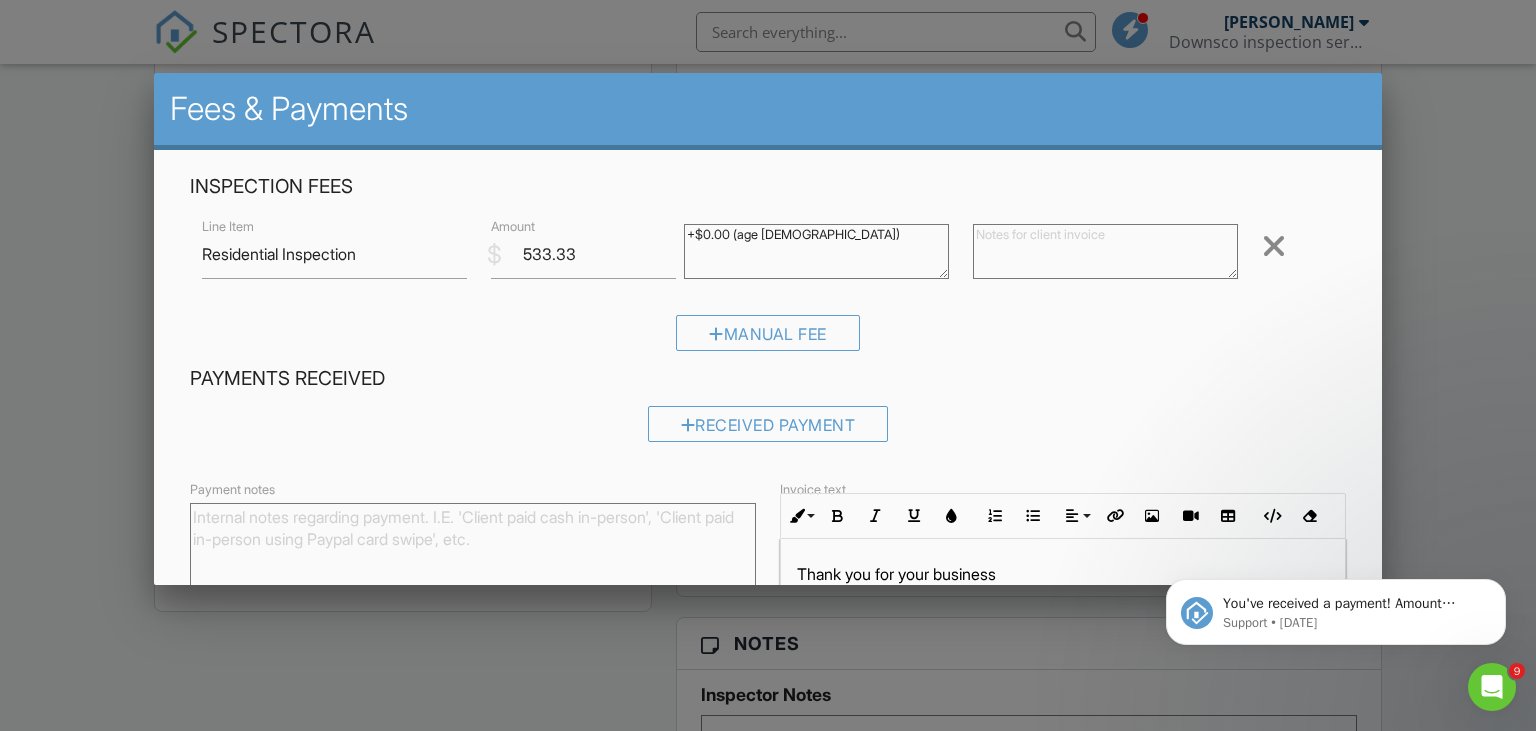 type on "+$0.00 (age [DEMOGRAPHIC_DATA])" 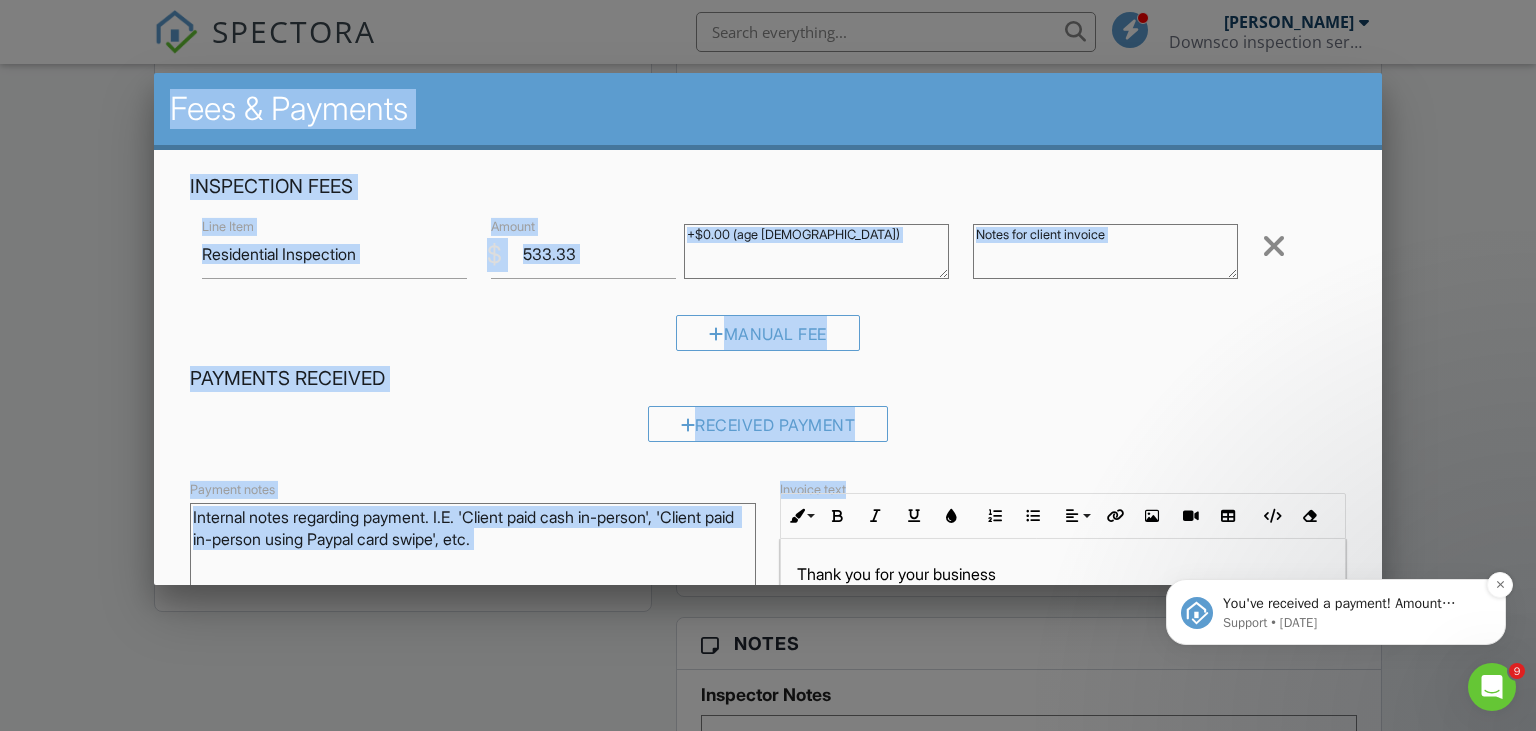 drag, startPoint x: 2521, startPoint y: 883, endPoint x: 1364, endPoint y: 682, distance: 1174.3296 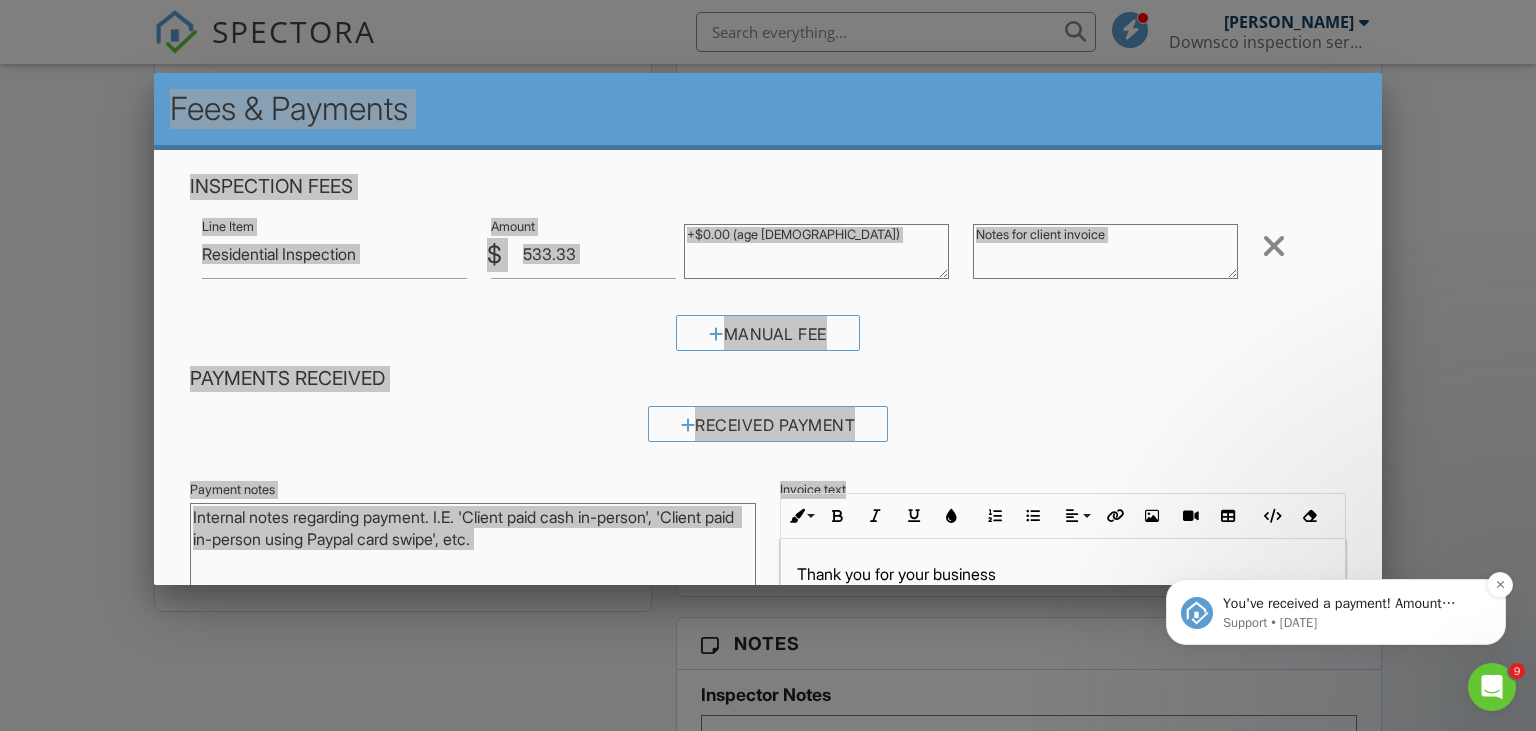 click on "You've received a payment!  Amount  $225.00  Fee  $0.00  Net  $225.00  Transaction #  pi_3QvTnHK7snlDGpRF0kI96hZN  Inspection  133 Fellows Hill Rd, Belmont, NH 03220 Payouts to your bank or debit card occur on a daily basis. Each payment usually takes two business days to process. You can view your pending payout amount here. If you have any questions reach out on our chat bubble at app.spectora.com." at bounding box center (1352, 604) 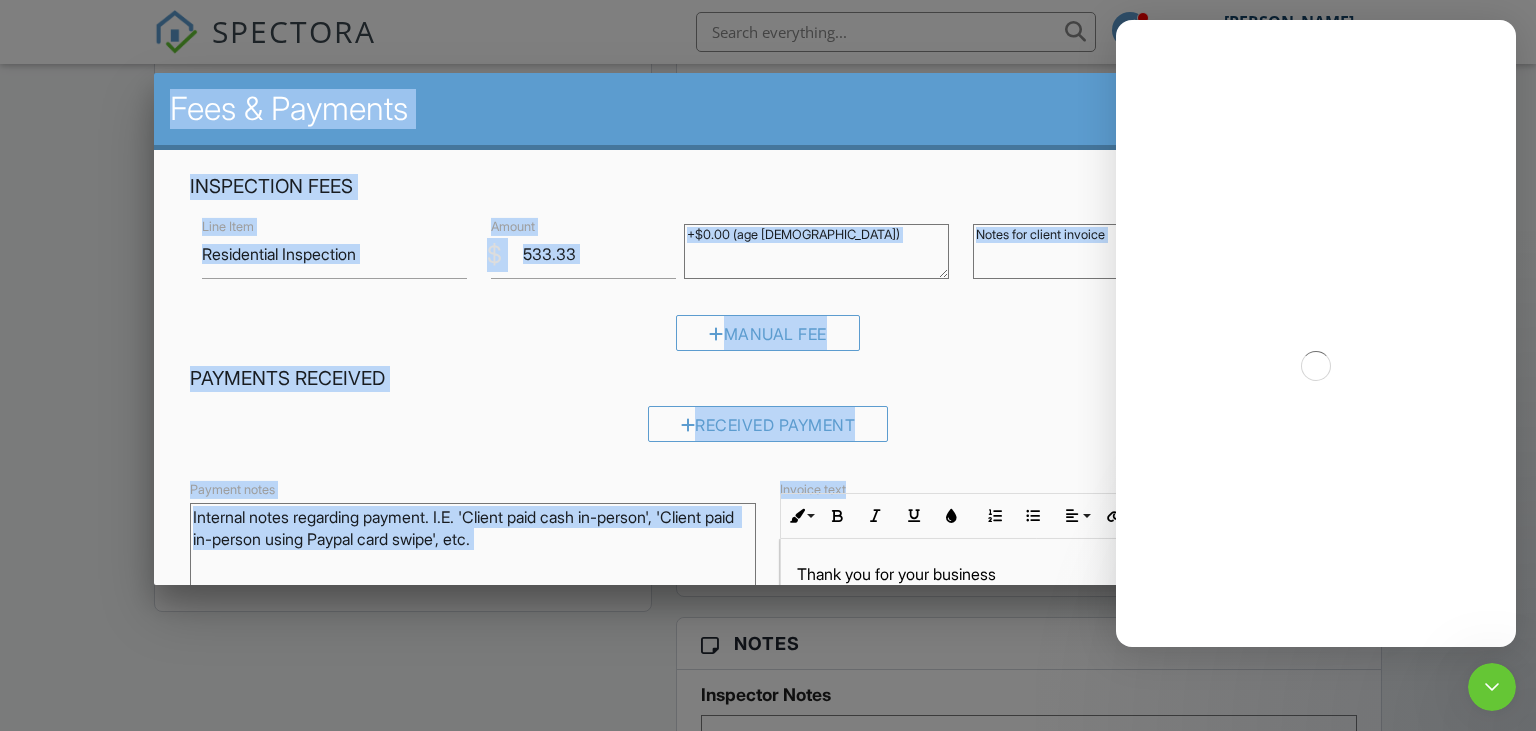 scroll, scrollTop: 0, scrollLeft: 0, axis: both 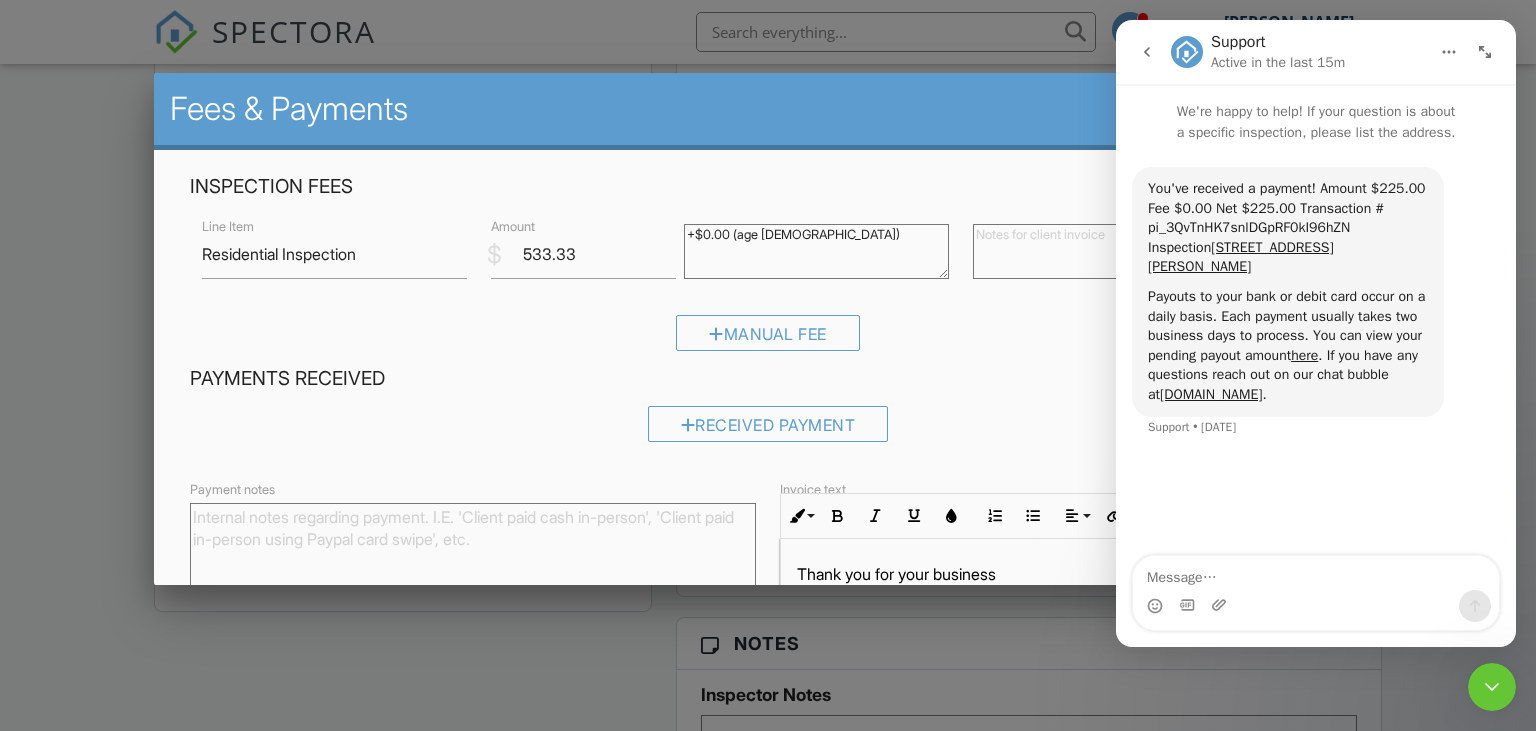 click on "Fees & Payments" at bounding box center [768, 111] 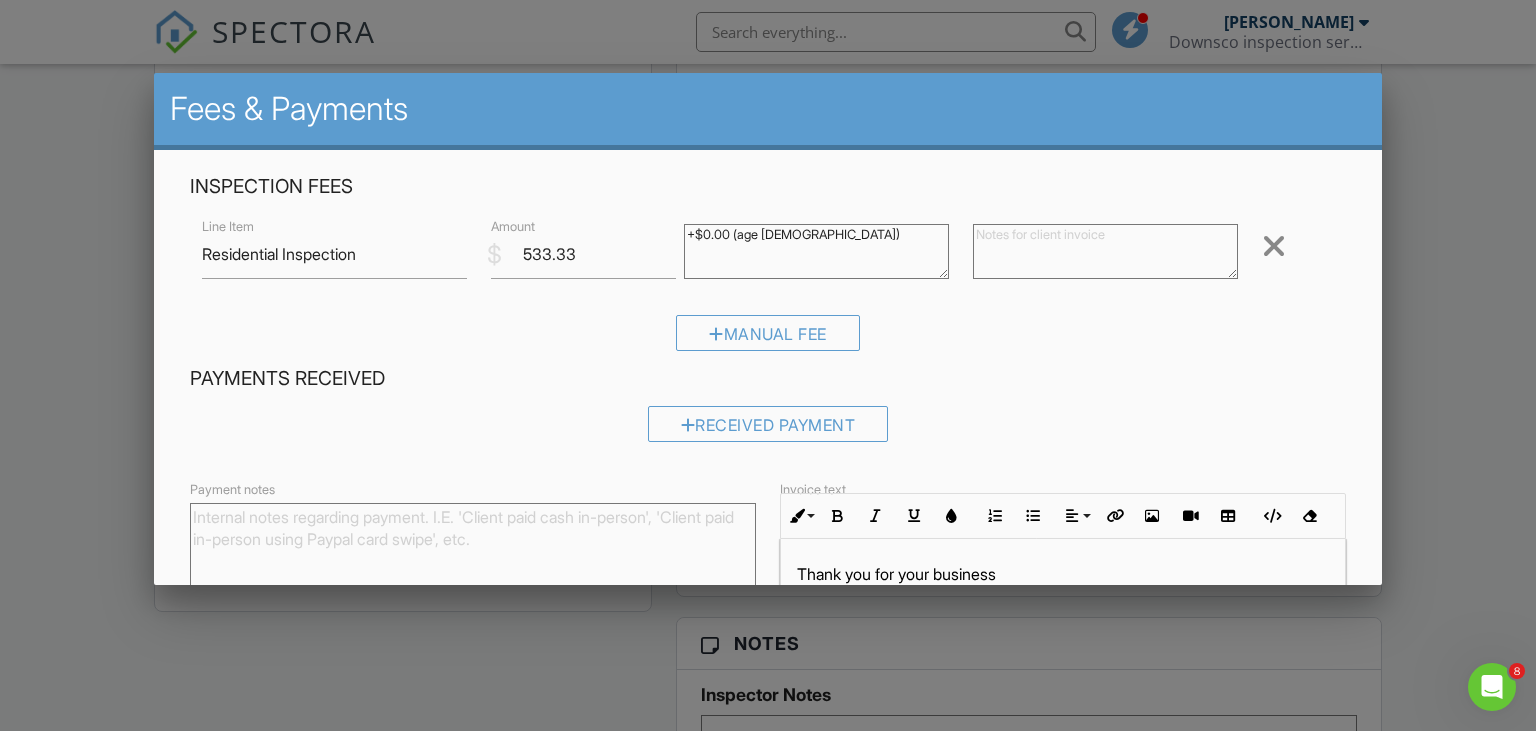 scroll, scrollTop: 0, scrollLeft: 0, axis: both 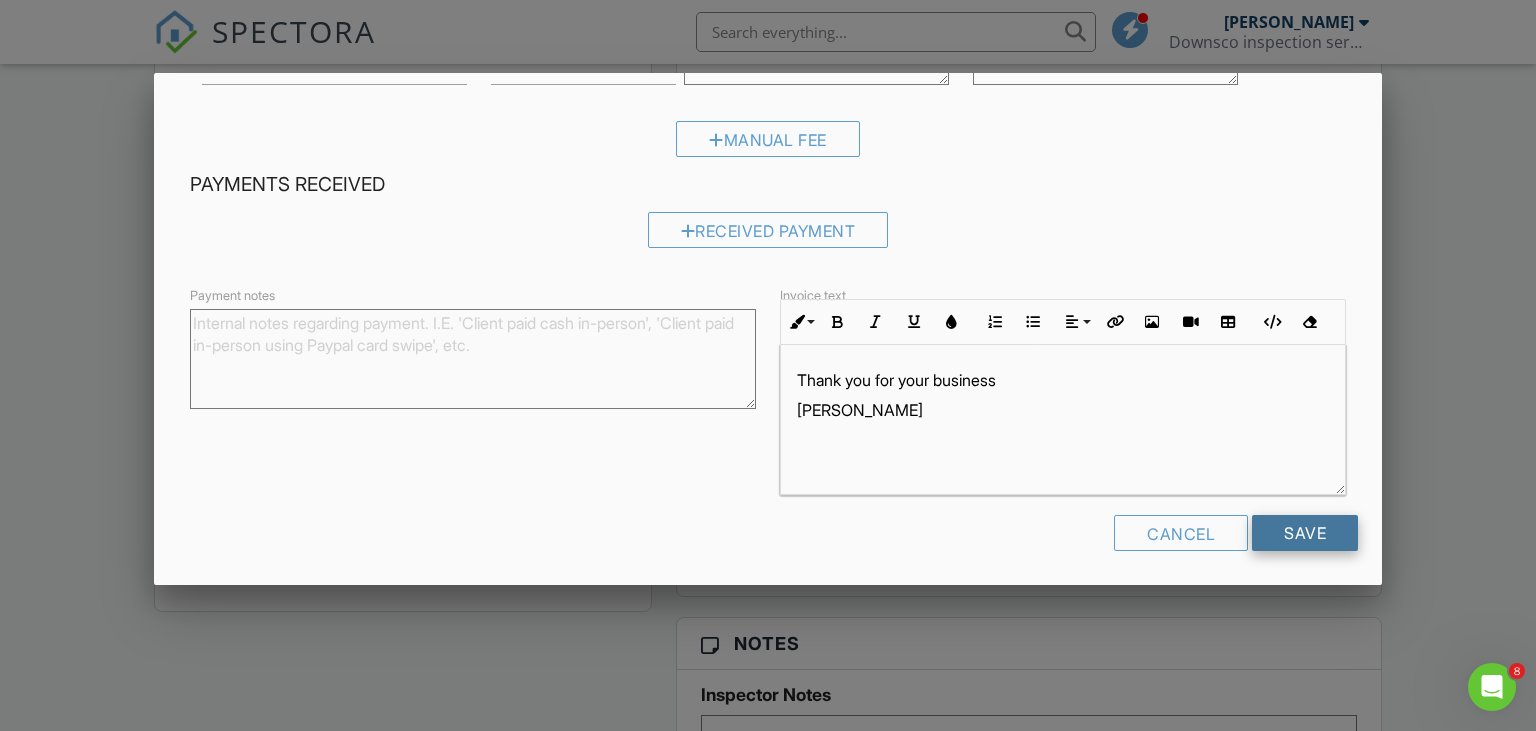 click on "Save" at bounding box center [1305, 533] 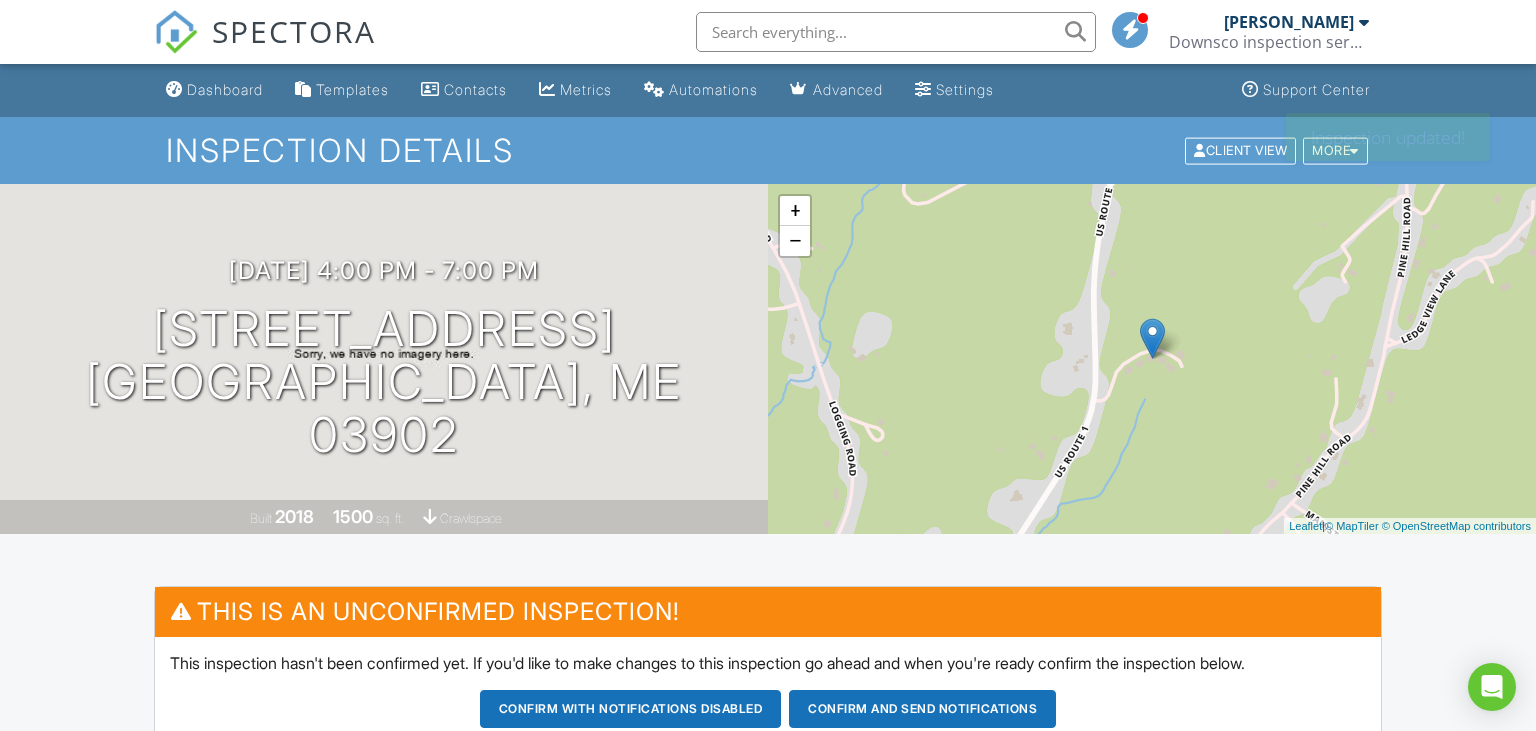 scroll, scrollTop: 0, scrollLeft: 0, axis: both 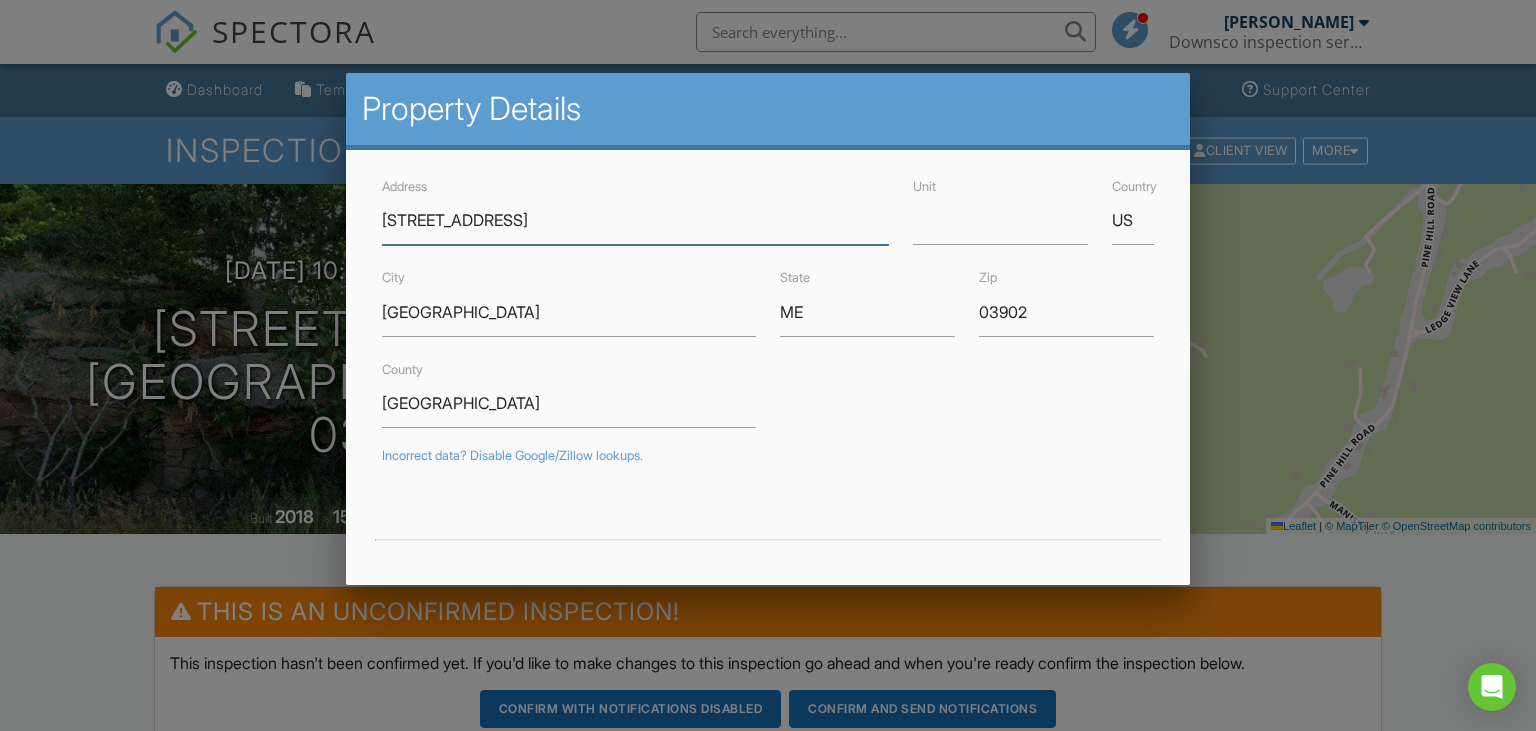 click on "1 Oak Rdg Ter" at bounding box center [635, 220] 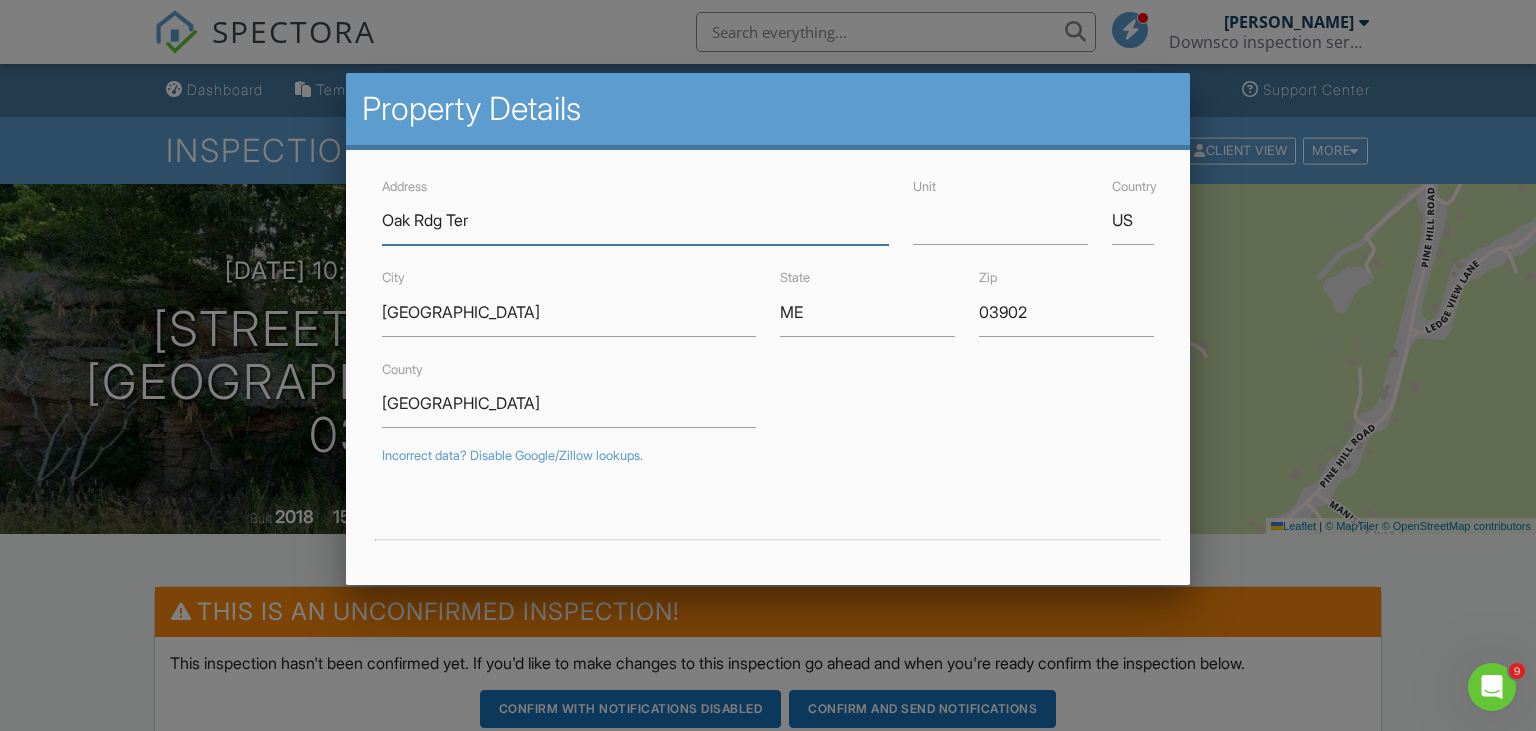 scroll, scrollTop: 0, scrollLeft: 0, axis: both 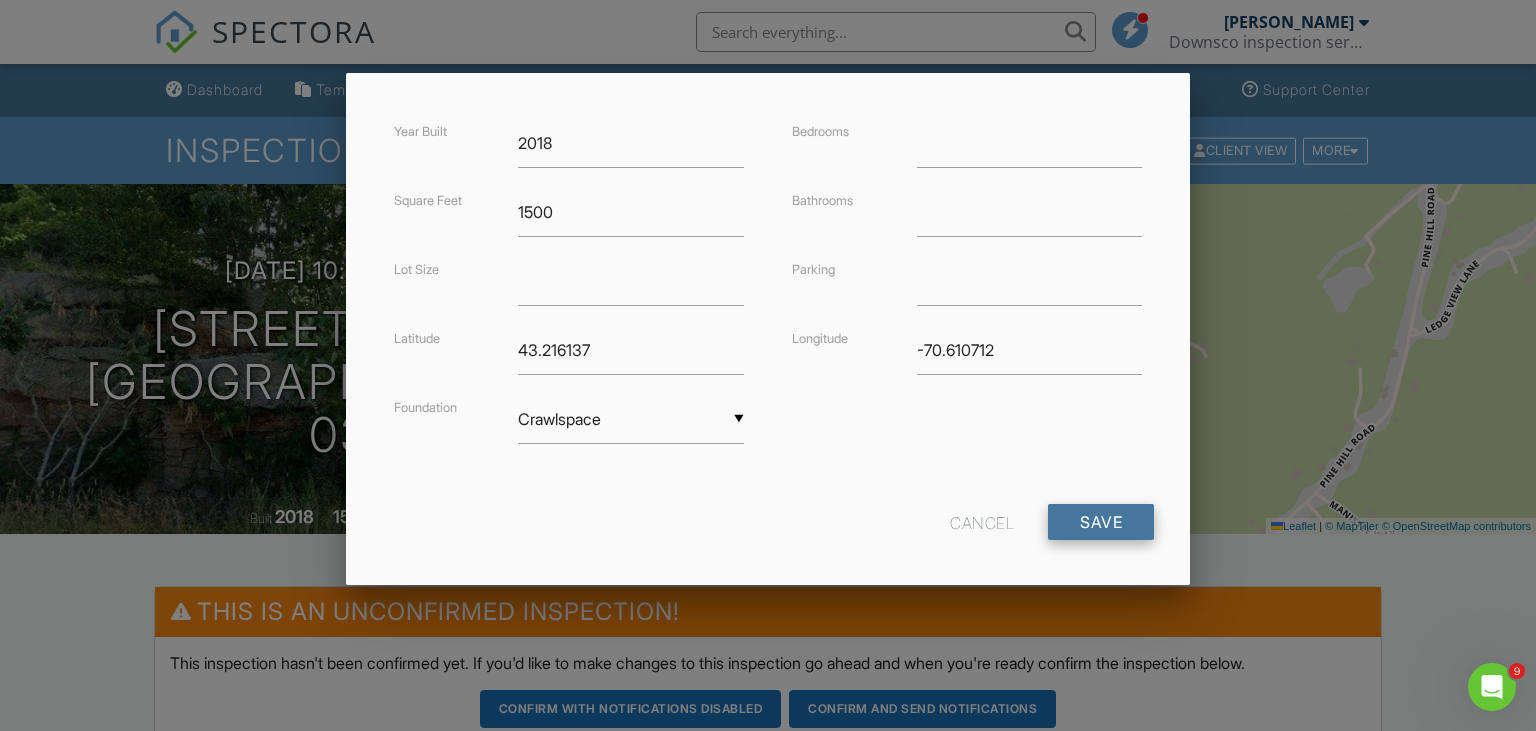 type on "3 Oak Rdg Ter" 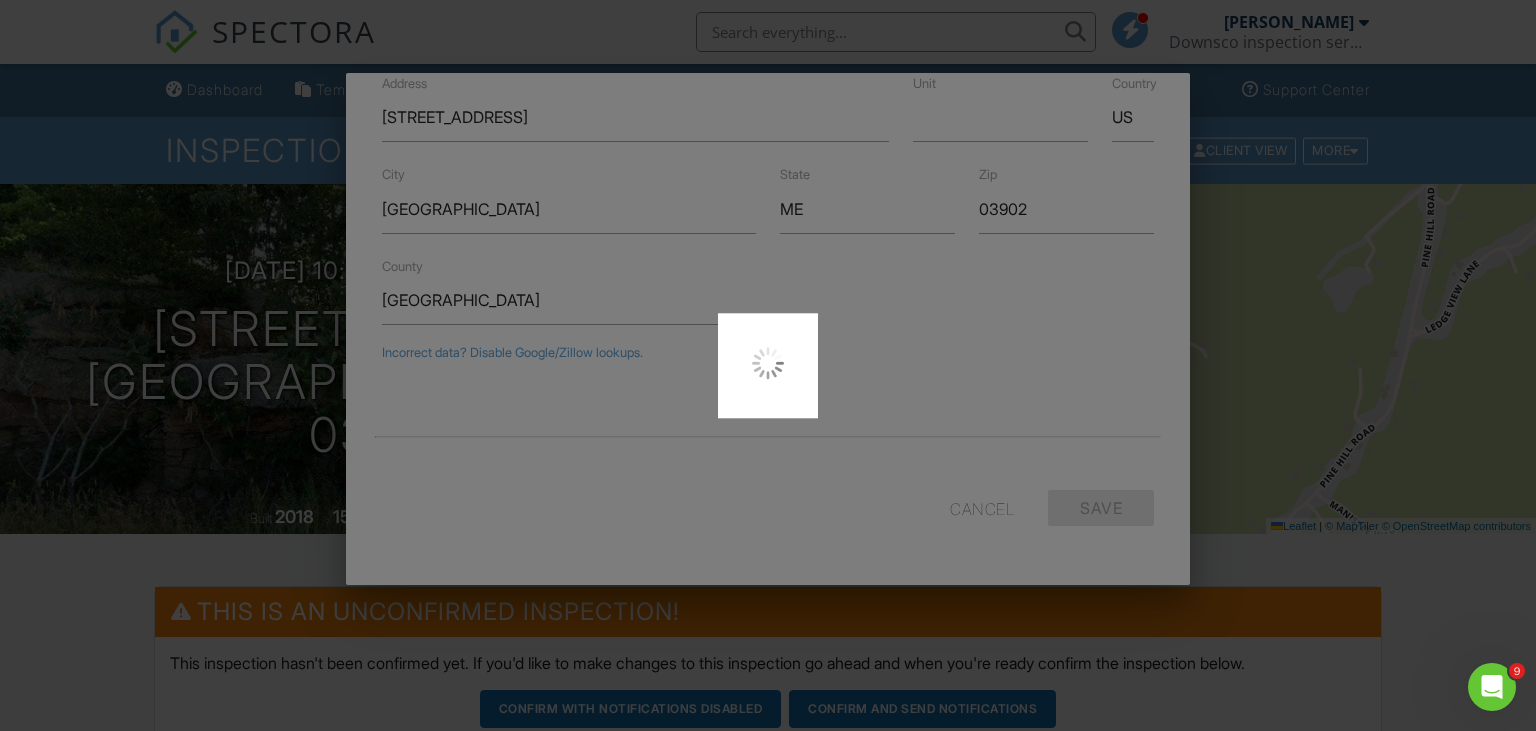 type on "43.2162427" 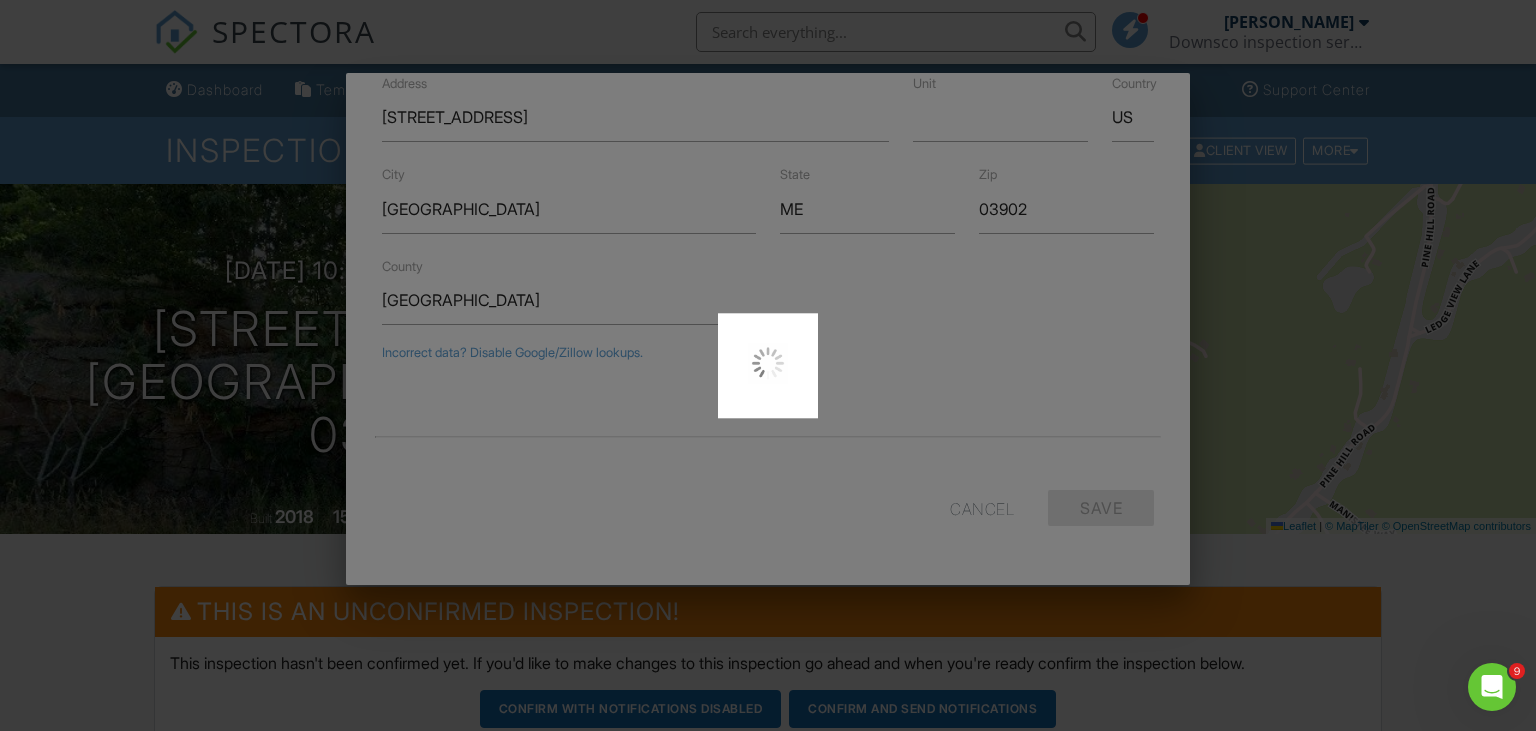 type on "-70.6104683" 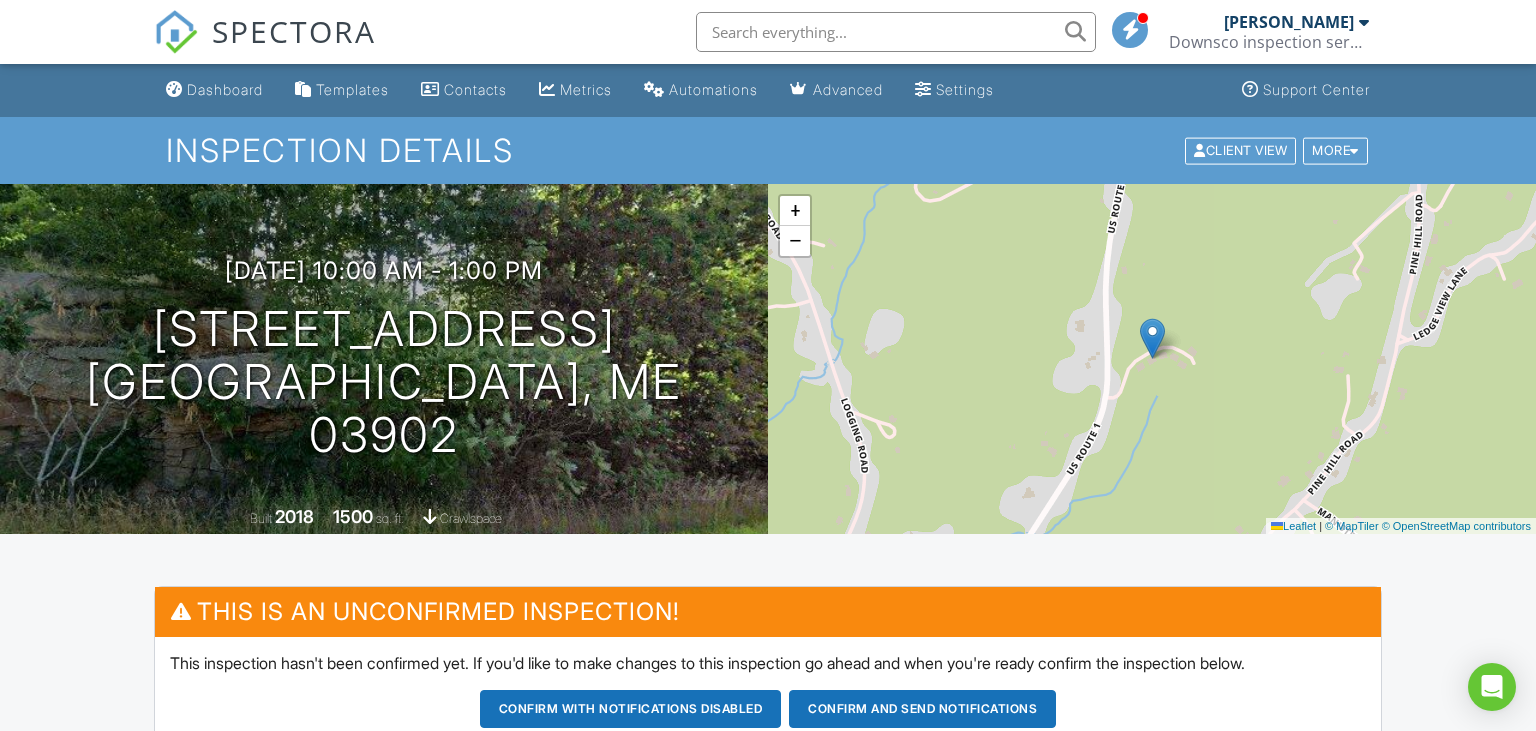 scroll, scrollTop: 1264, scrollLeft: 0, axis: vertical 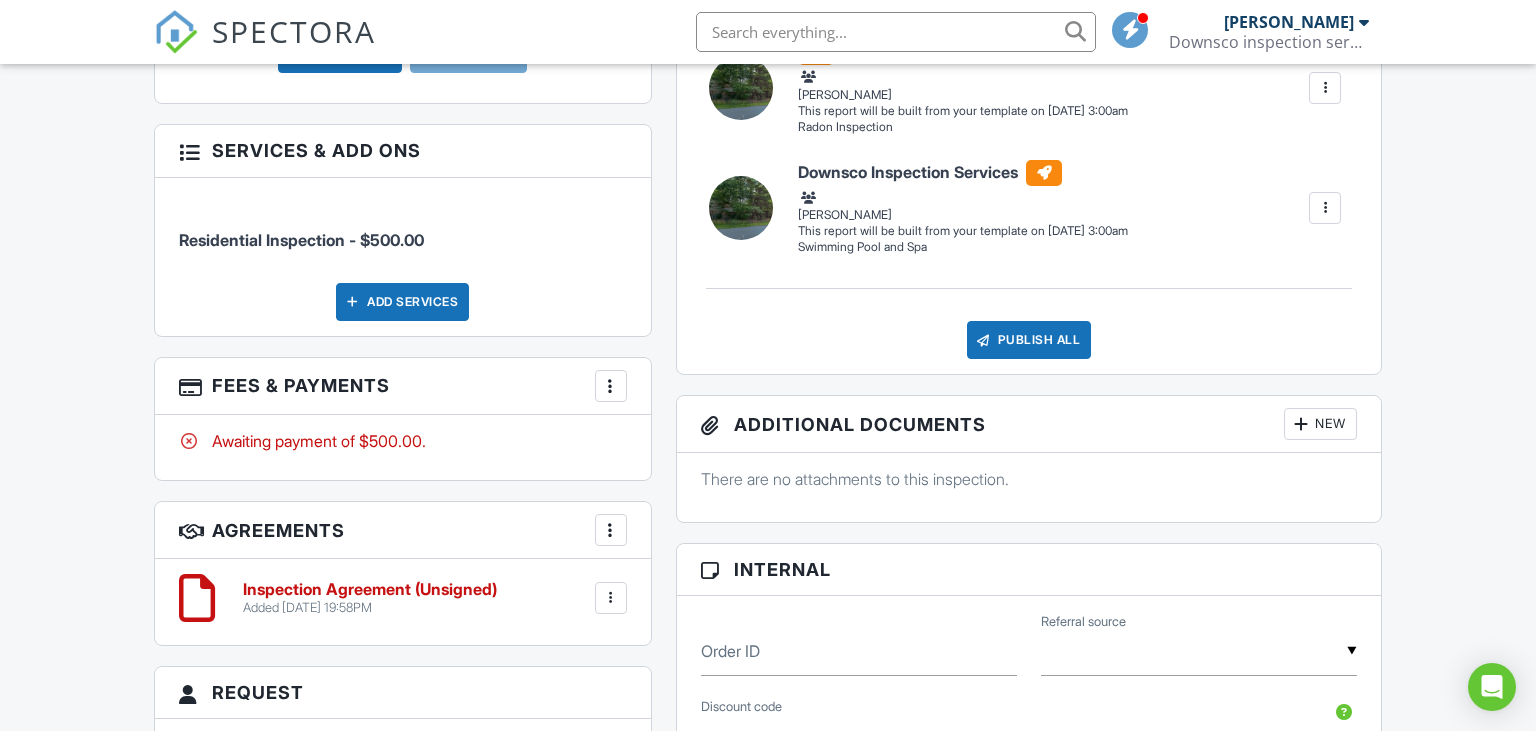 click at bounding box center [611, 386] 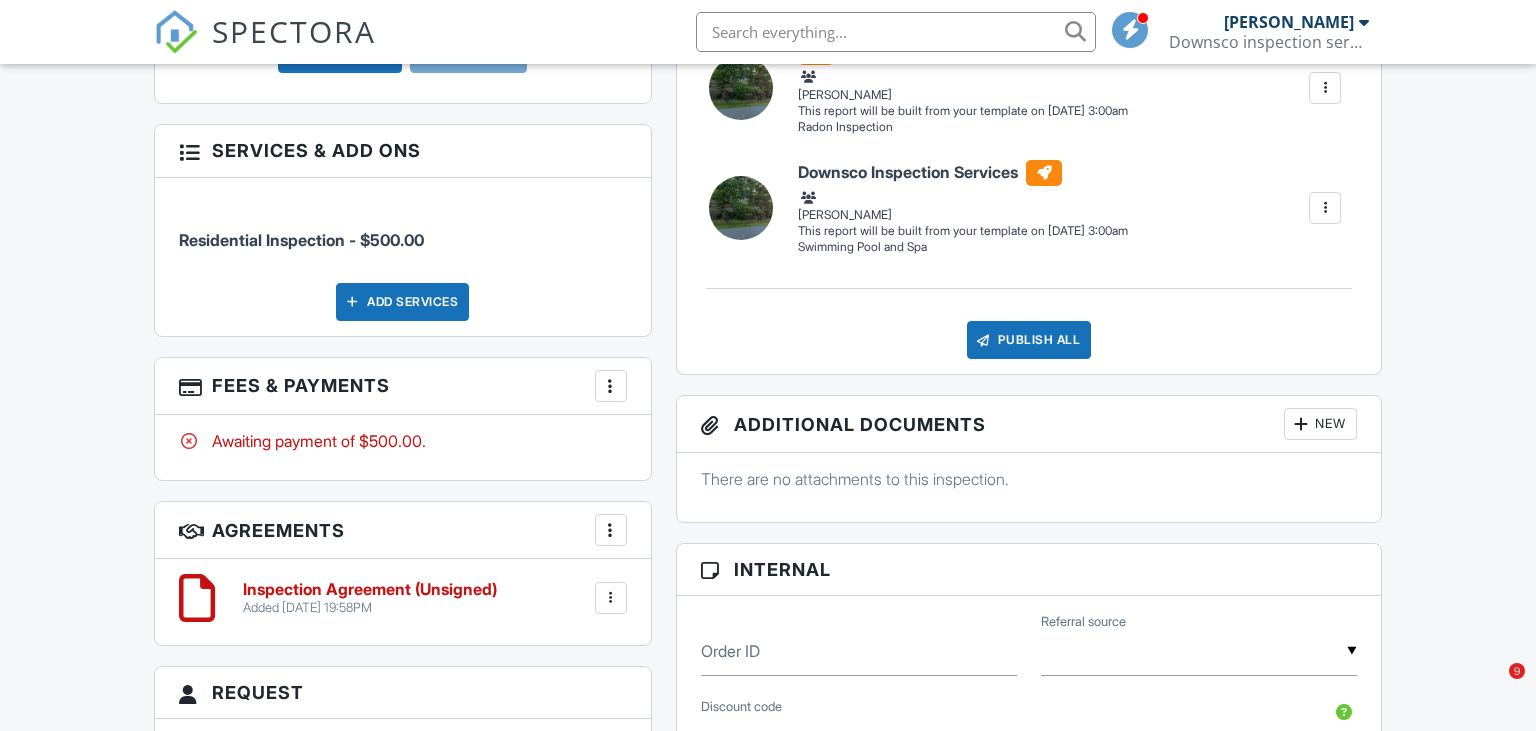 click at bounding box center (611, 386) 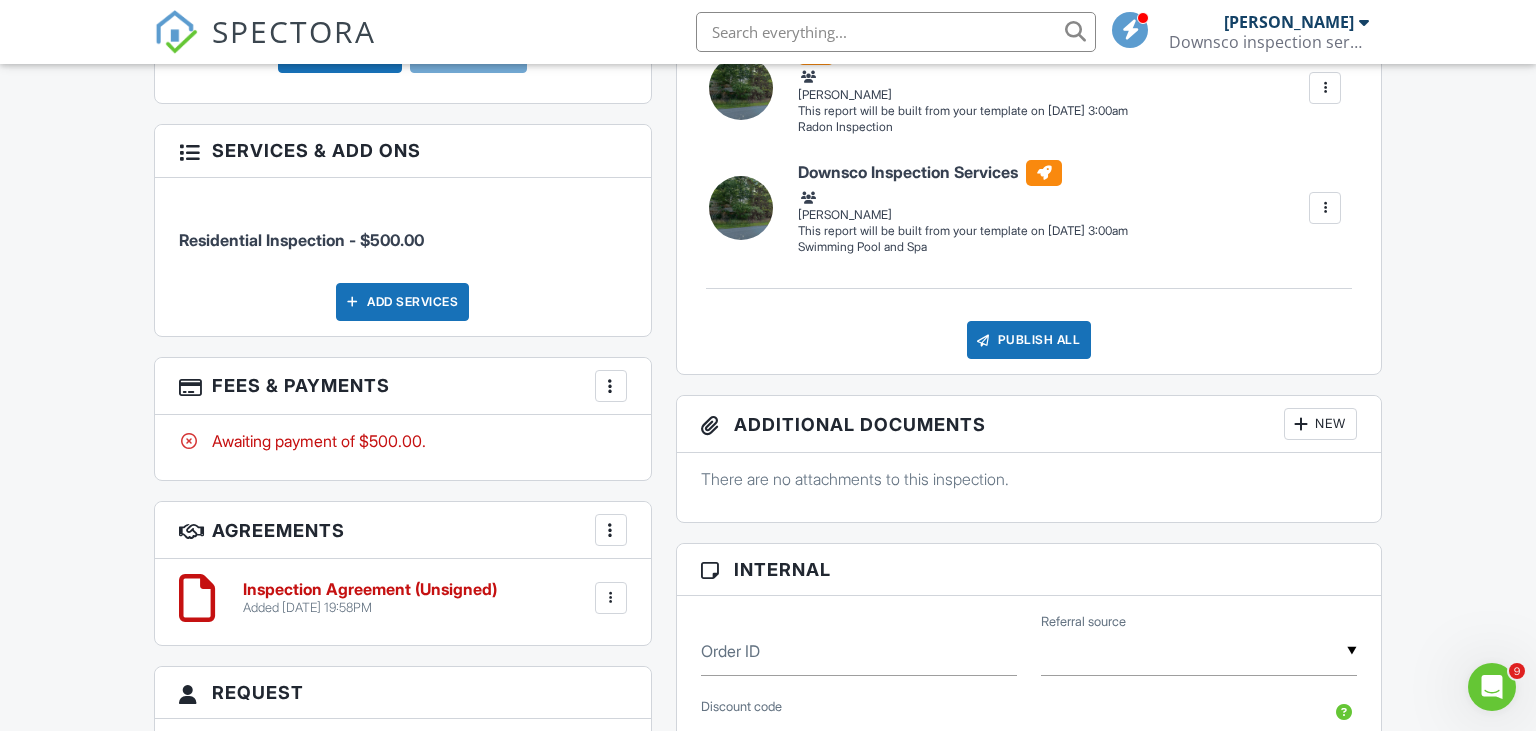 scroll, scrollTop: 0, scrollLeft: 0, axis: both 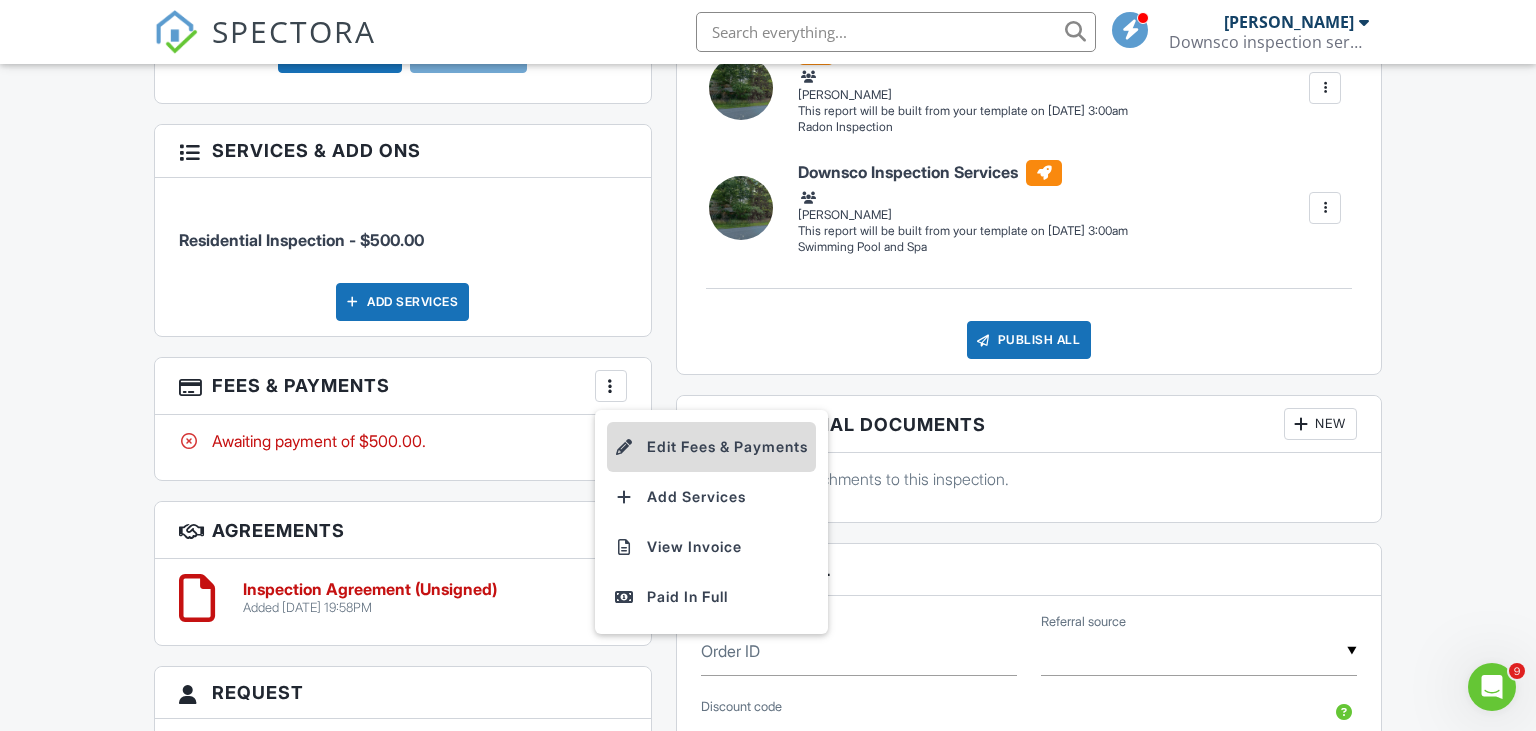 click on "Edit Fees & Payments" at bounding box center (711, 447) 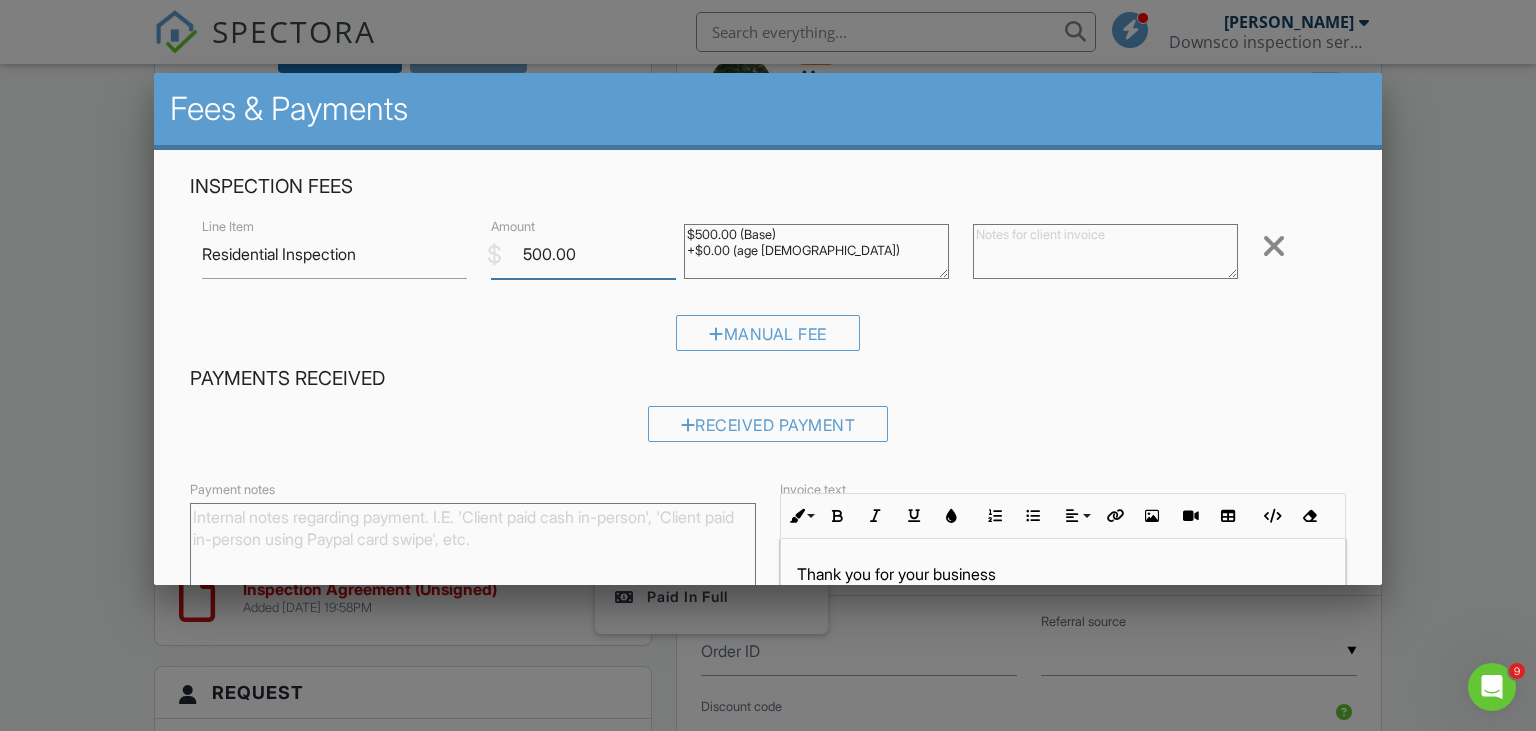 click on "500.00" at bounding box center [583, 254] 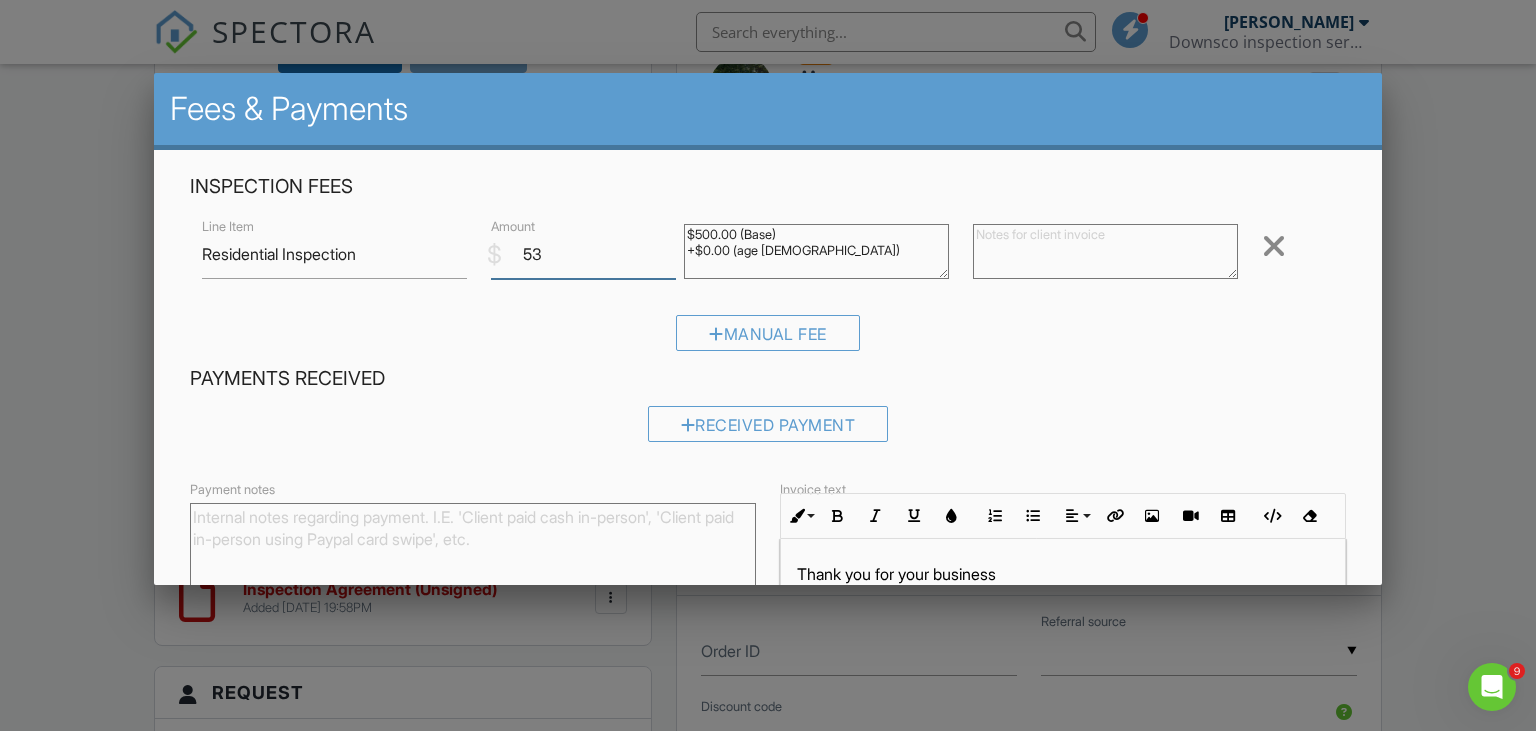type on "533" 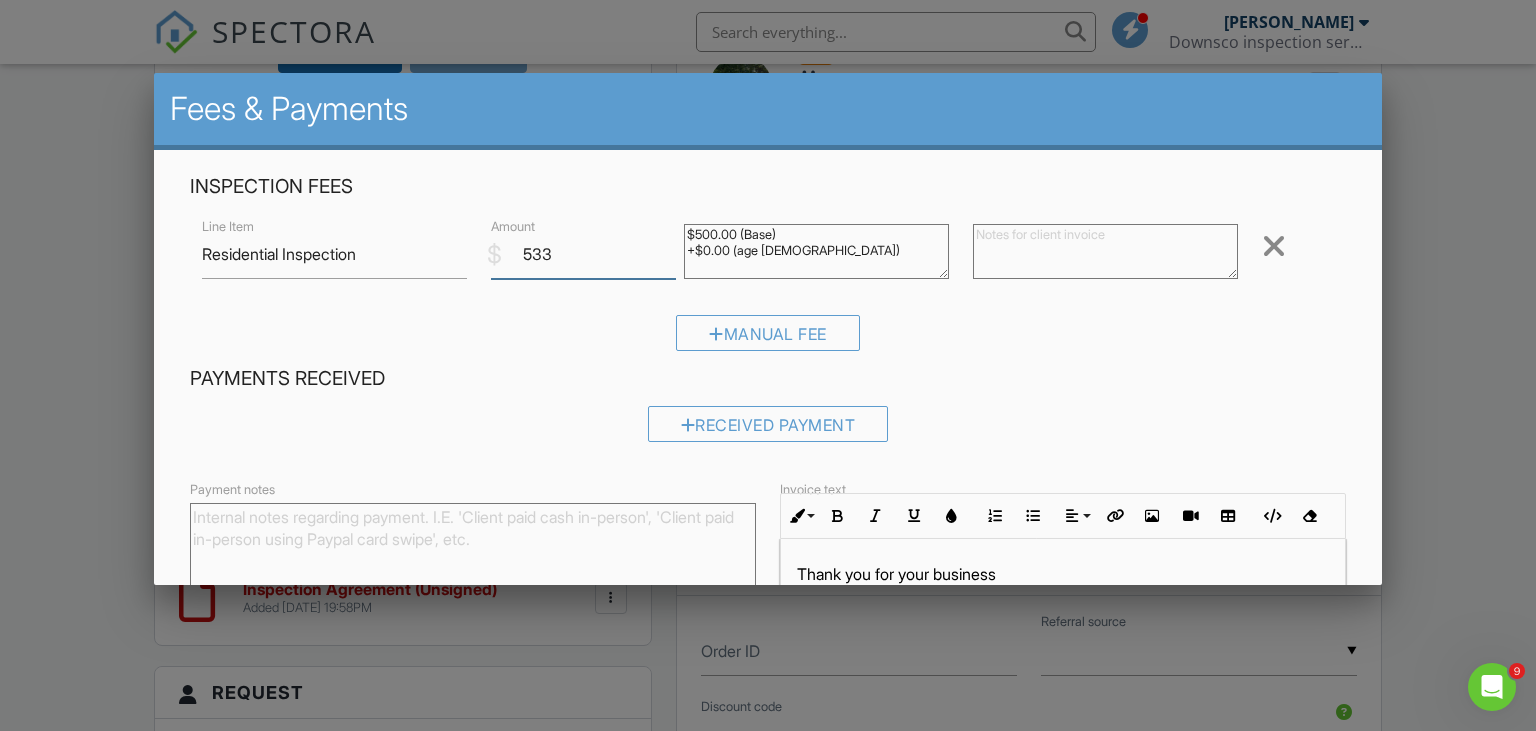 click on "Save" at bounding box center (1305, 727) 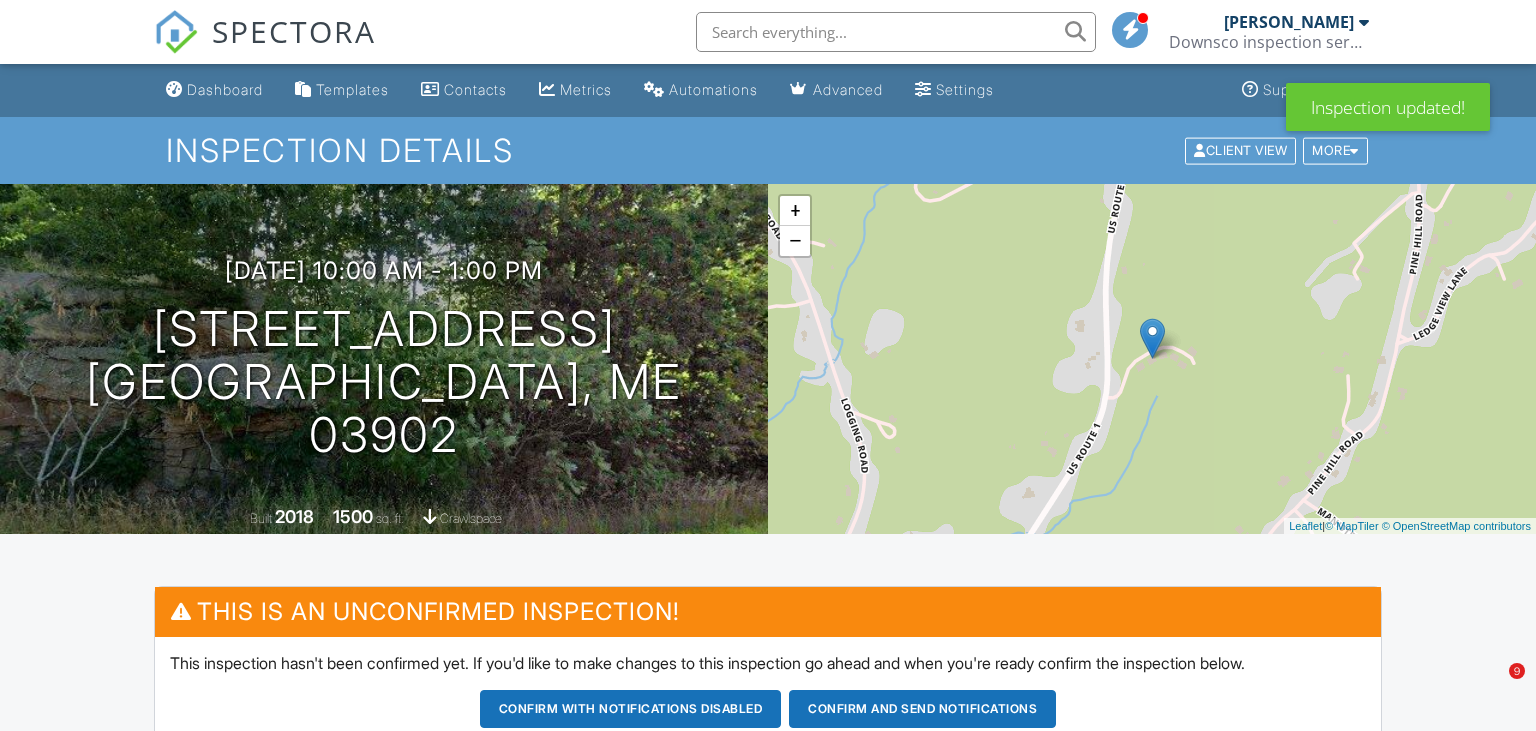 scroll, scrollTop: 0, scrollLeft: 0, axis: both 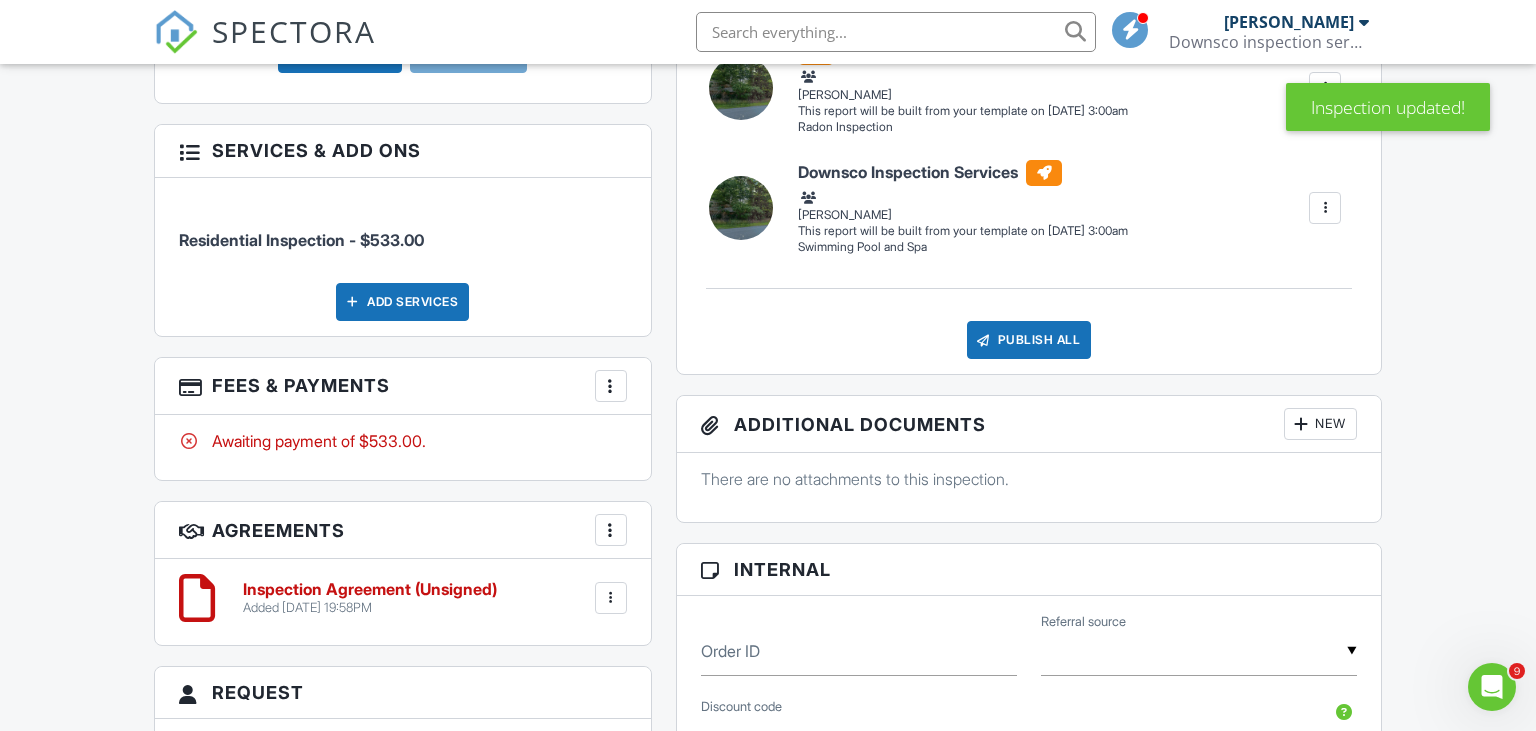 click at bounding box center [611, 386] 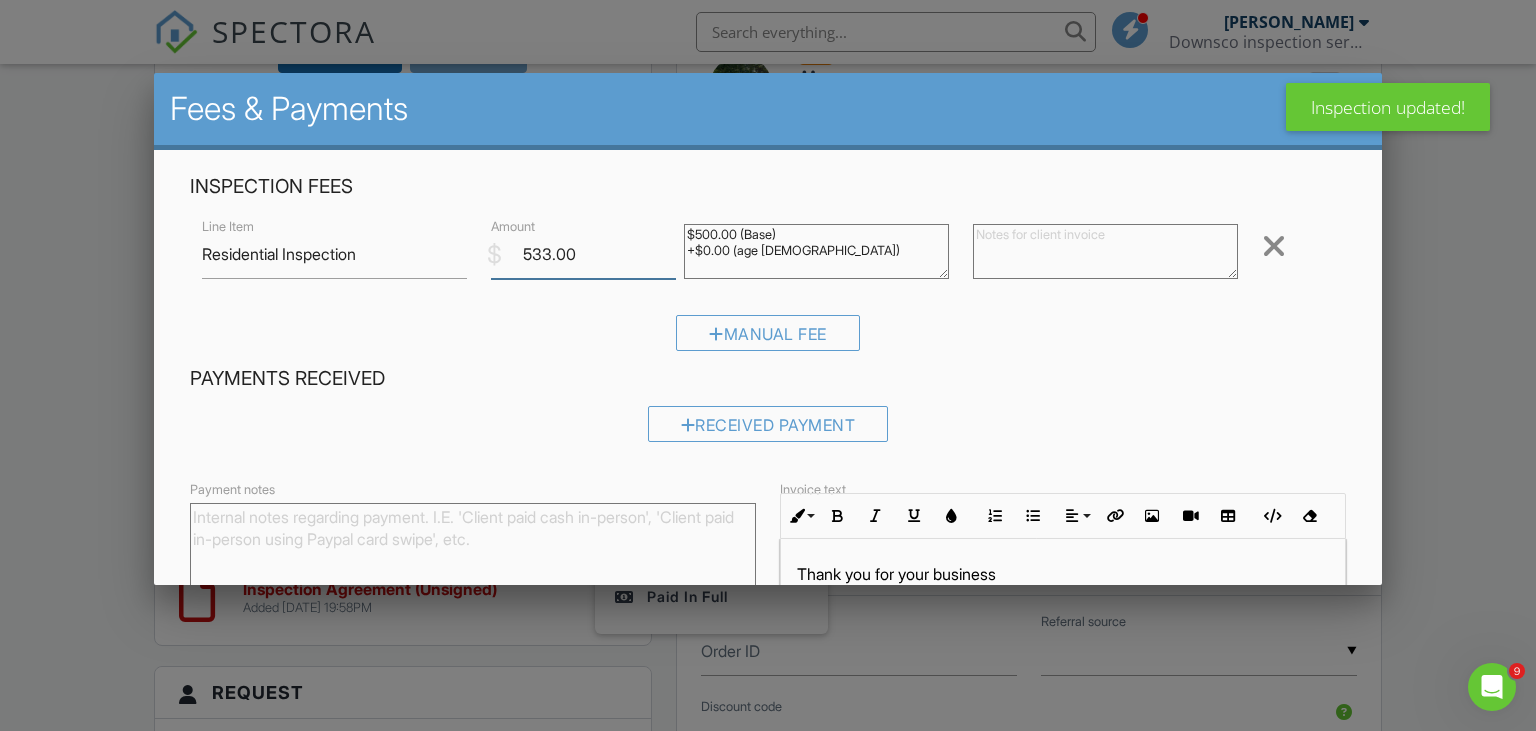 click on "533.00" at bounding box center [583, 254] 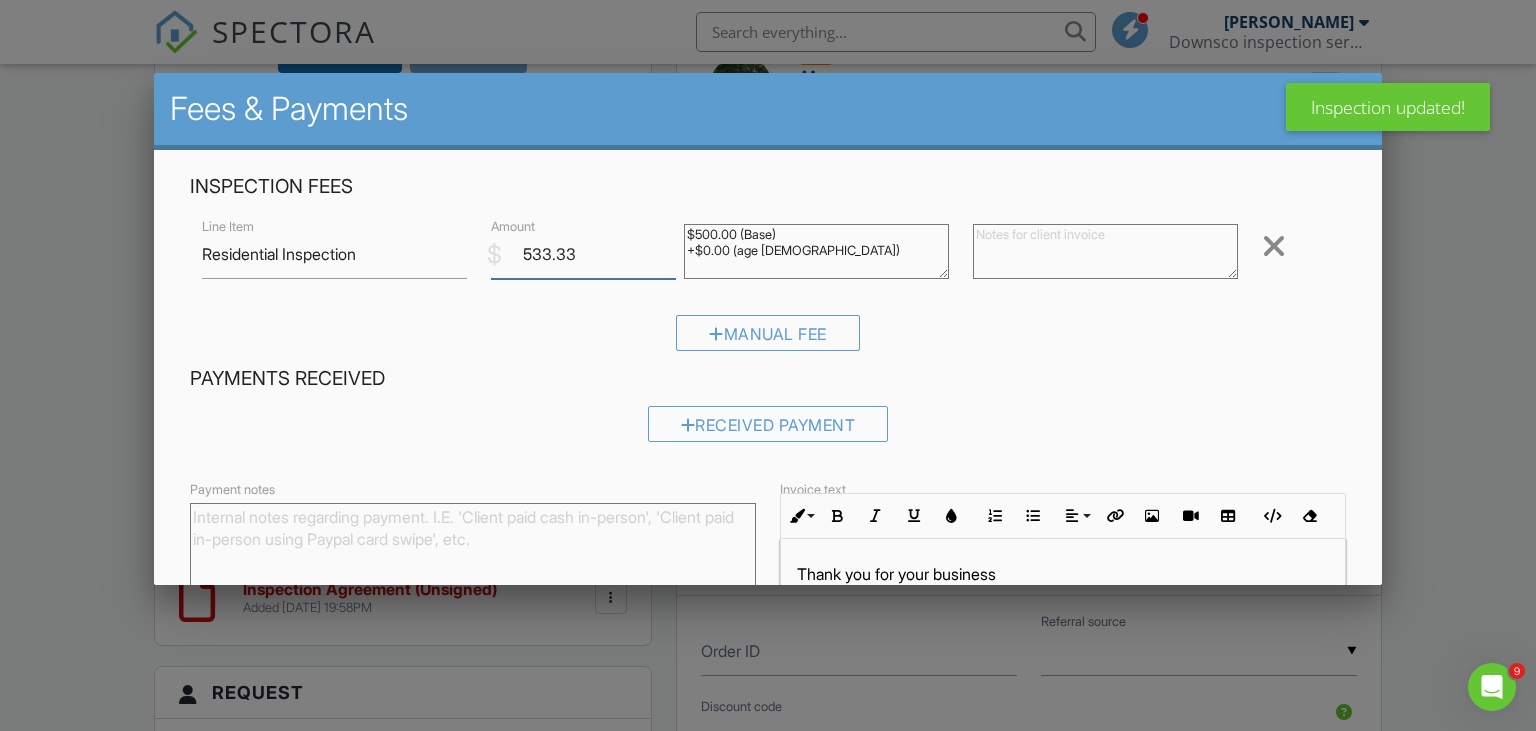 type on "533.33" 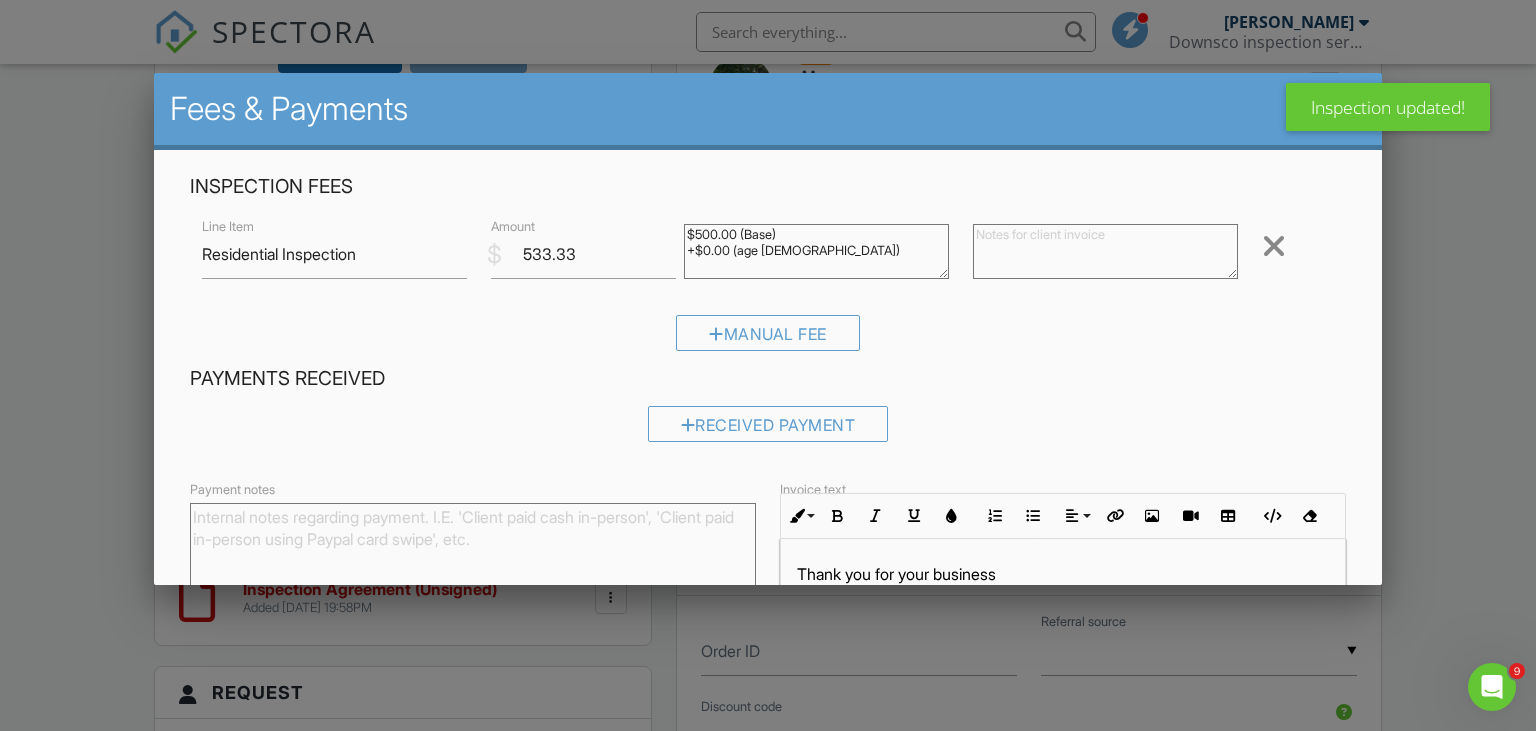 click on "$500.00 (Base)
+$0.00 (age 1 - 25)" at bounding box center (816, 251) 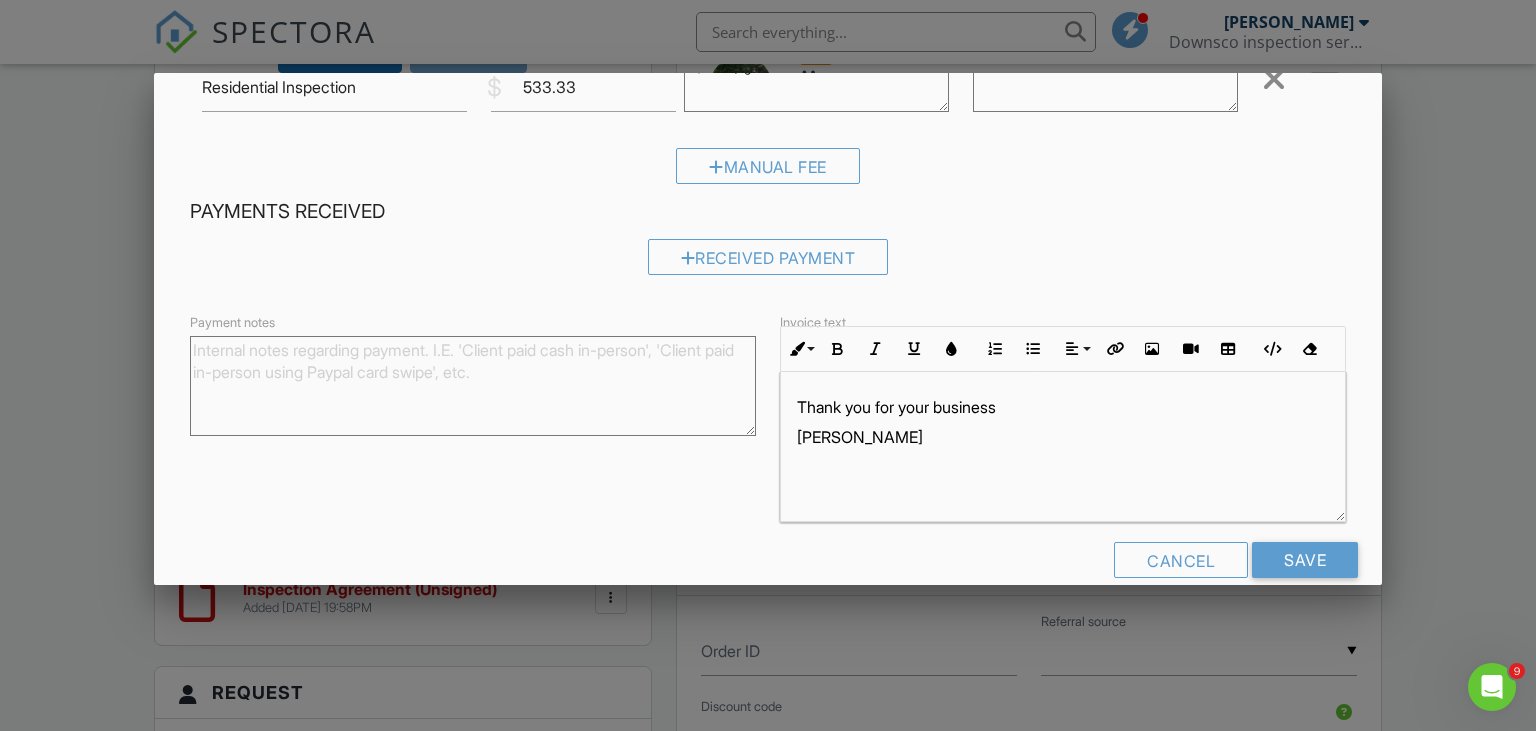 scroll, scrollTop: 194, scrollLeft: 0, axis: vertical 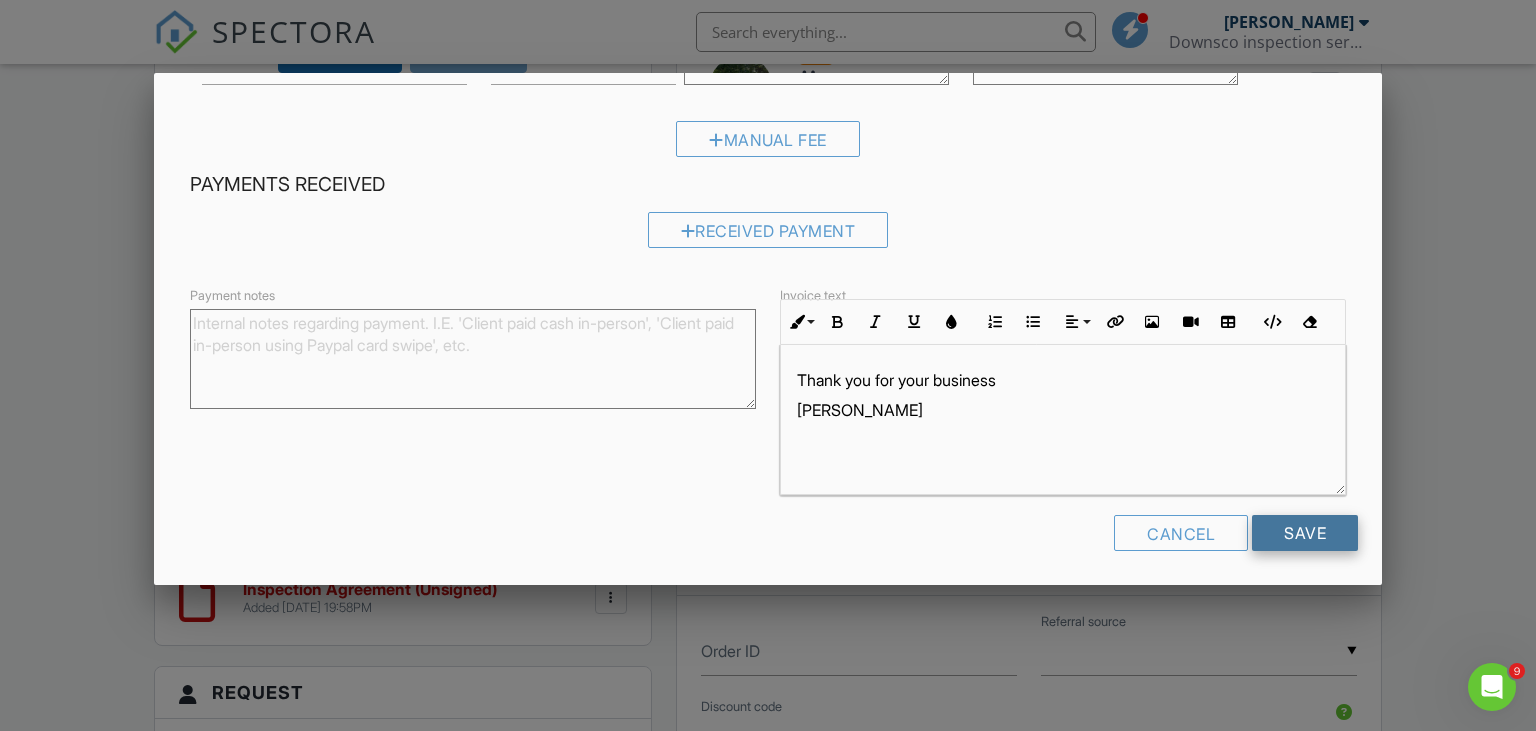 type on "+$0.00 (age 1 - 25)" 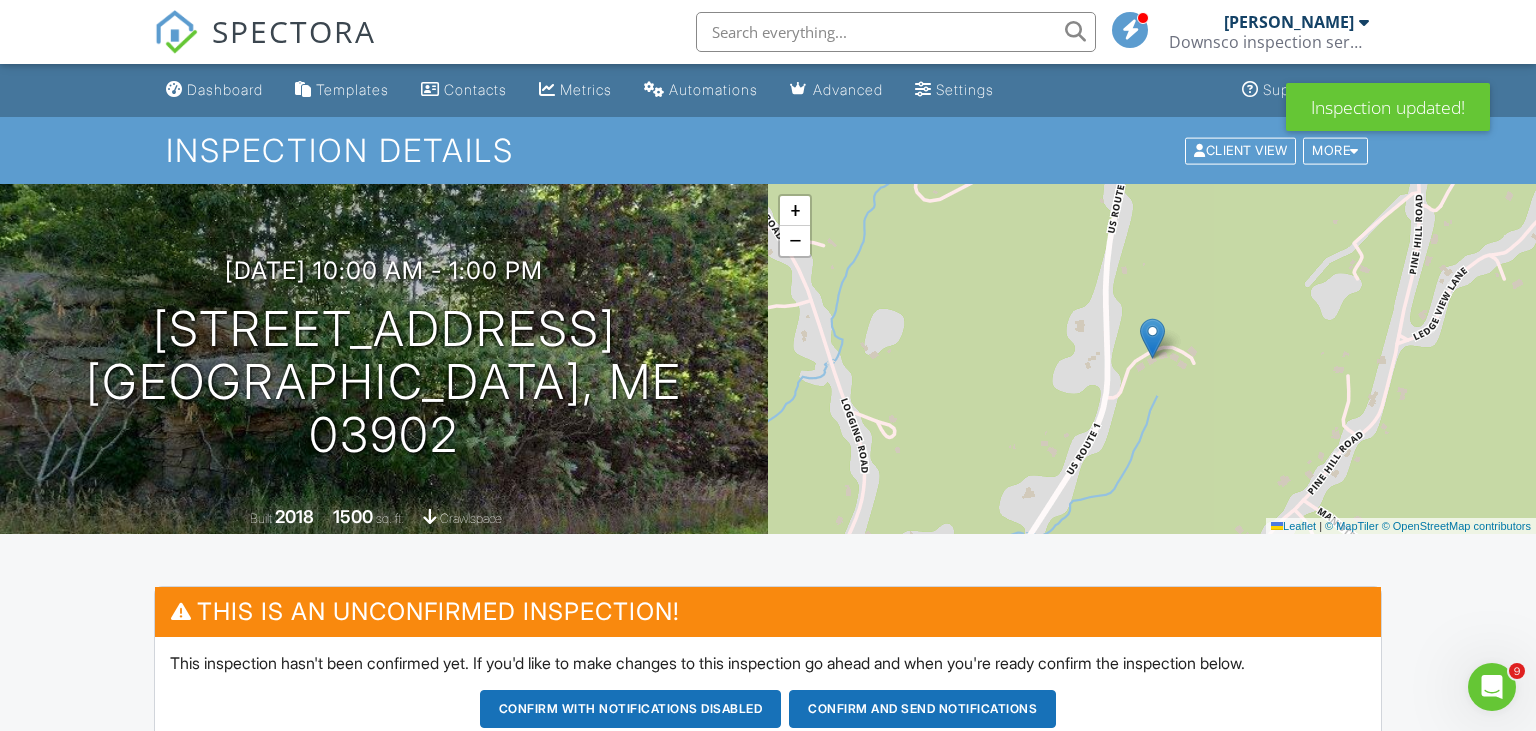 scroll, scrollTop: 0, scrollLeft: 0, axis: both 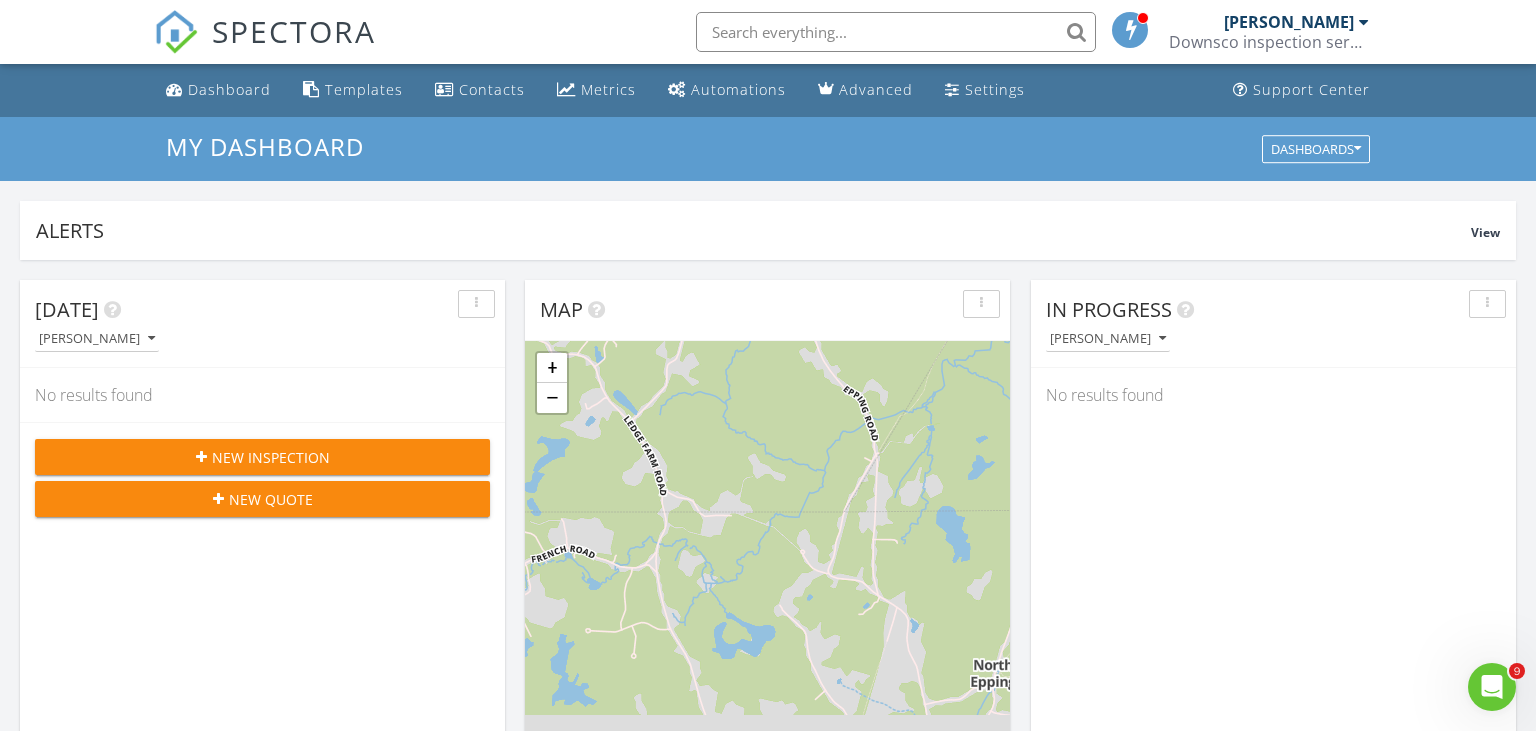 click on "[DATE]" at bounding box center (67, 309) 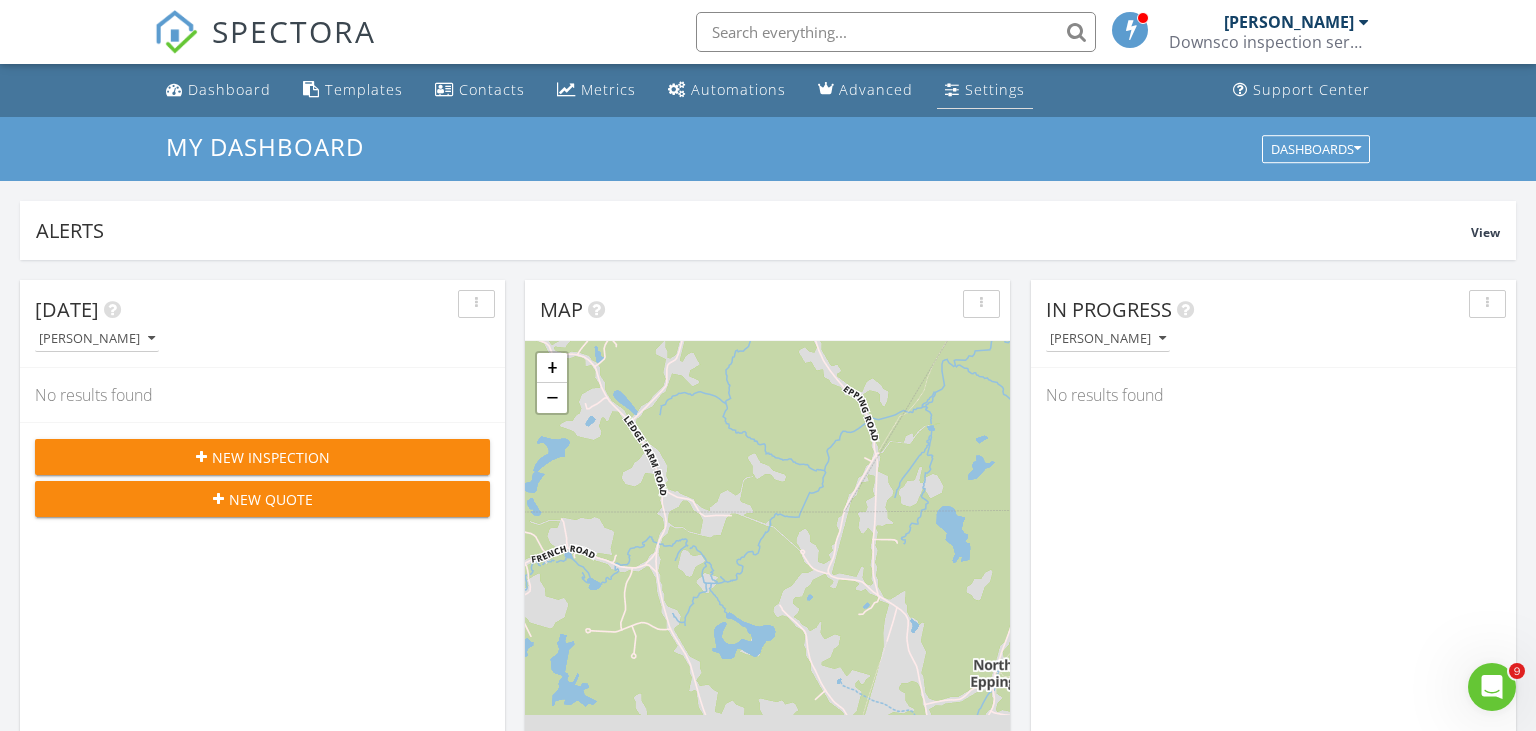 click on "Settings" at bounding box center [995, 89] 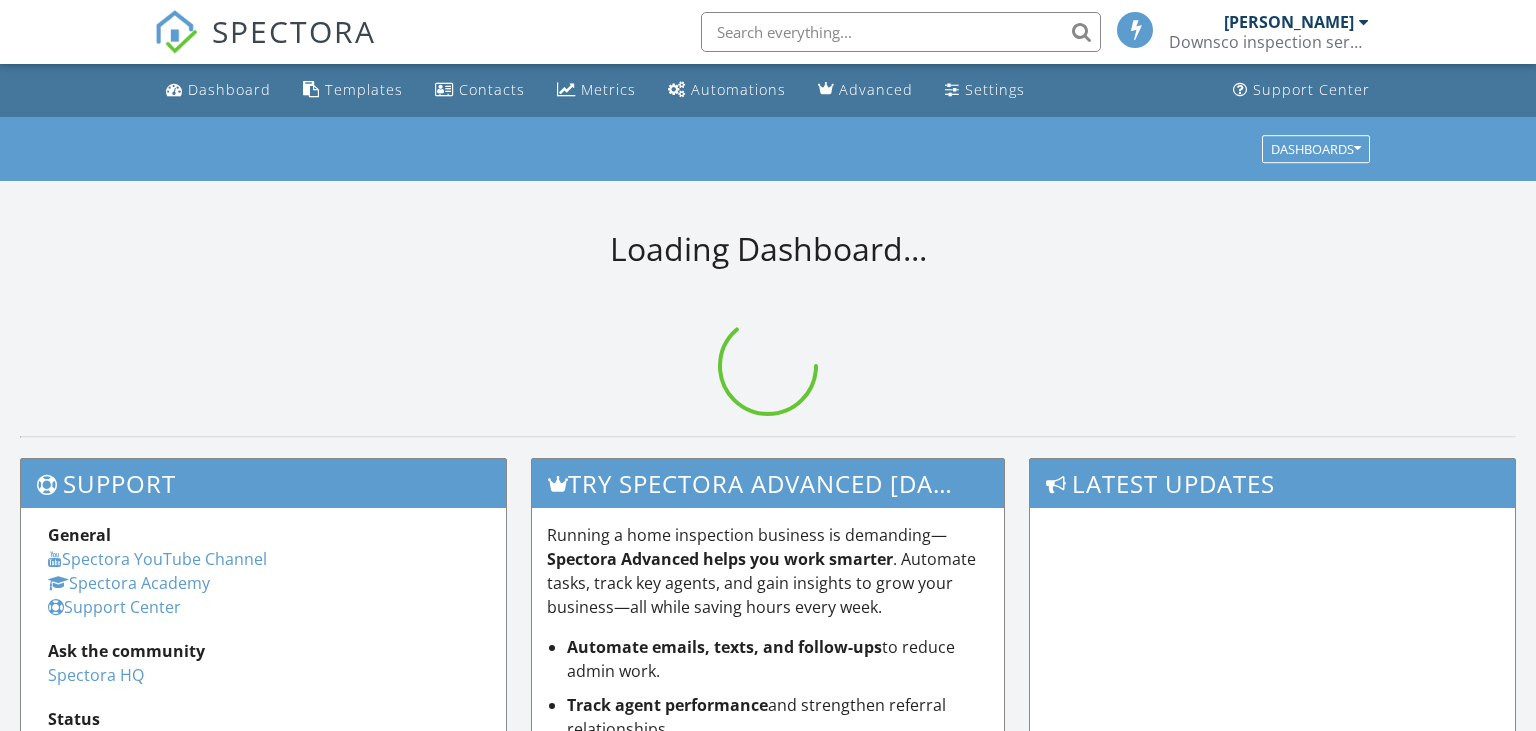 scroll, scrollTop: 0, scrollLeft: 0, axis: both 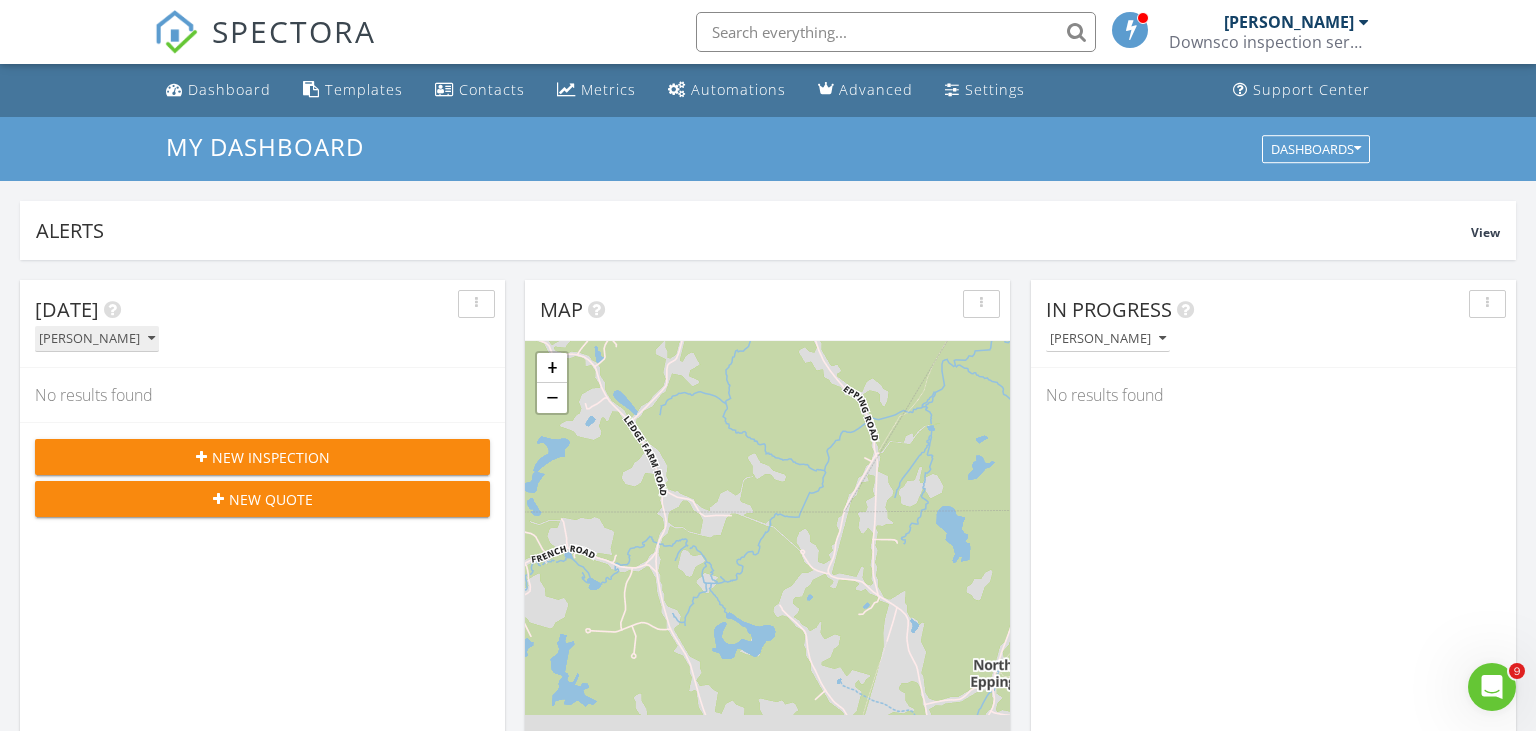 click at bounding box center (151, 339) 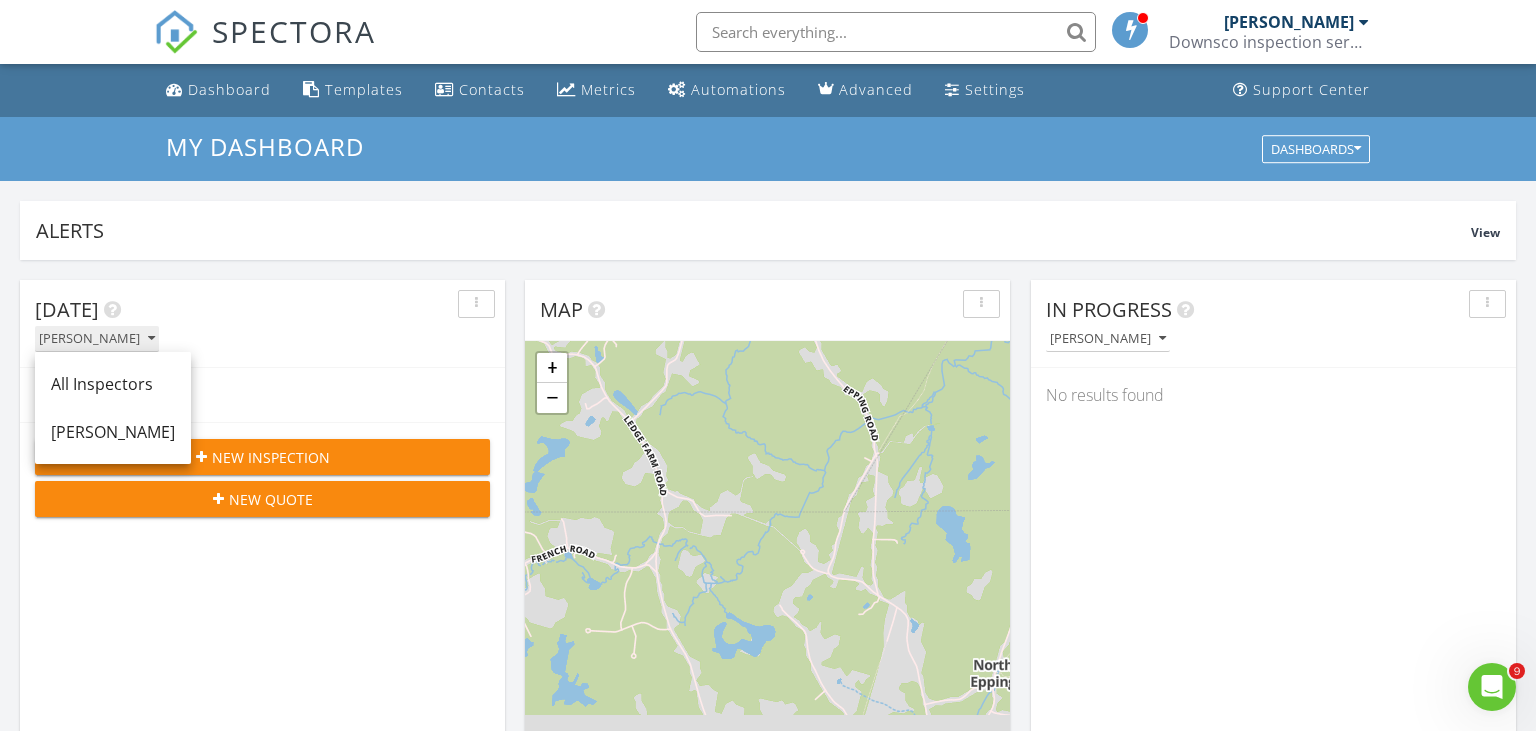 click at bounding box center [151, 339] 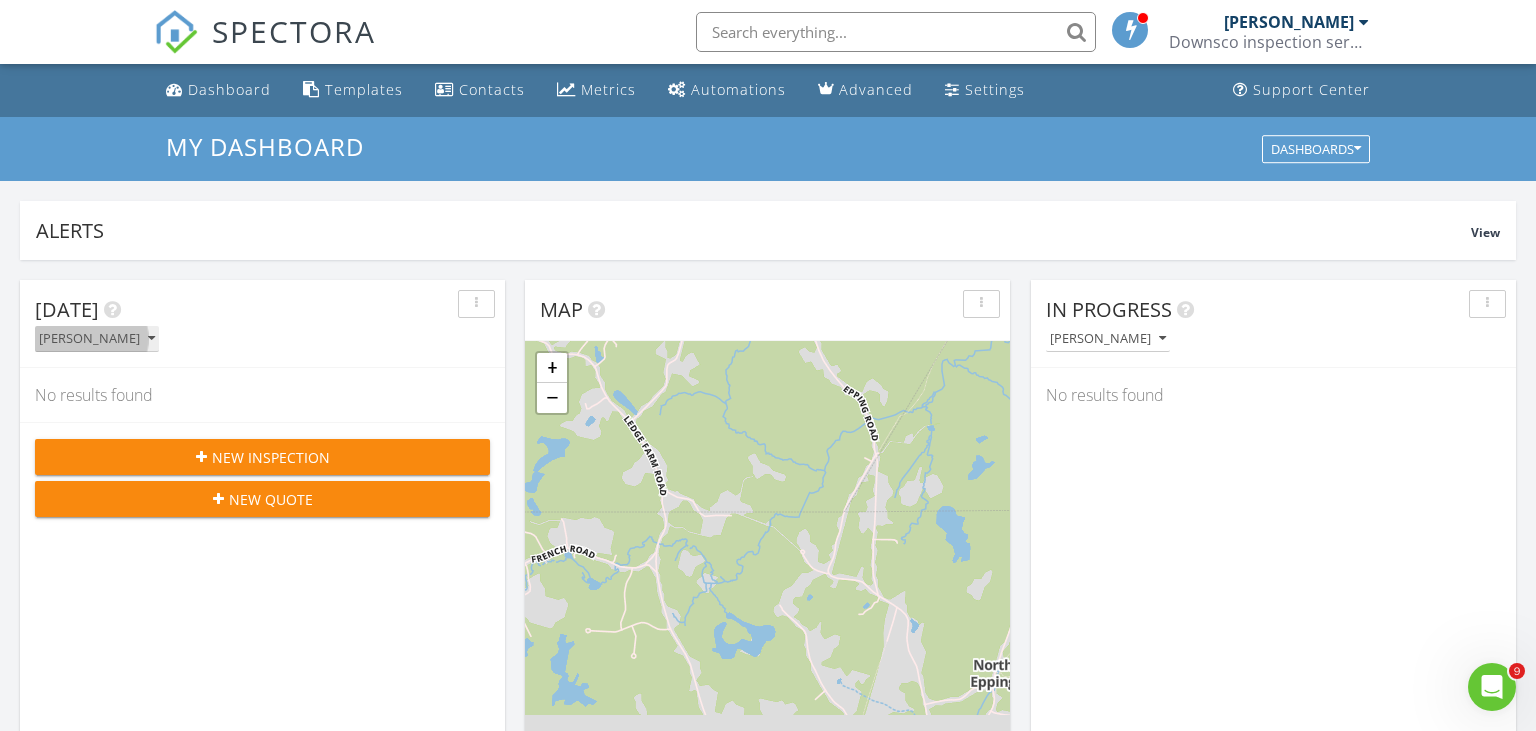 click at bounding box center (151, 339) 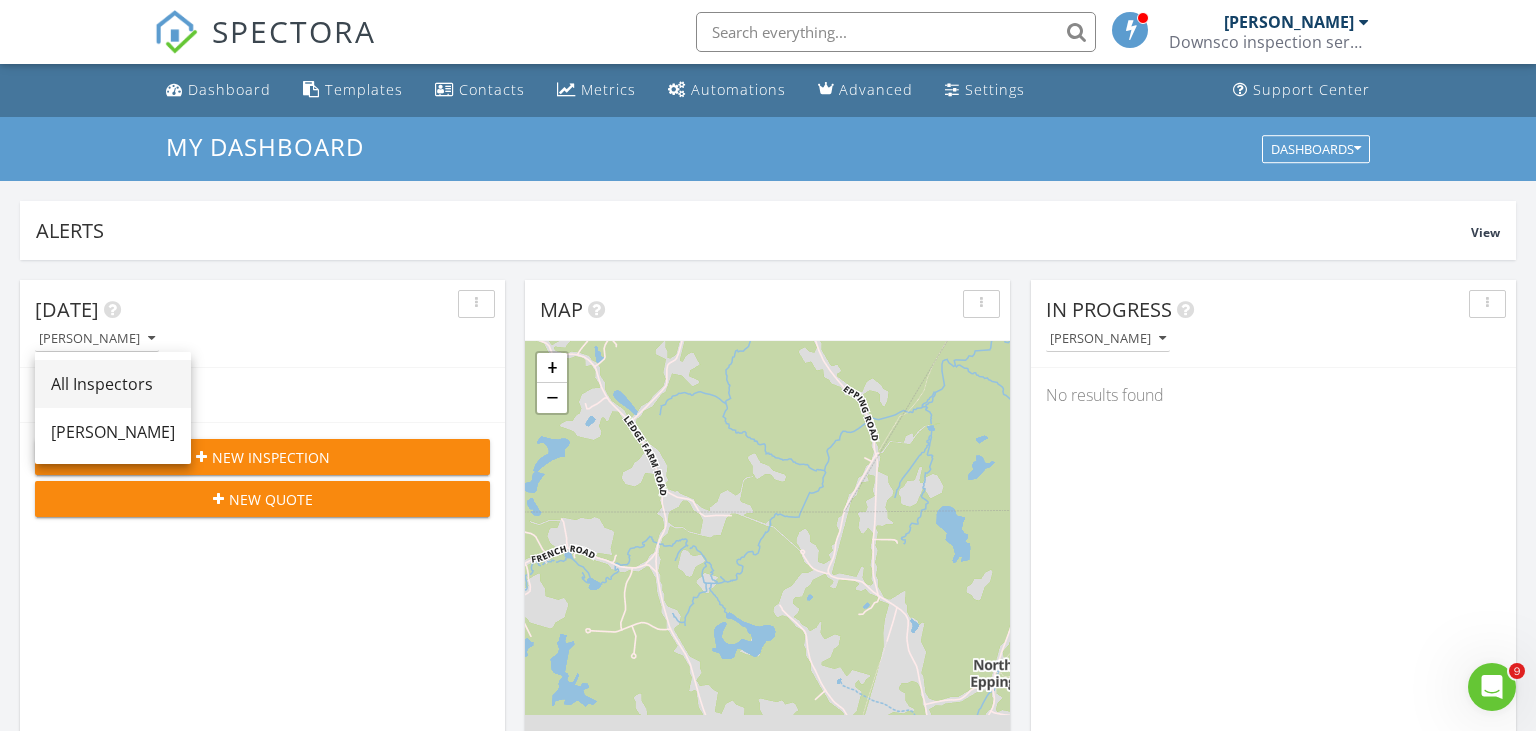 click on "All Inspectors" at bounding box center [113, 384] 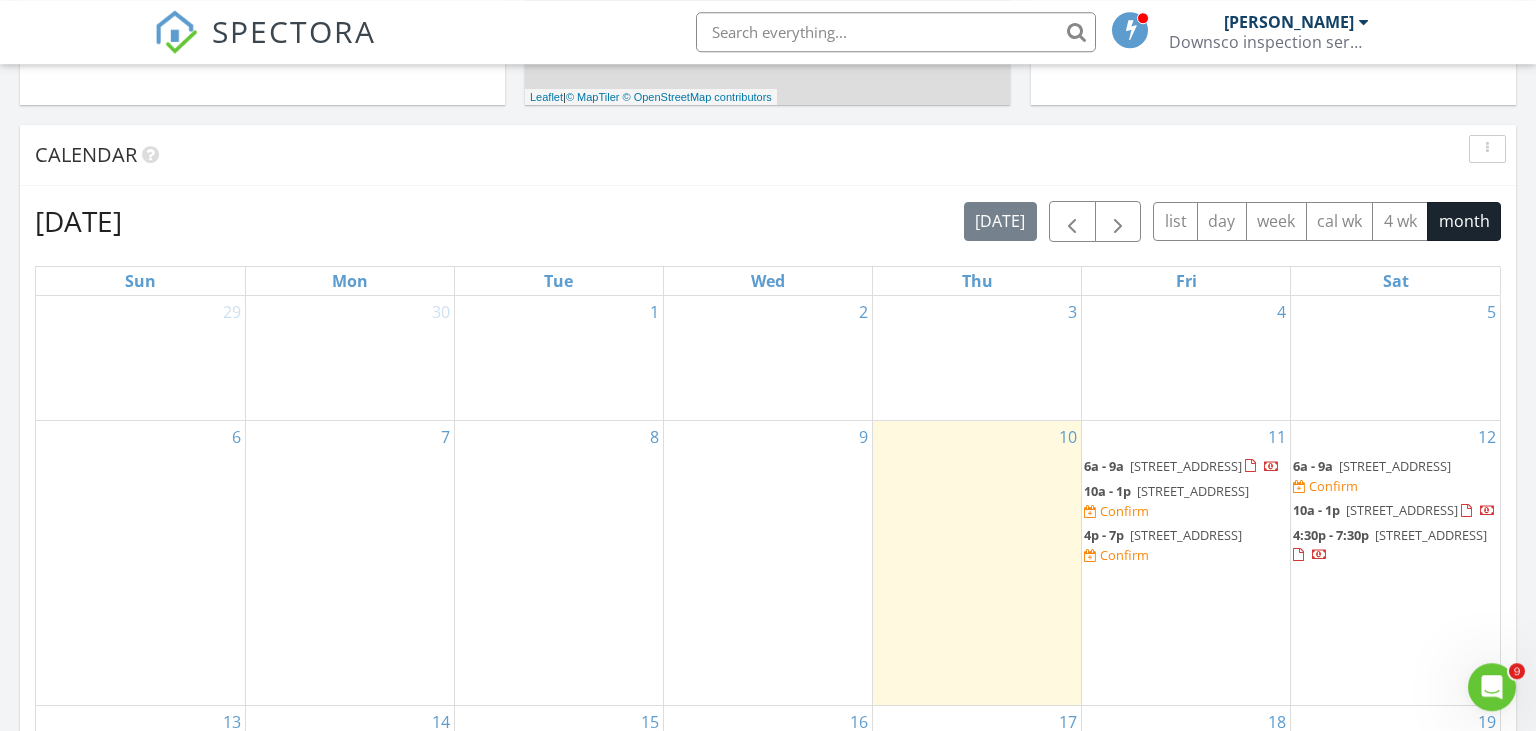 scroll, scrollTop: 848, scrollLeft: 0, axis: vertical 